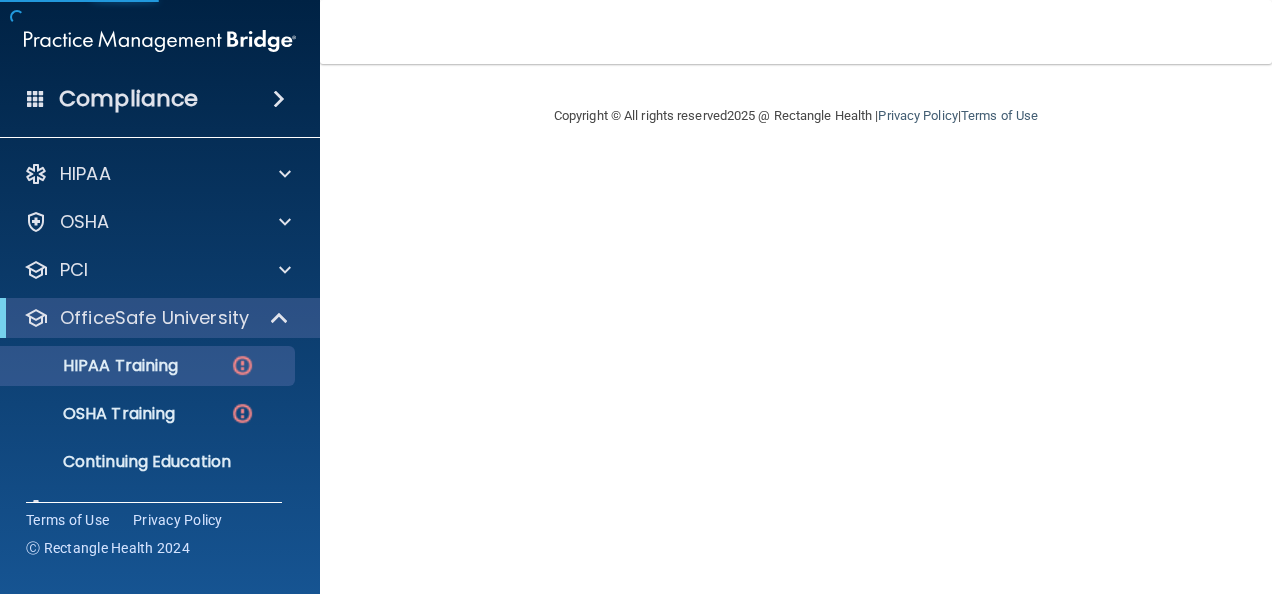 scroll, scrollTop: 0, scrollLeft: 0, axis: both 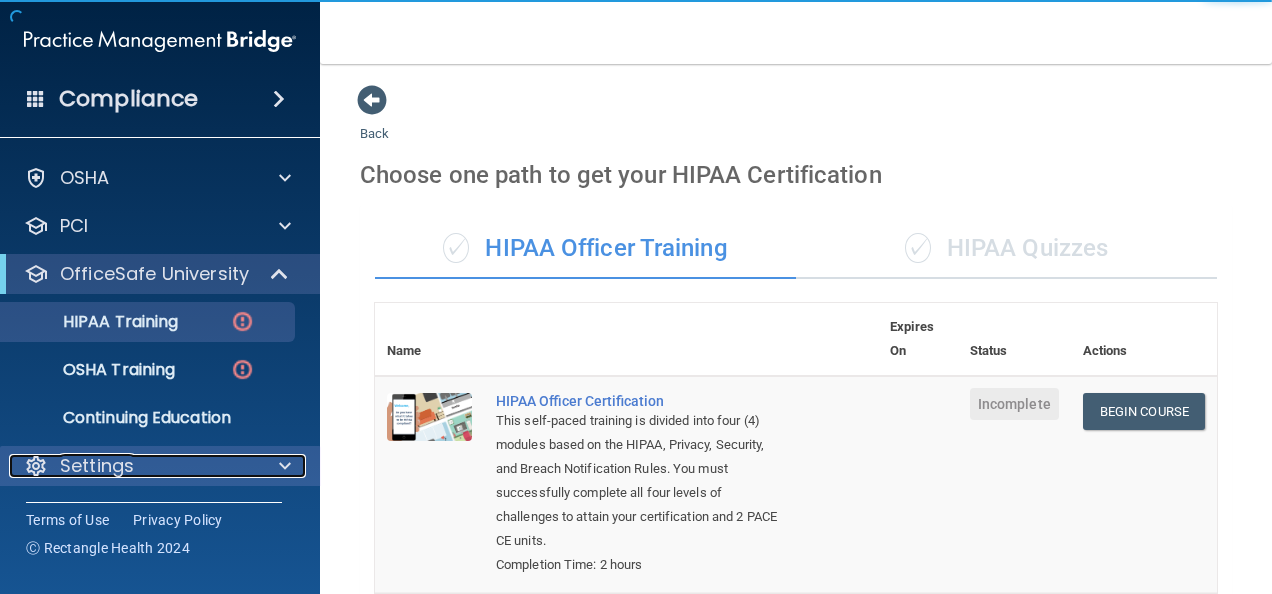 click at bounding box center [285, 466] 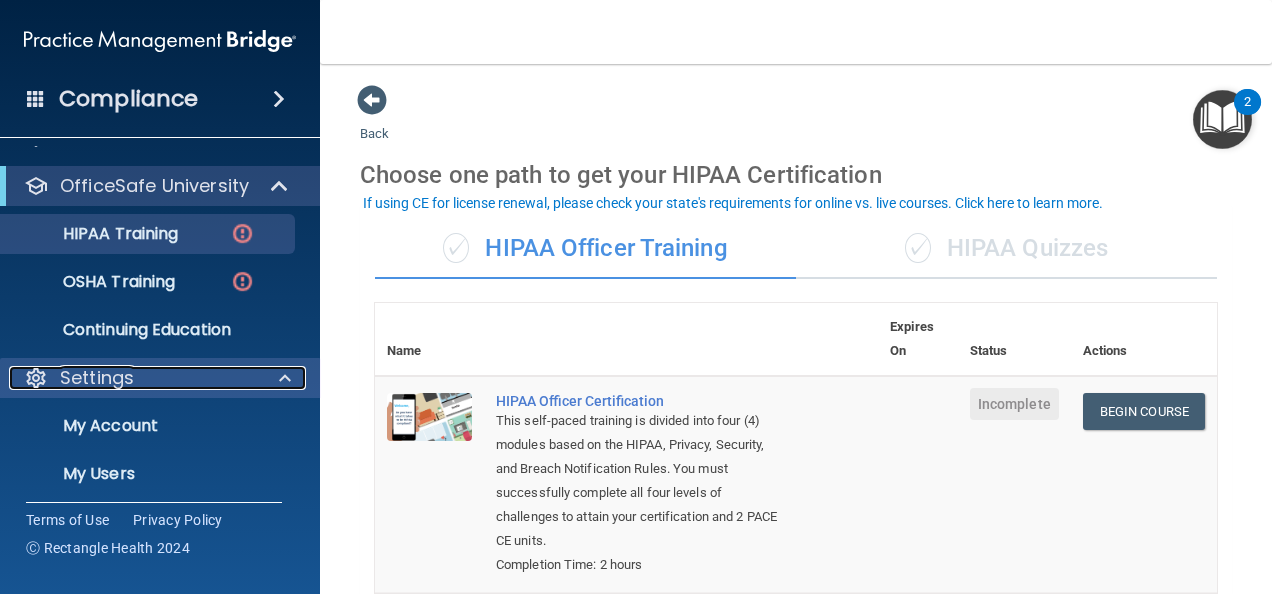 scroll, scrollTop: 235, scrollLeft: 0, axis: vertical 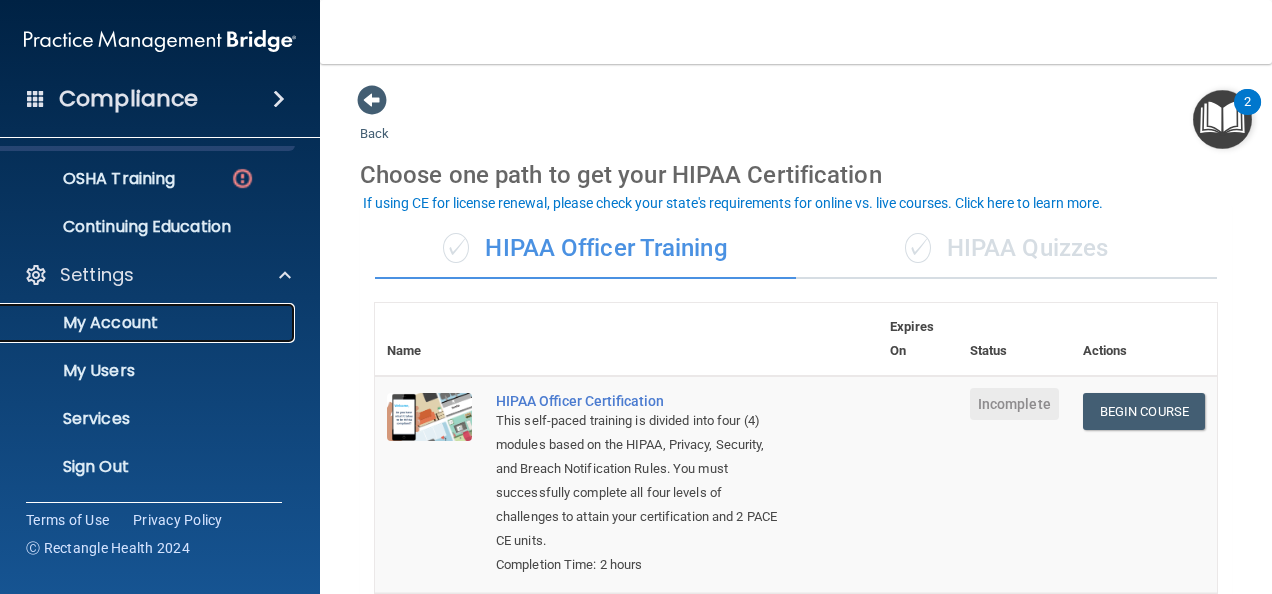 click on "My Account" at bounding box center (149, 323) 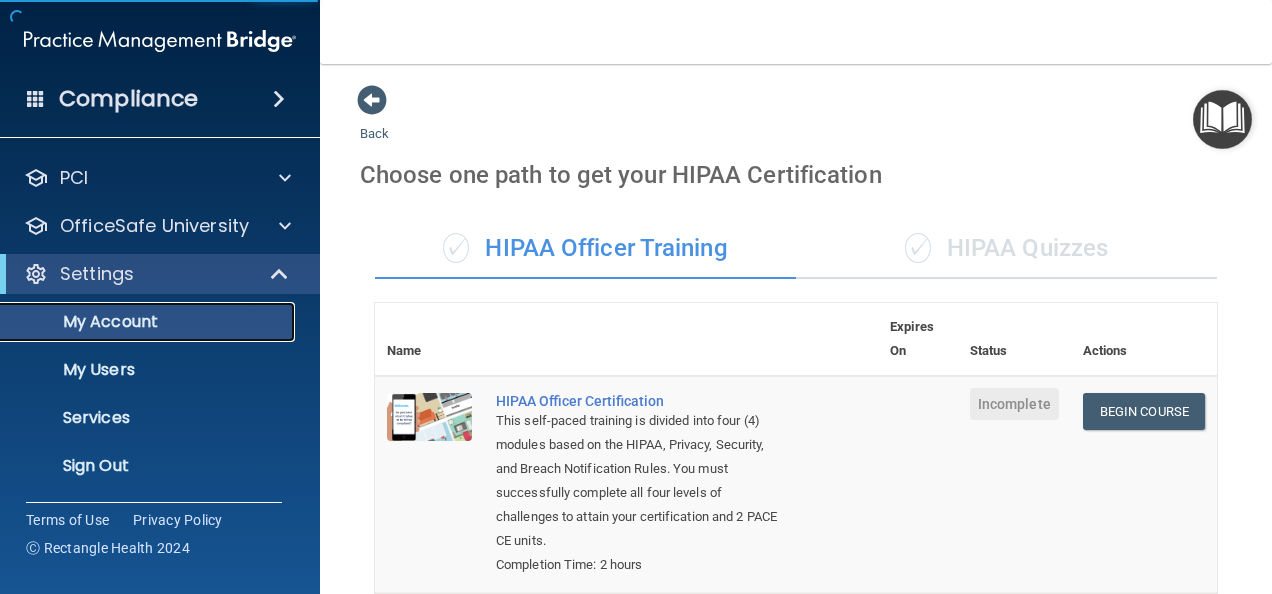 scroll, scrollTop: 92, scrollLeft: 0, axis: vertical 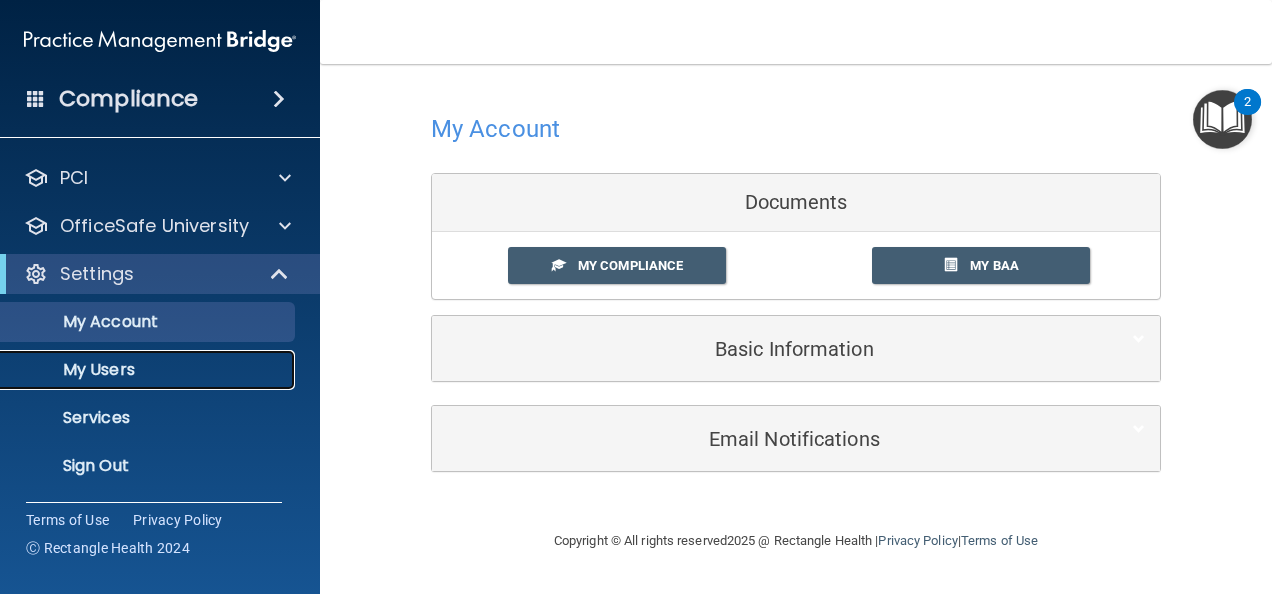 click on "My Users" at bounding box center (149, 370) 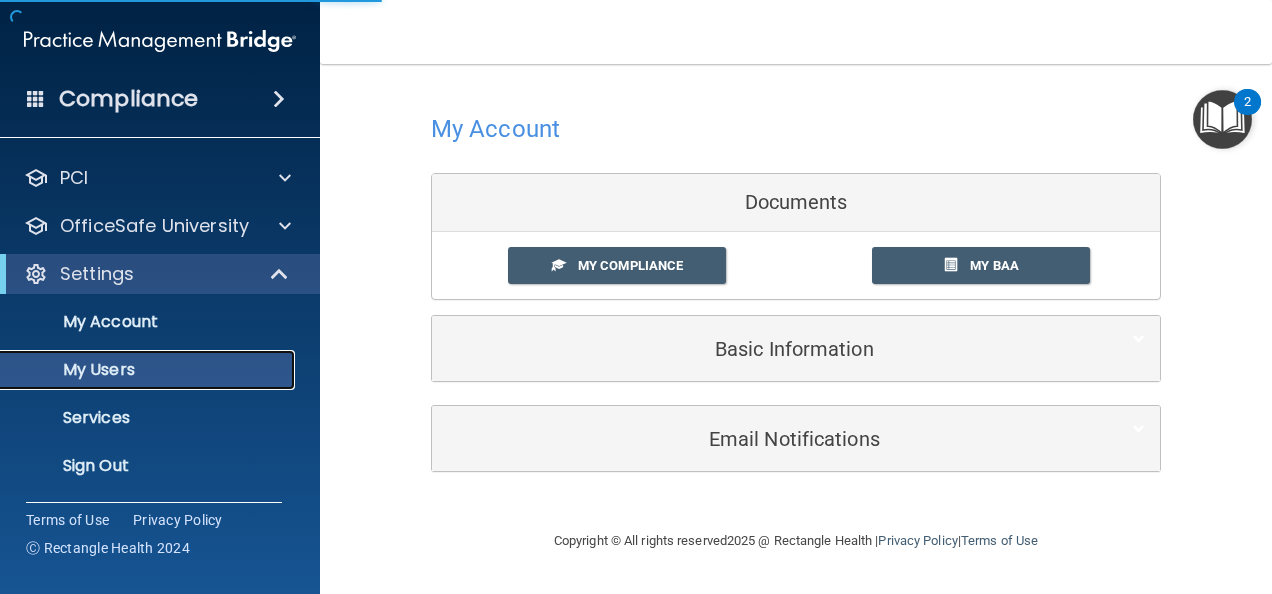 select on "20" 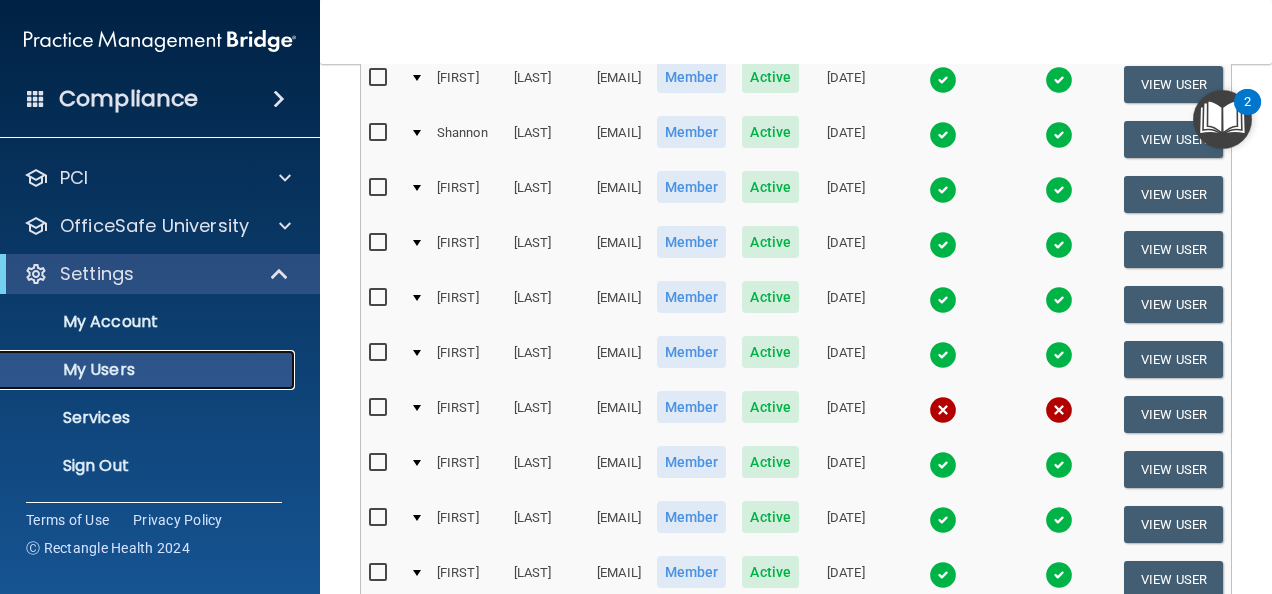 scroll, scrollTop: 600, scrollLeft: 0, axis: vertical 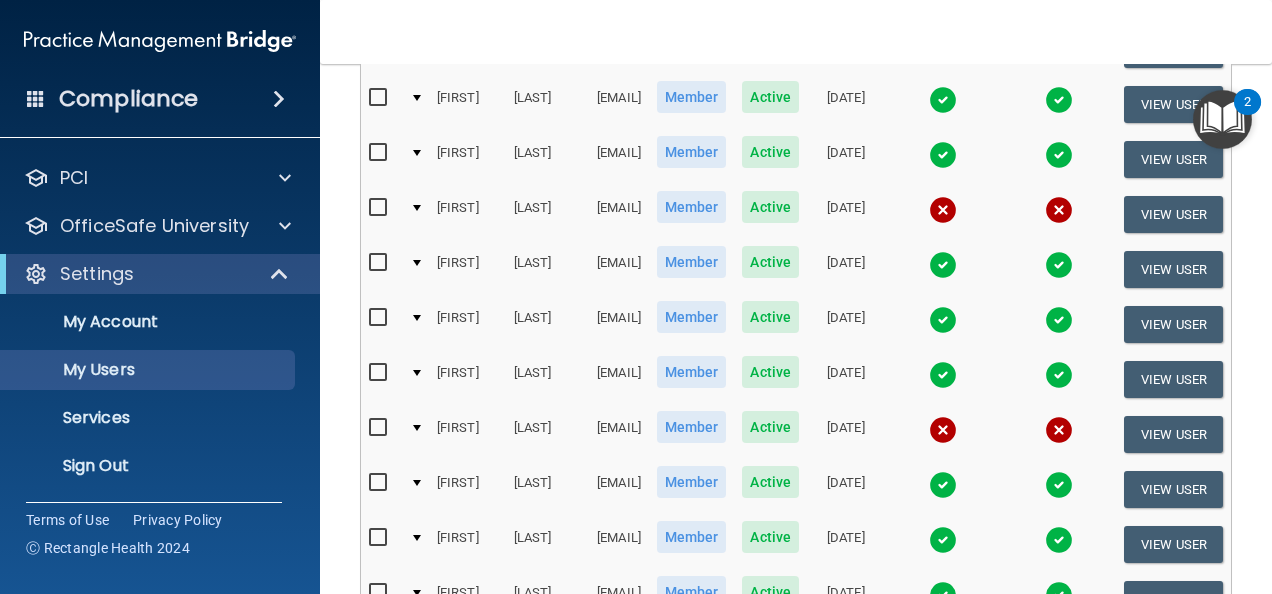 click at bounding box center [380, 263] 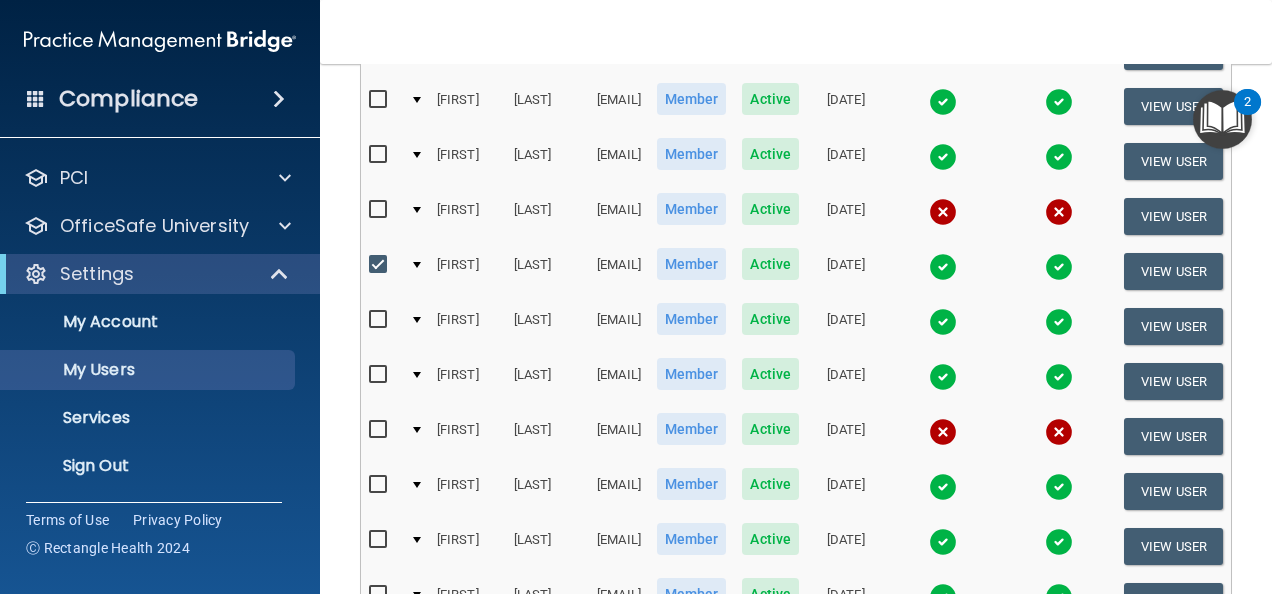 scroll, scrollTop: 602, scrollLeft: 0, axis: vertical 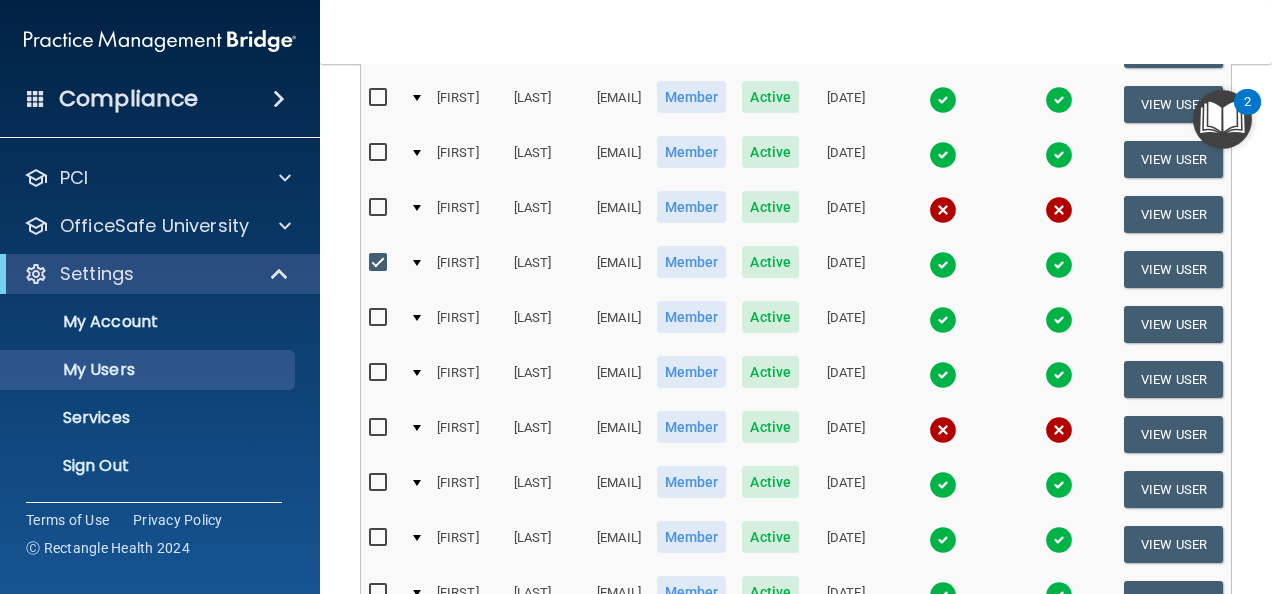 click at bounding box center [380, 428] 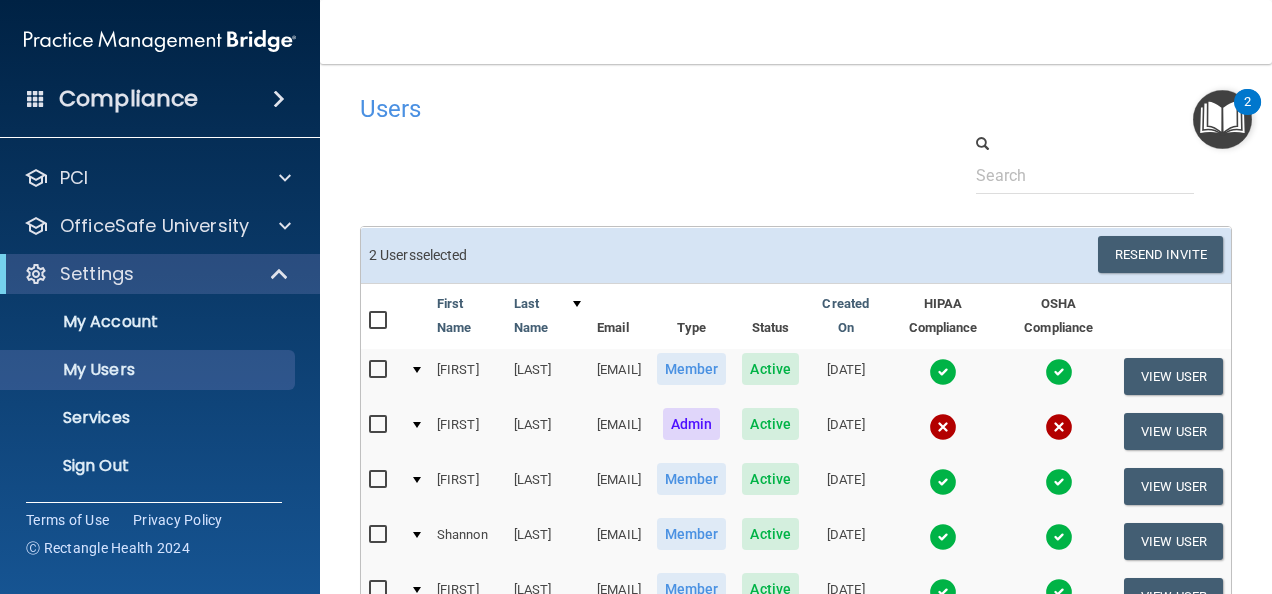 scroll, scrollTop: 0, scrollLeft: 0, axis: both 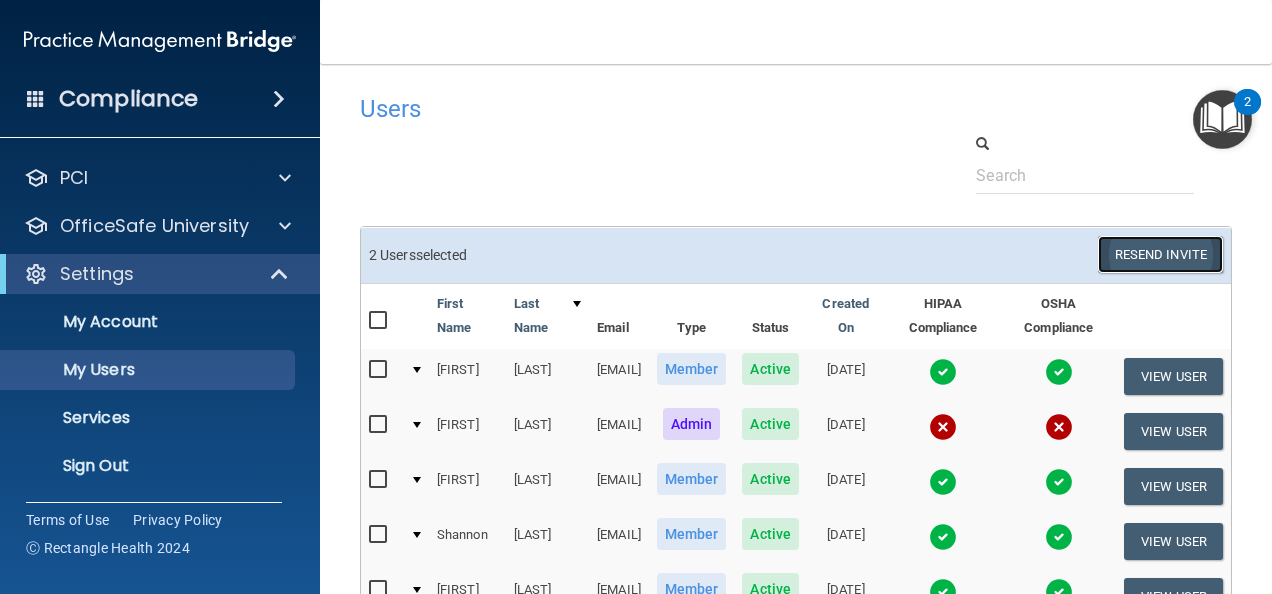 click on "Resend Invite" at bounding box center [1160, 254] 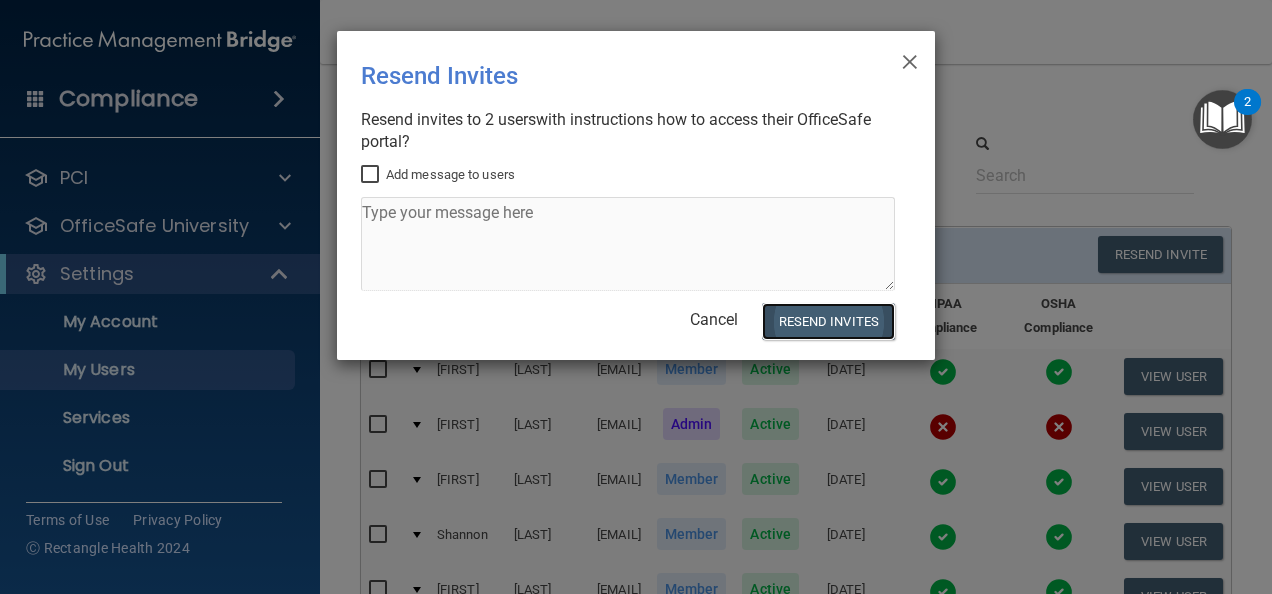 click on "Resend Invites" at bounding box center (828, 321) 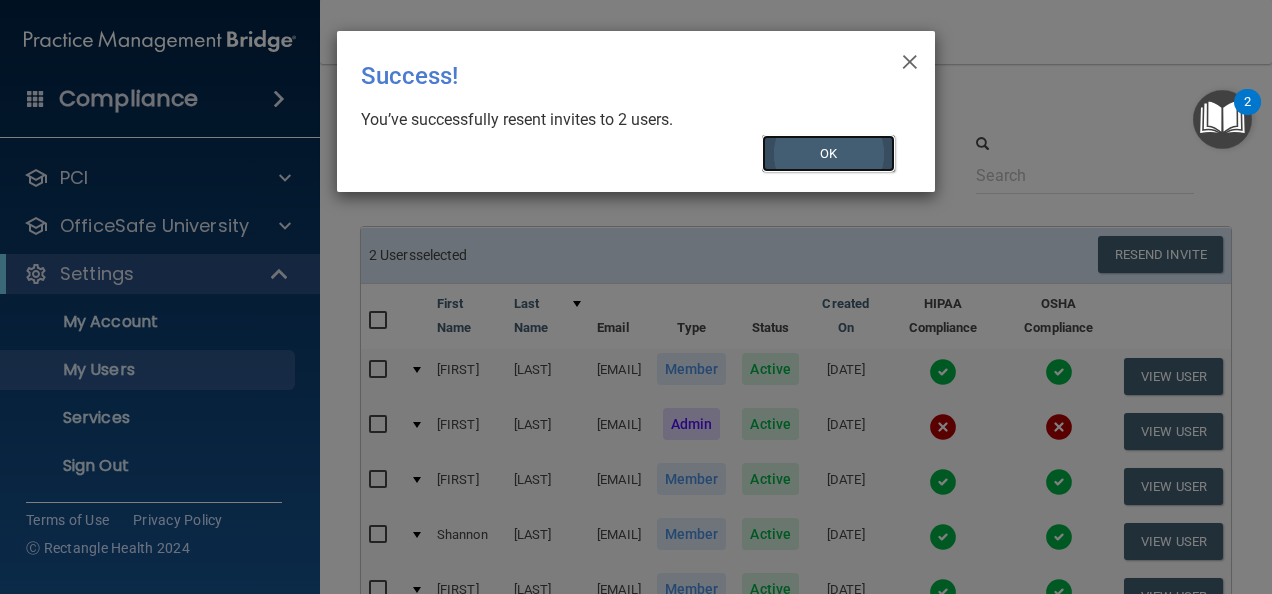 click on "OK" at bounding box center (829, 153) 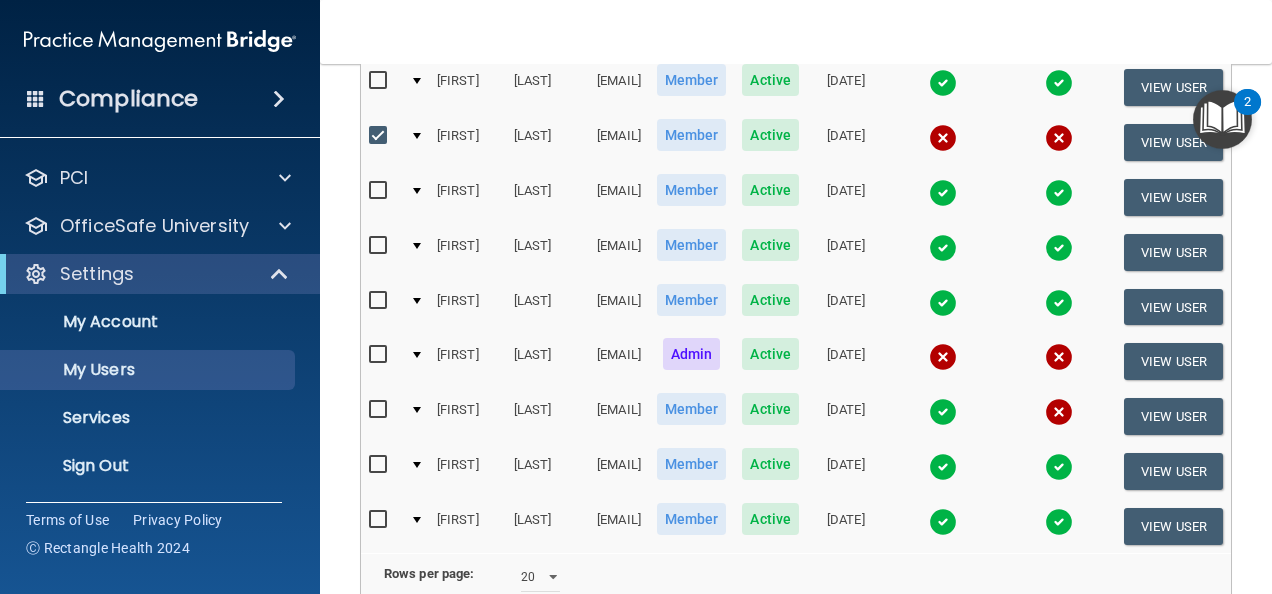 scroll, scrollTop: 1095, scrollLeft: 0, axis: vertical 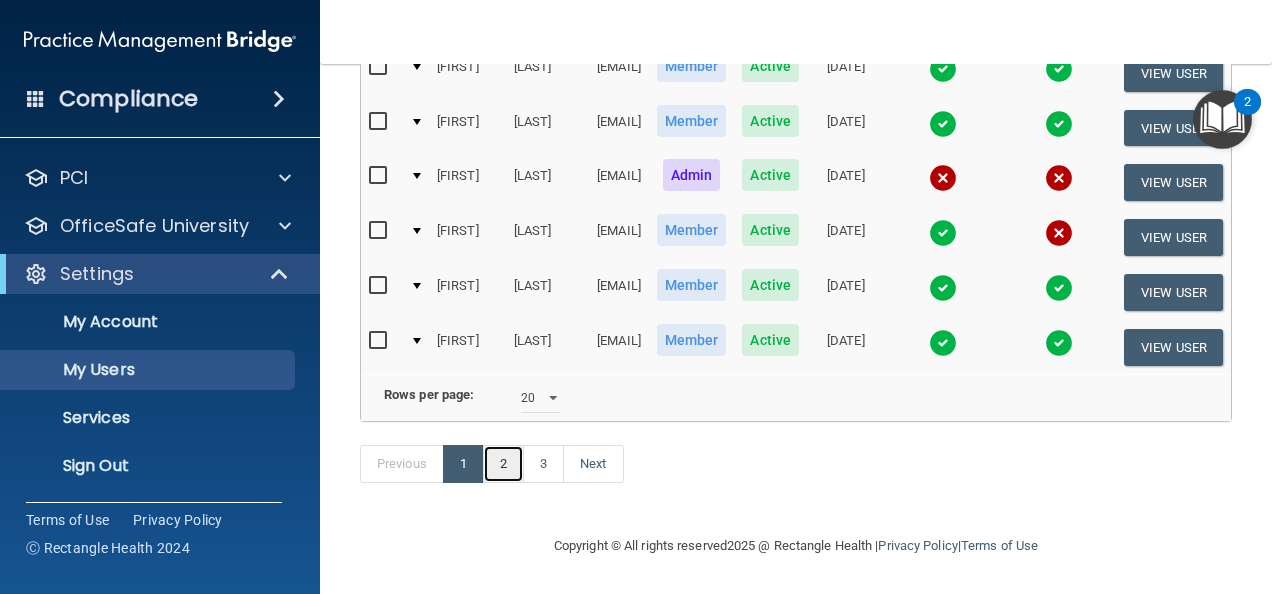 click on "2" at bounding box center (503, 464) 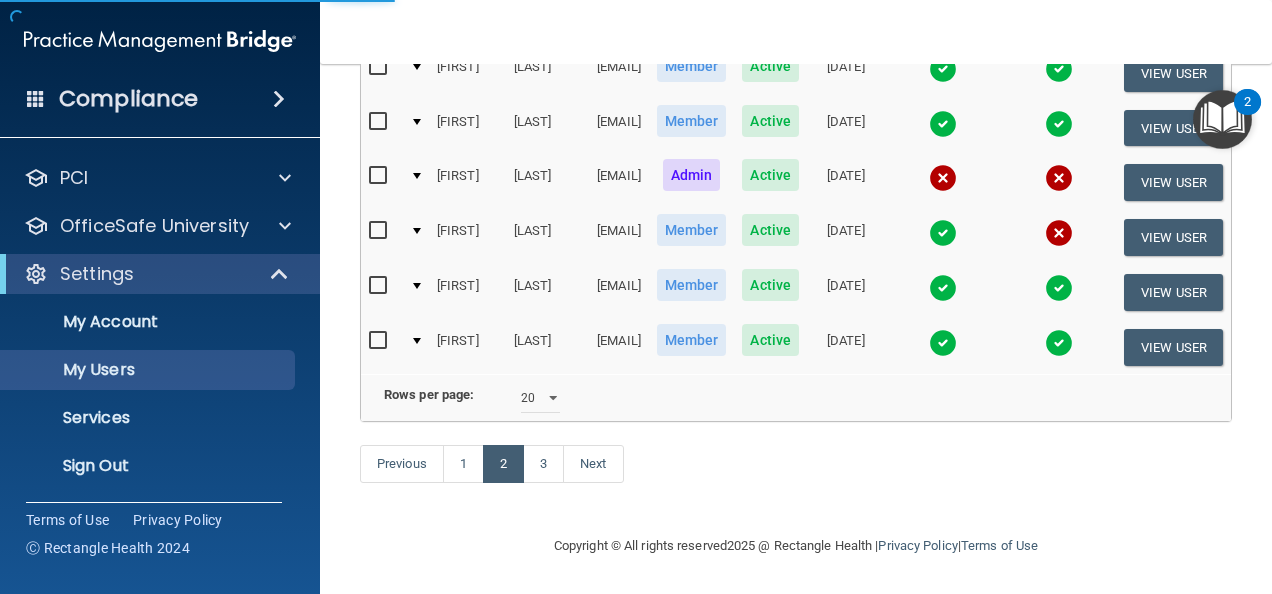 scroll, scrollTop: 0, scrollLeft: 0, axis: both 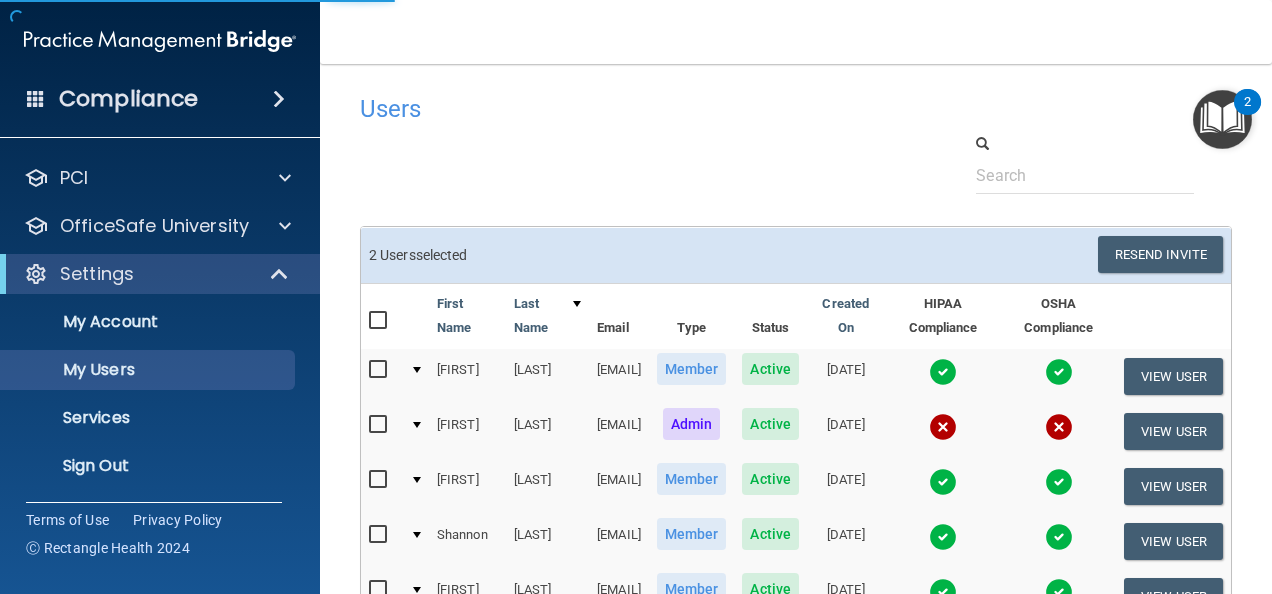 select on "20" 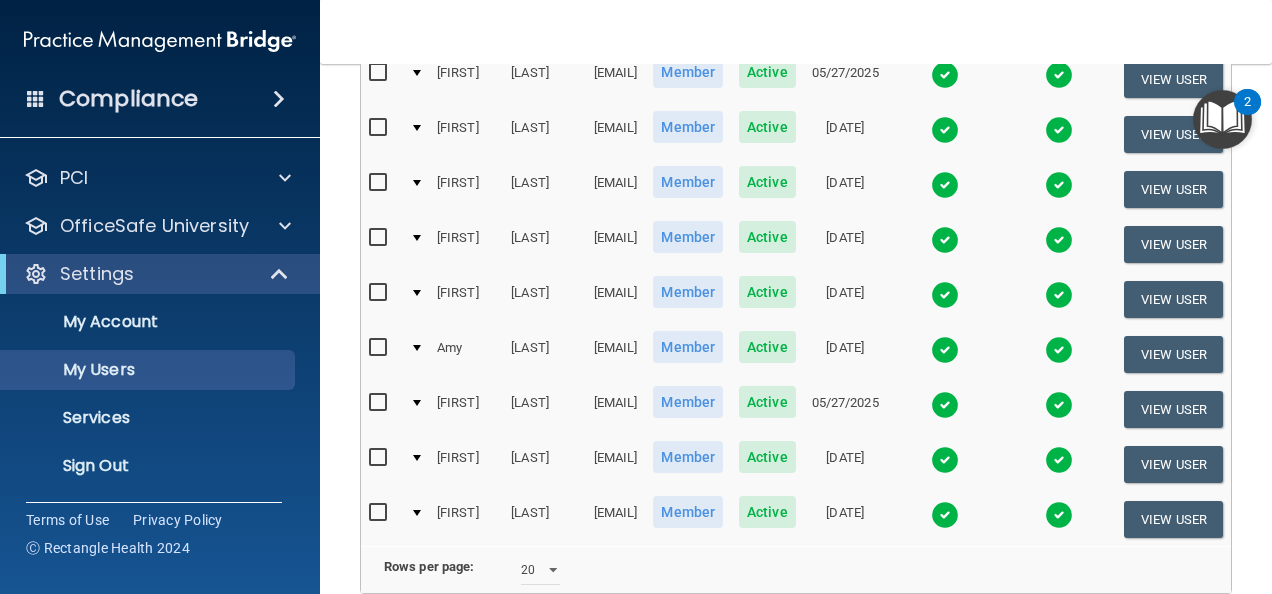 scroll, scrollTop: 1093, scrollLeft: 0, axis: vertical 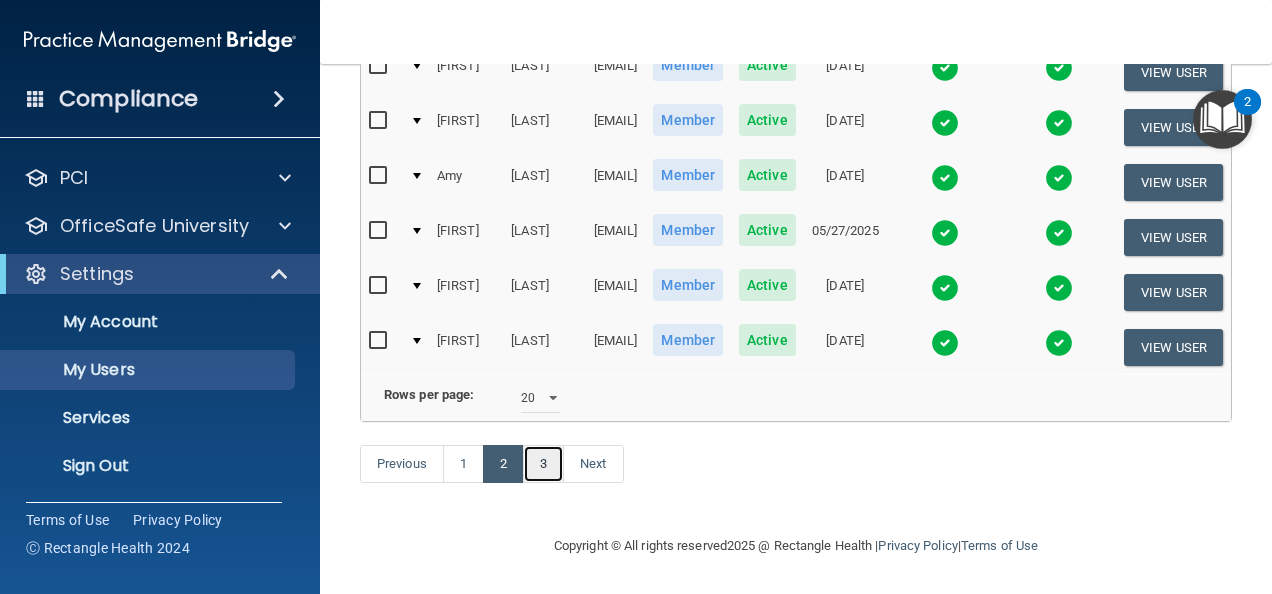 click on "3" at bounding box center (543, 464) 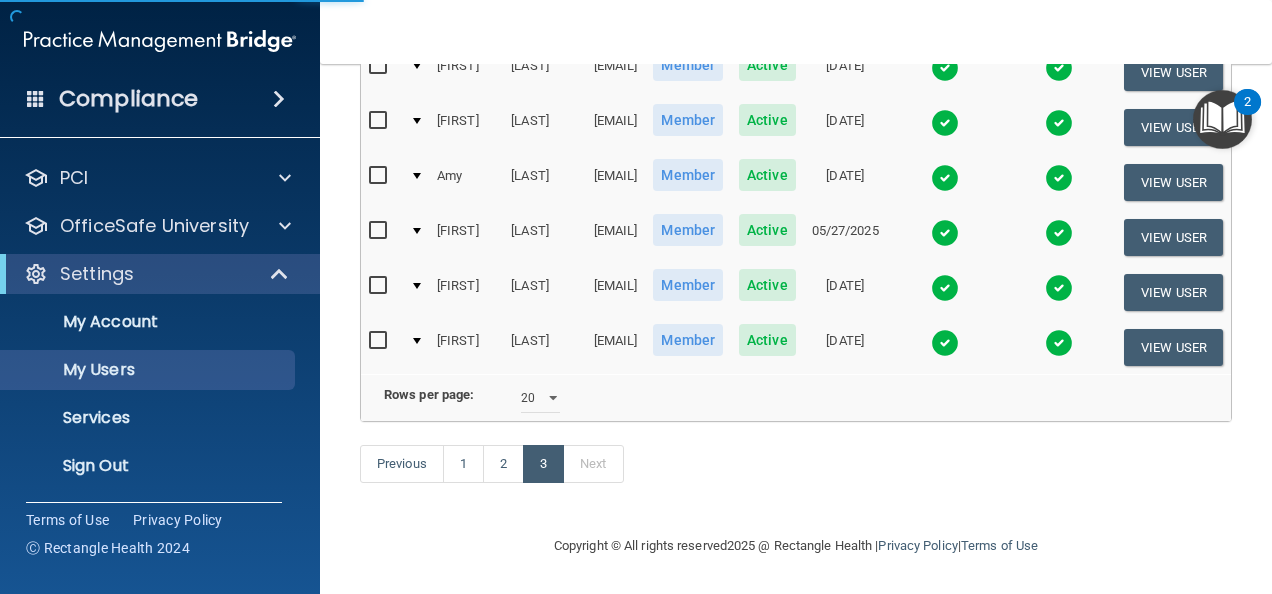 select on "20" 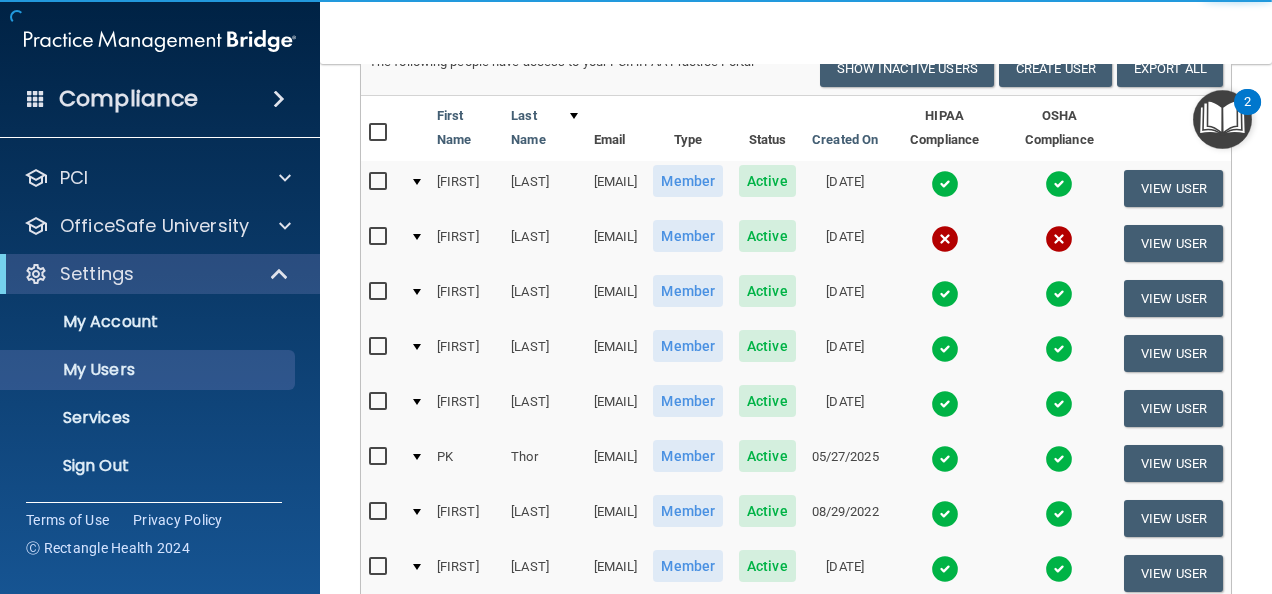 scroll, scrollTop: 200, scrollLeft: 0, axis: vertical 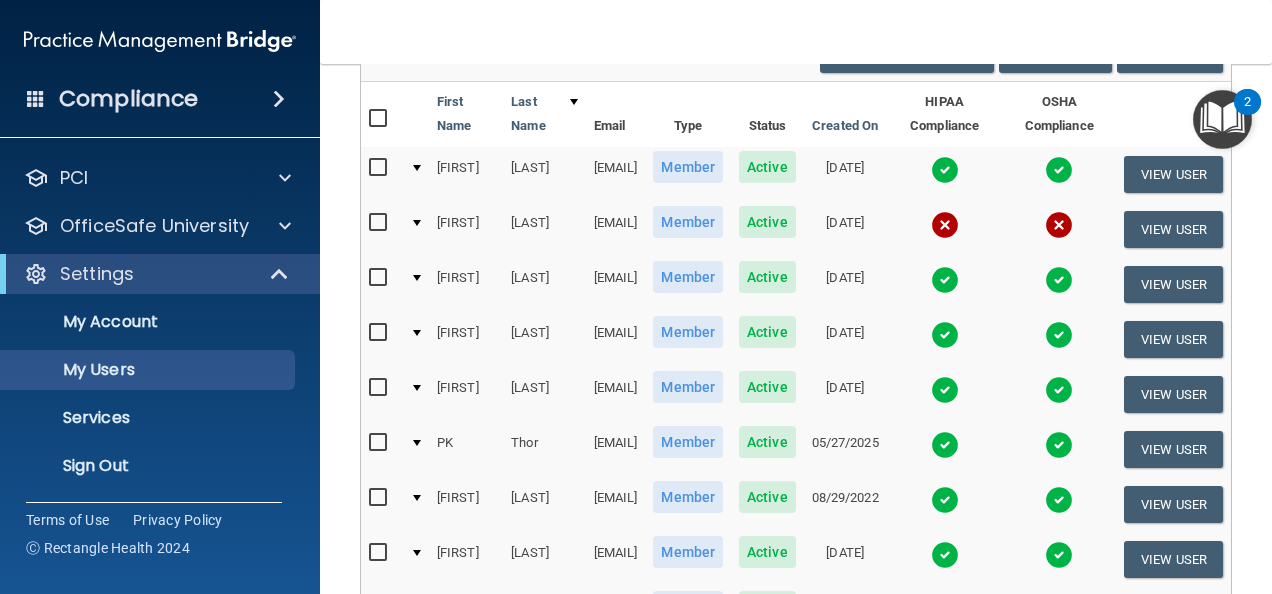 click at bounding box center (380, 223) 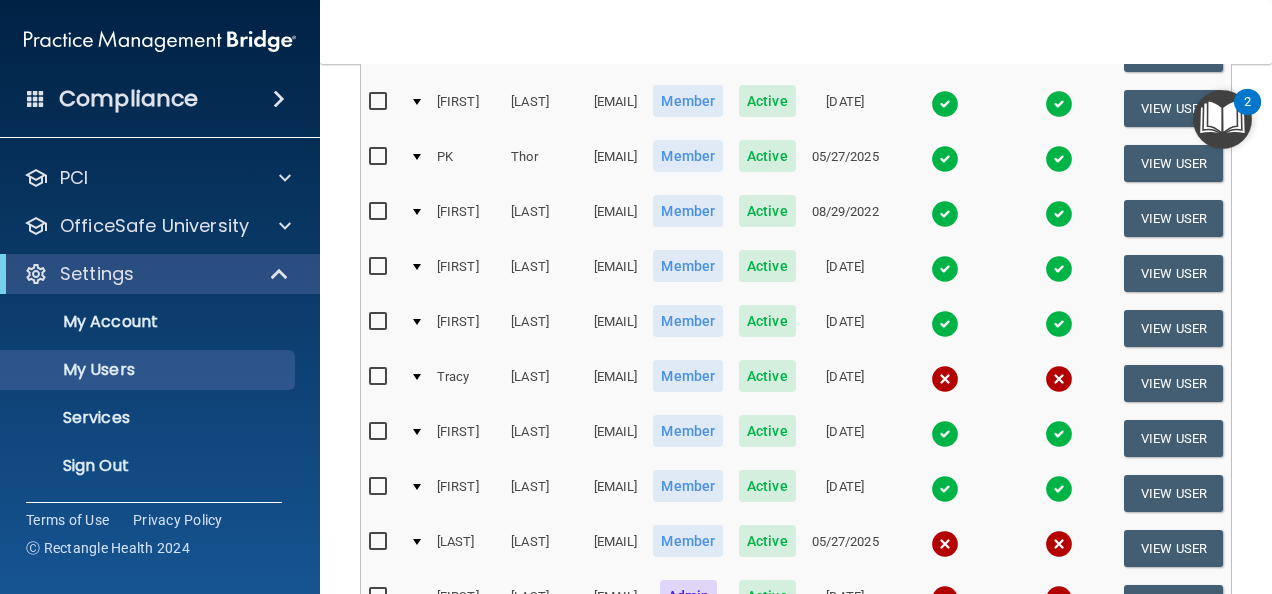scroll, scrollTop: 600, scrollLeft: 0, axis: vertical 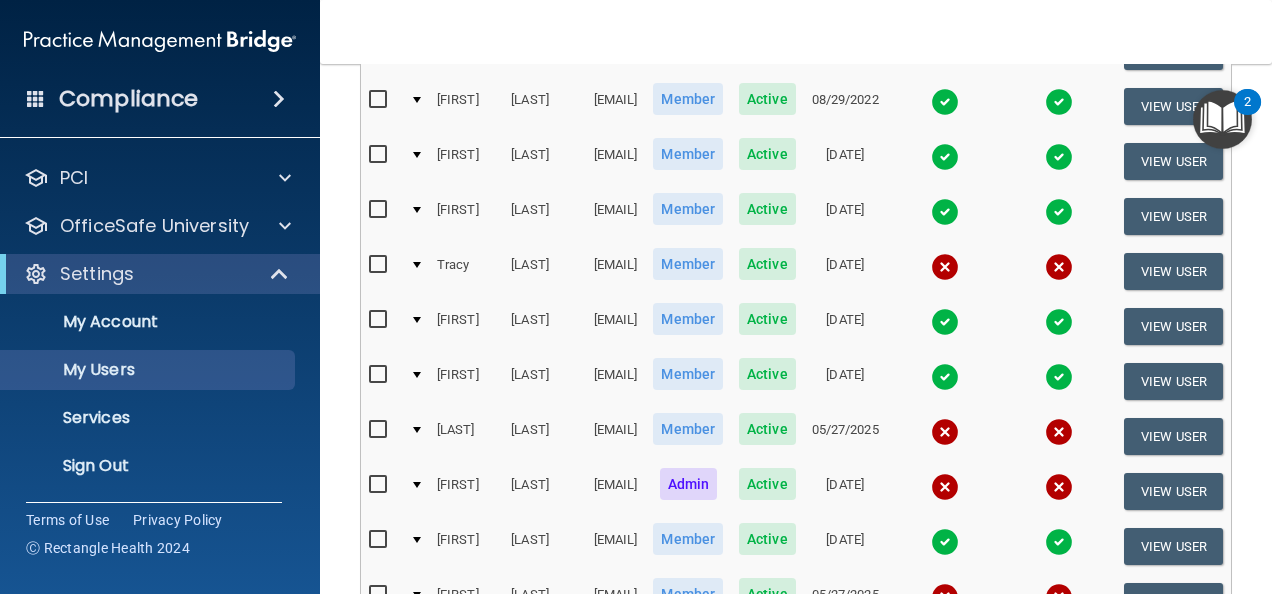 click at bounding box center [380, 265] 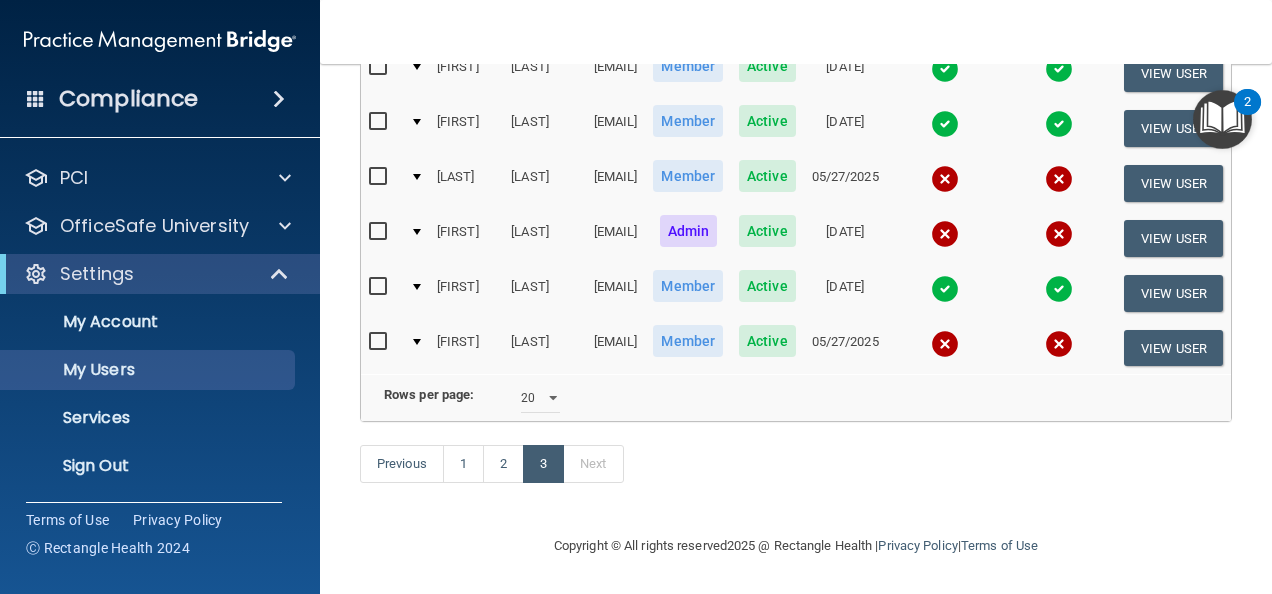 scroll, scrollTop: 899, scrollLeft: 0, axis: vertical 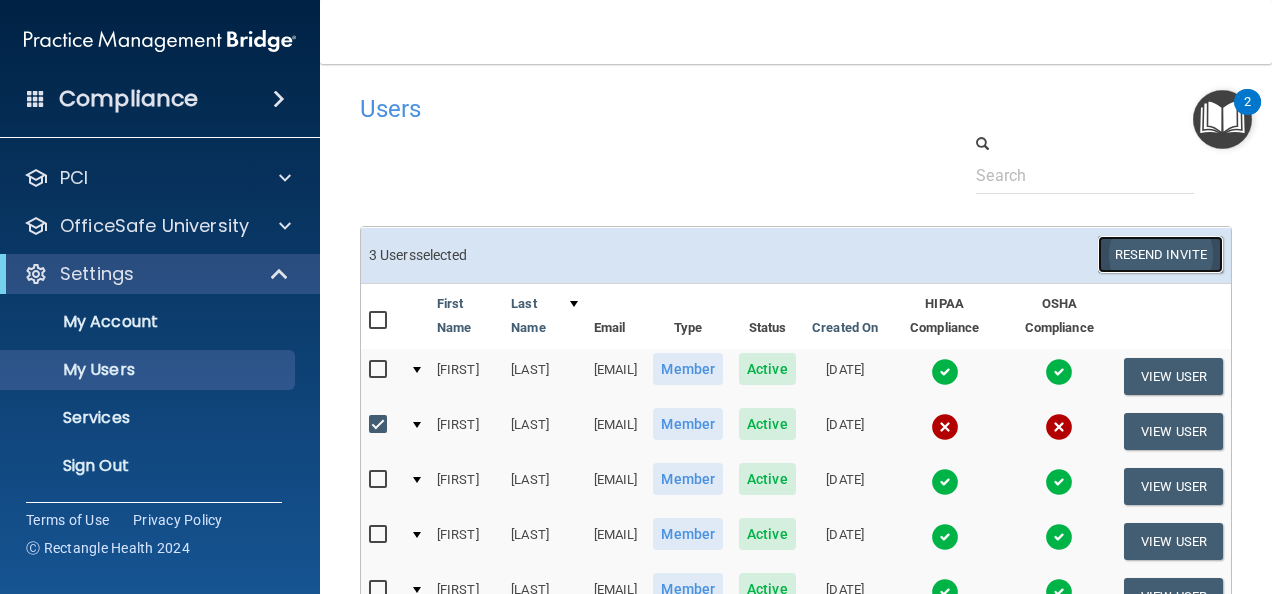 click on "Resend Invite" at bounding box center (1160, 254) 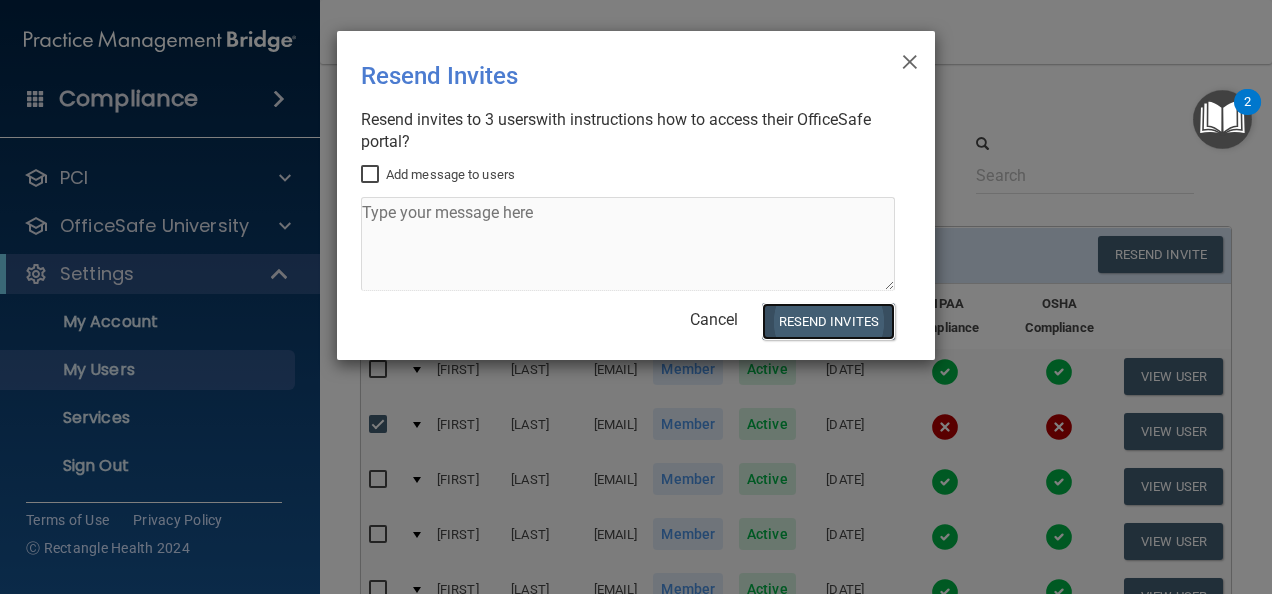 click on "Resend Invites" at bounding box center [828, 321] 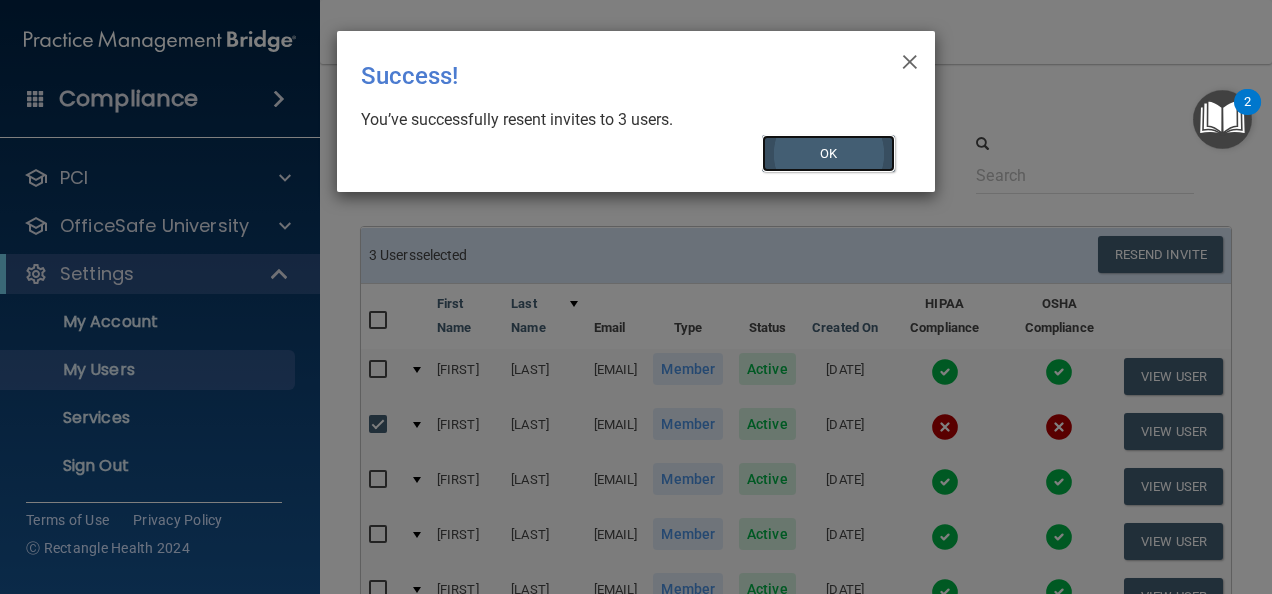 click on "OK" at bounding box center (829, 153) 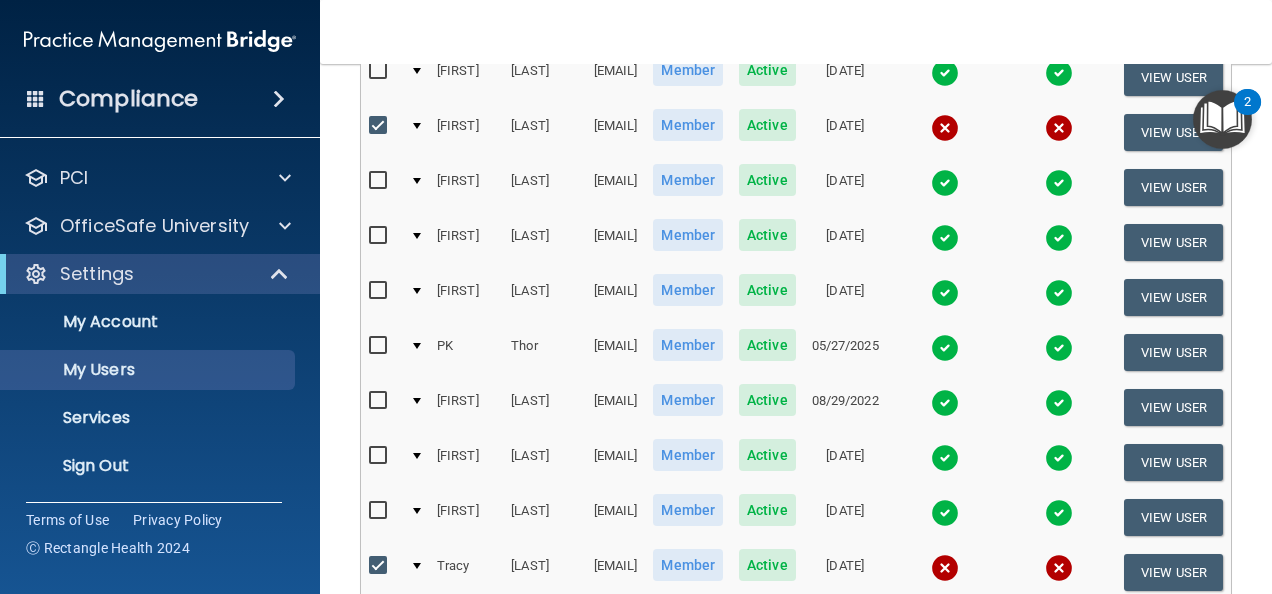 scroll, scrollTop: 0, scrollLeft: 0, axis: both 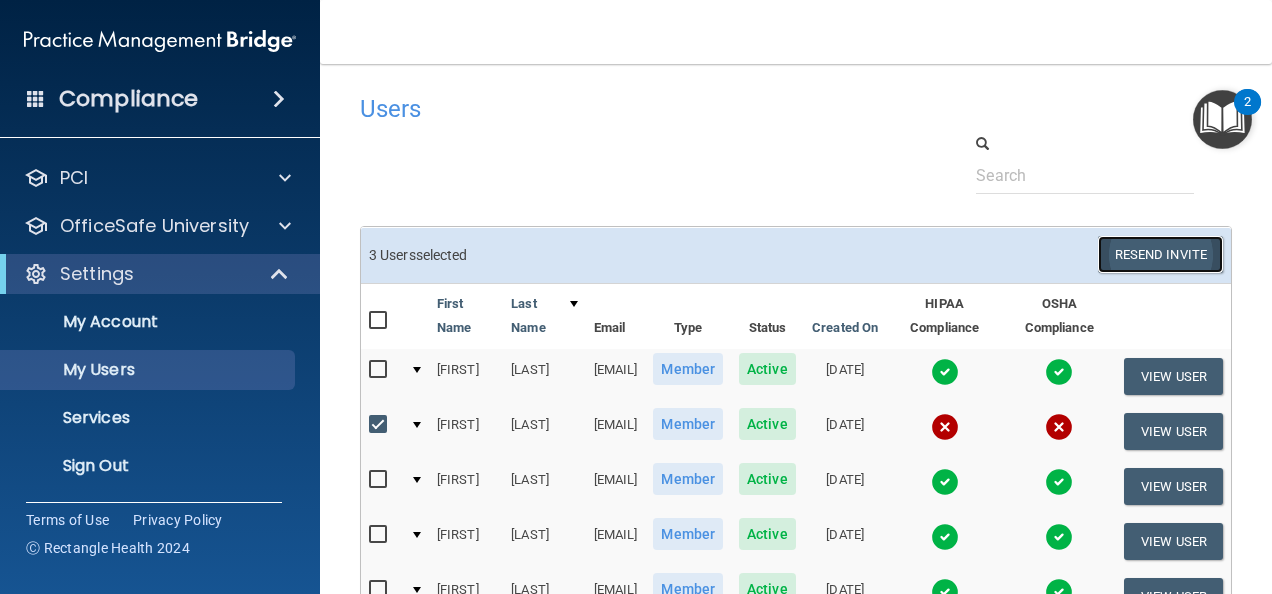 click on "Resend Invite" at bounding box center (1160, 254) 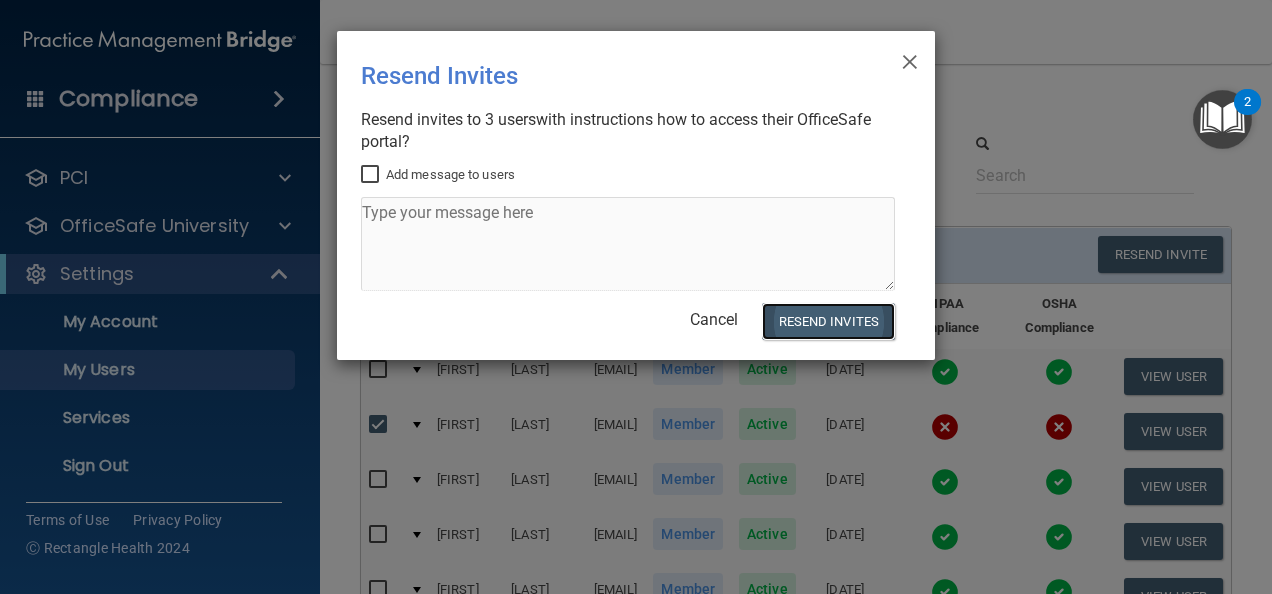 click on "Resend Invites" at bounding box center (828, 321) 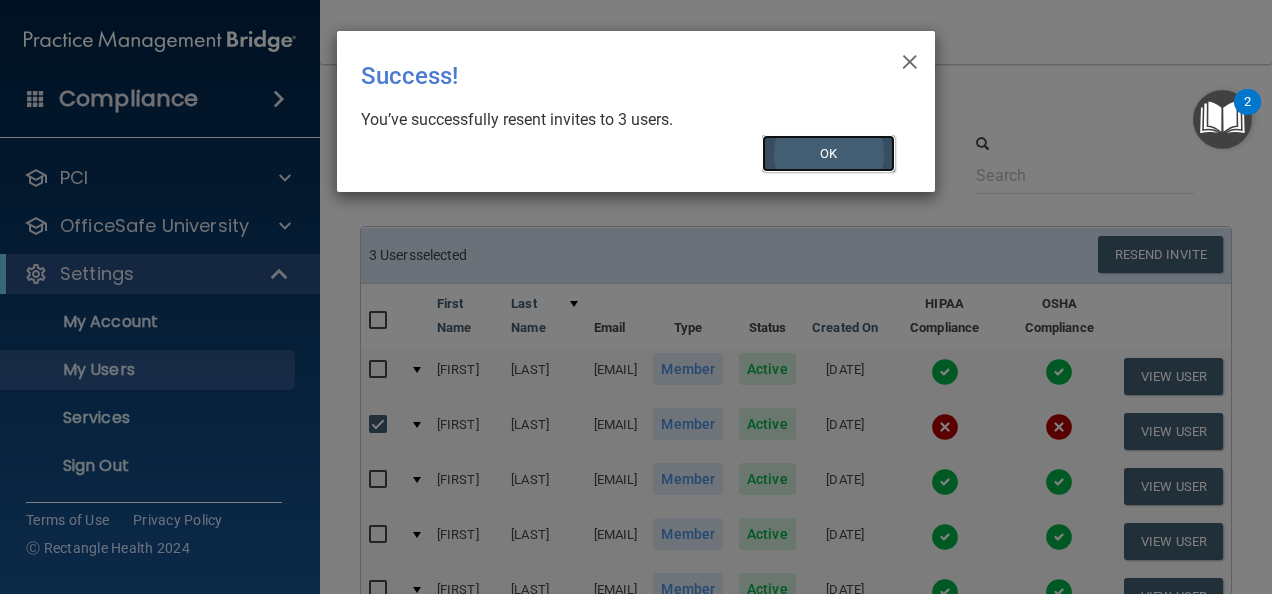 click on "OK" at bounding box center [829, 153] 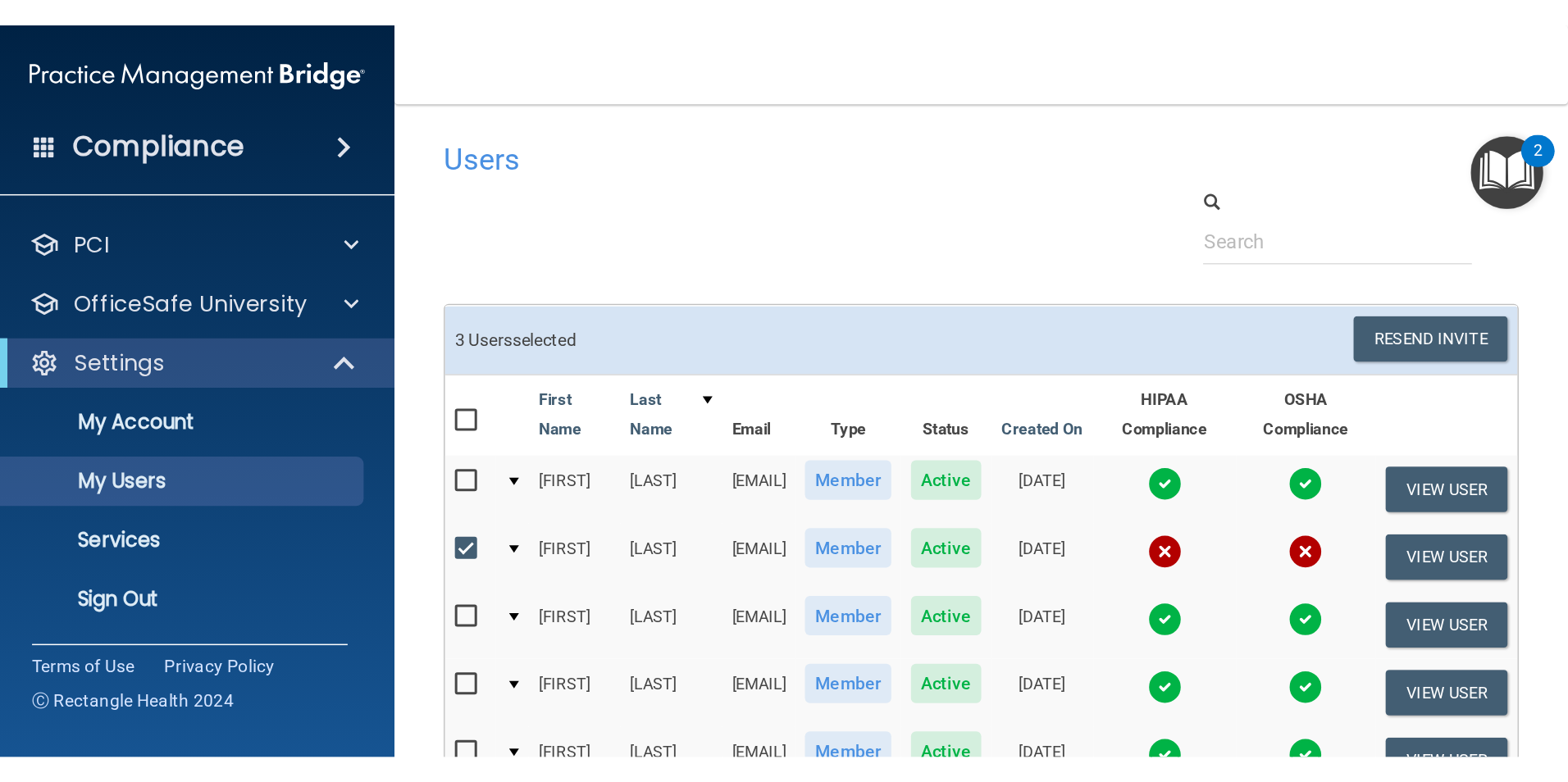 scroll, scrollTop: 0, scrollLeft: 0, axis: both 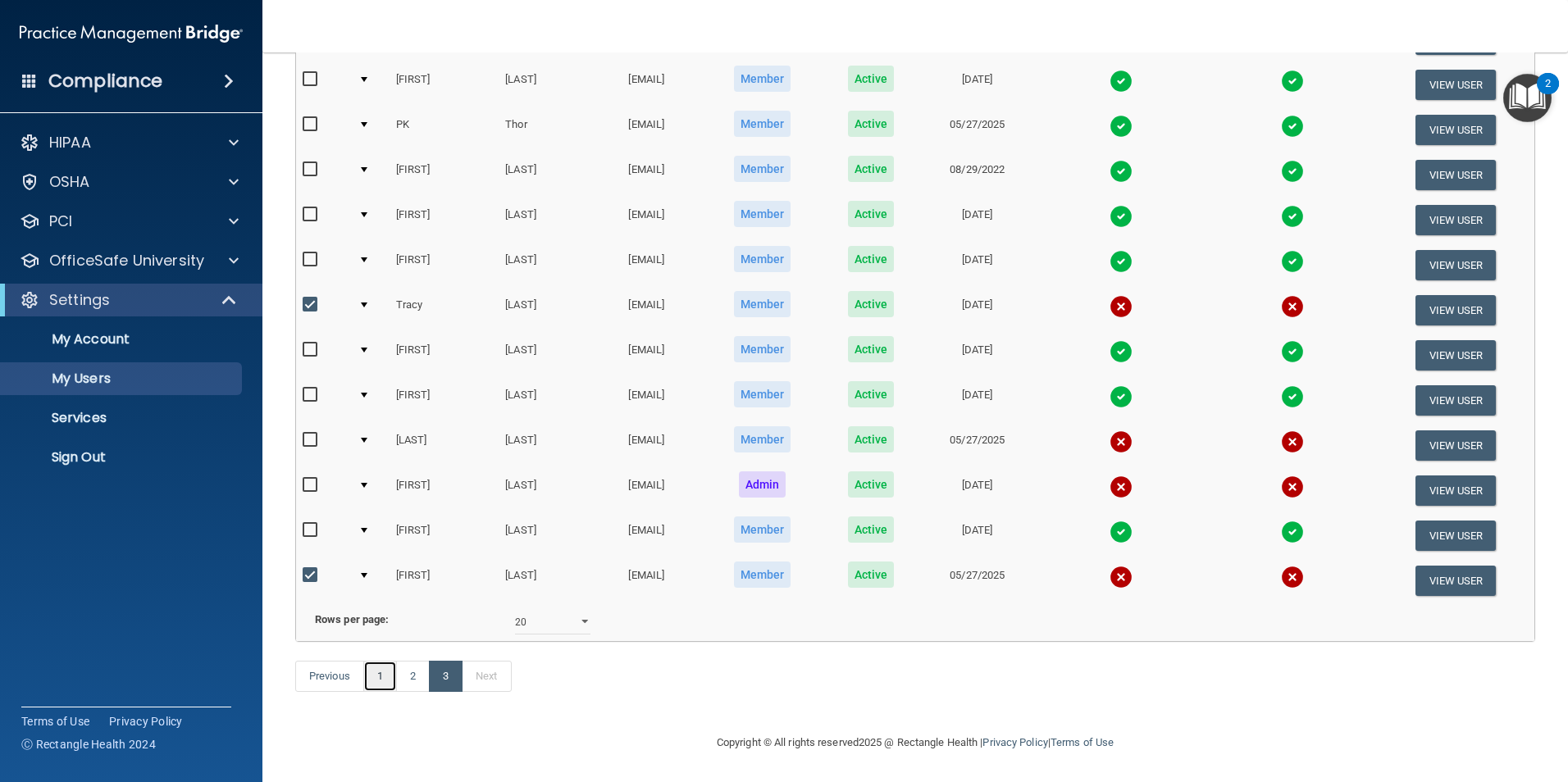 click on "1" at bounding box center (380, 676) 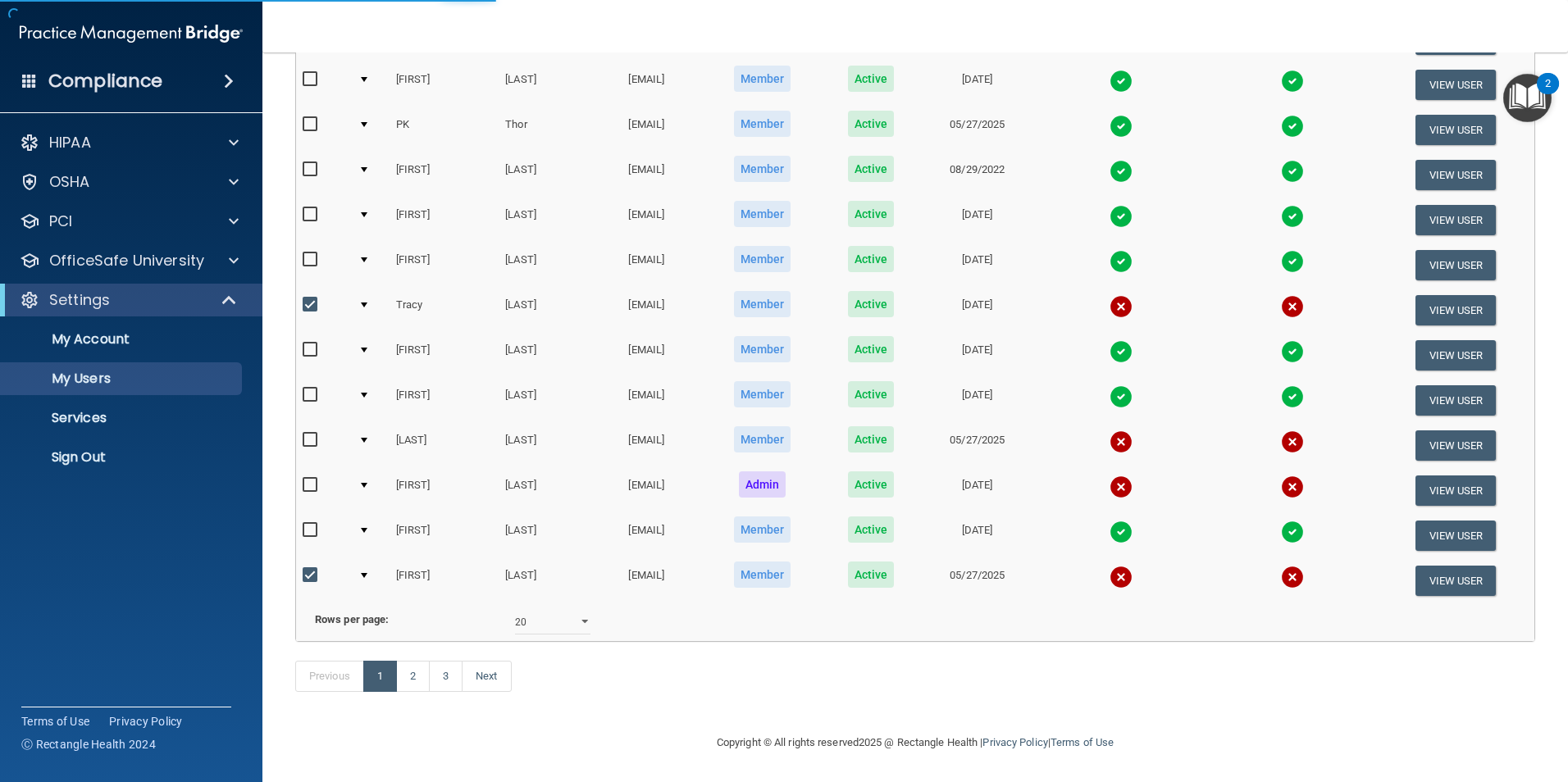 select on "20" 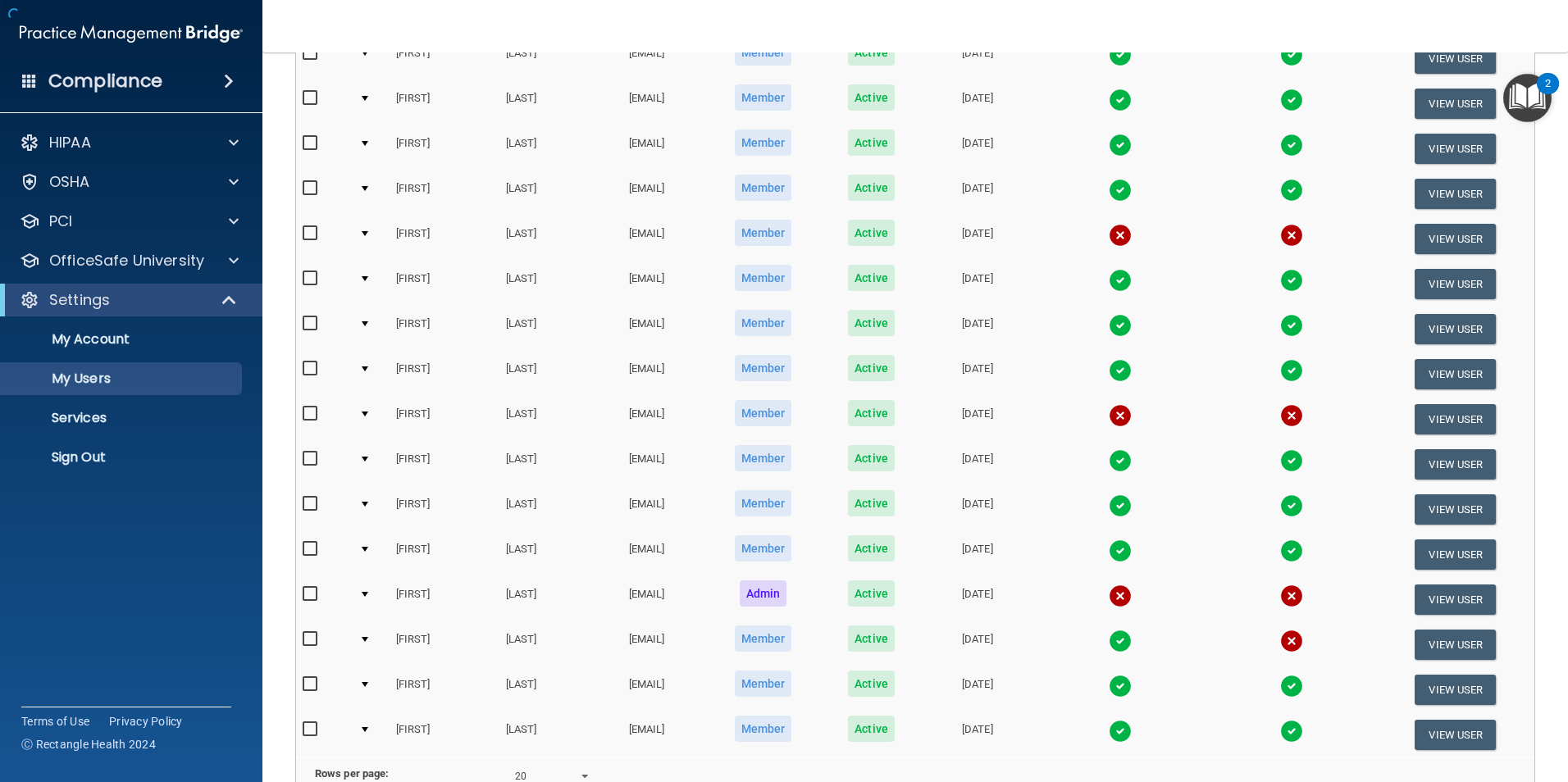 scroll, scrollTop: 0, scrollLeft: 0, axis: both 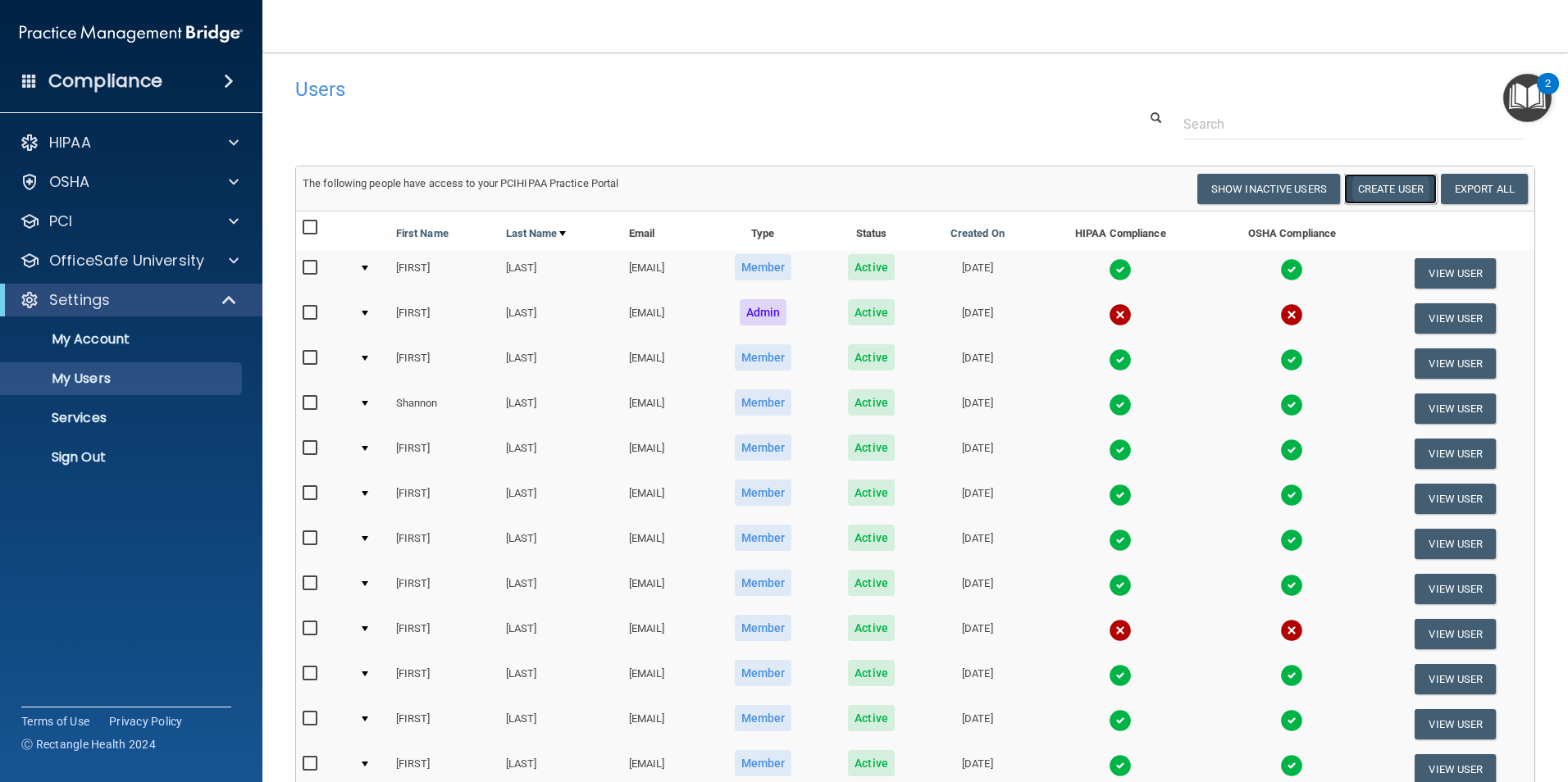 click on "Create User" at bounding box center (1390, 189) 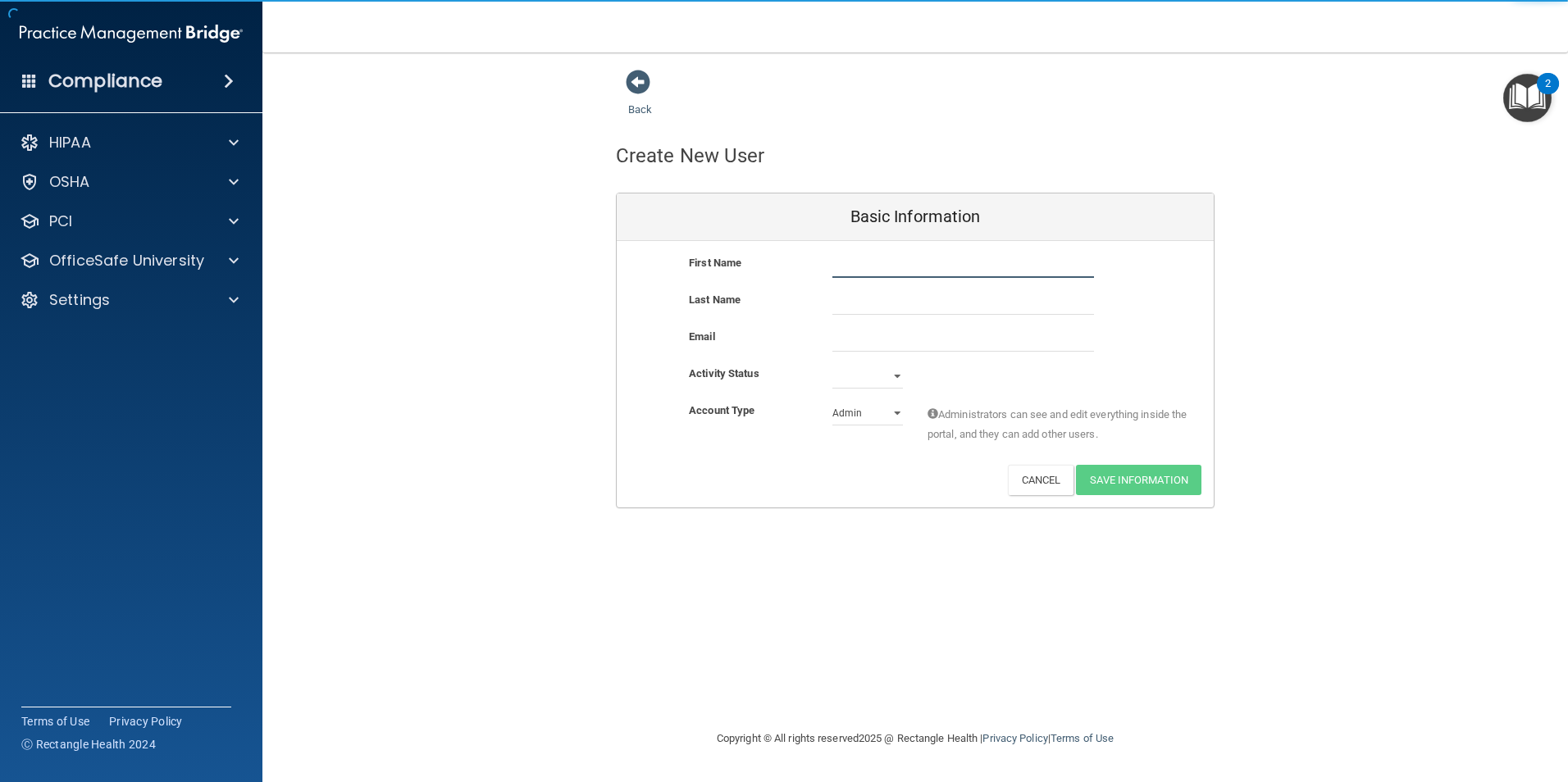 click at bounding box center (963, 266) 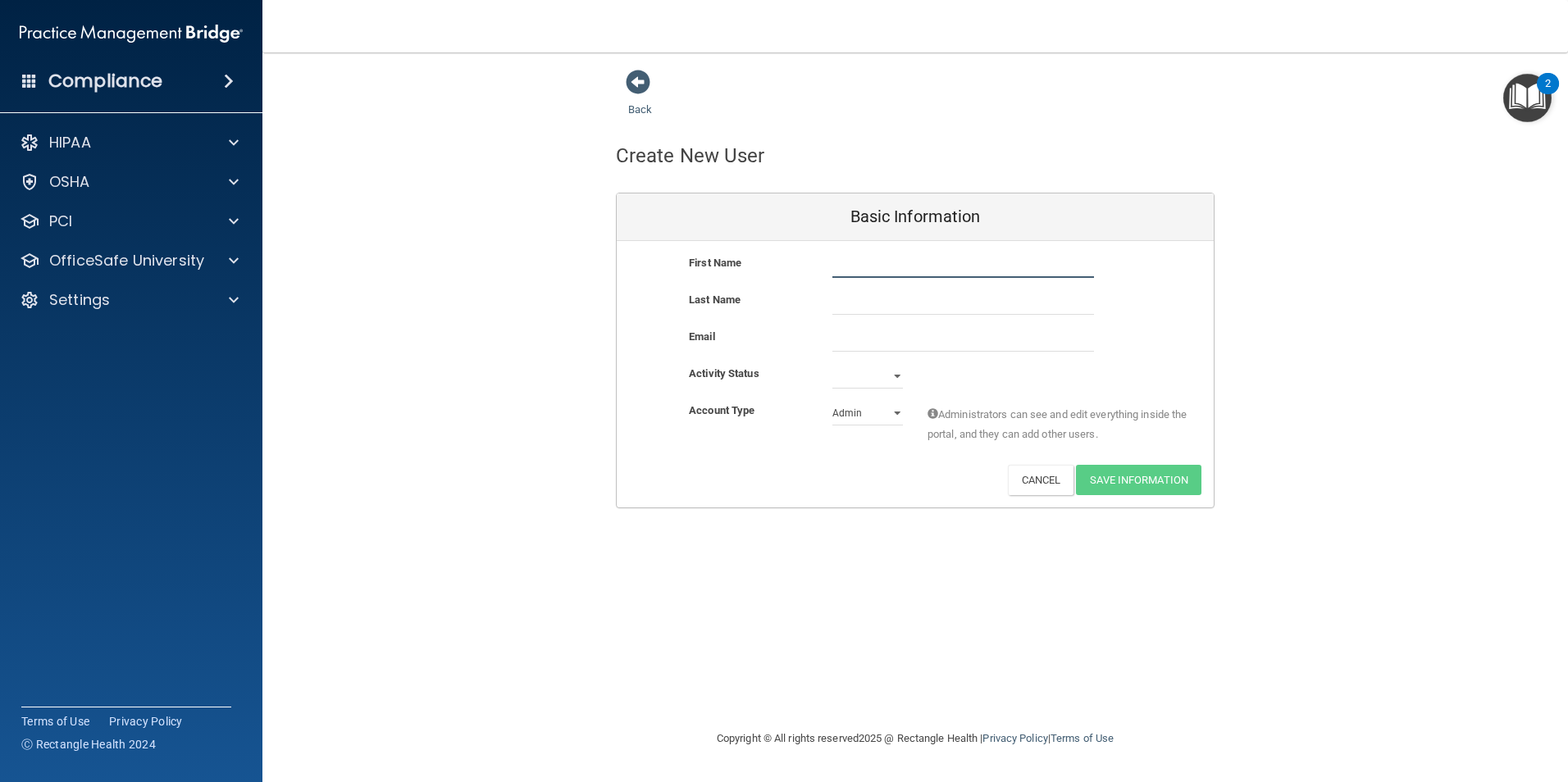click at bounding box center (963, 266) 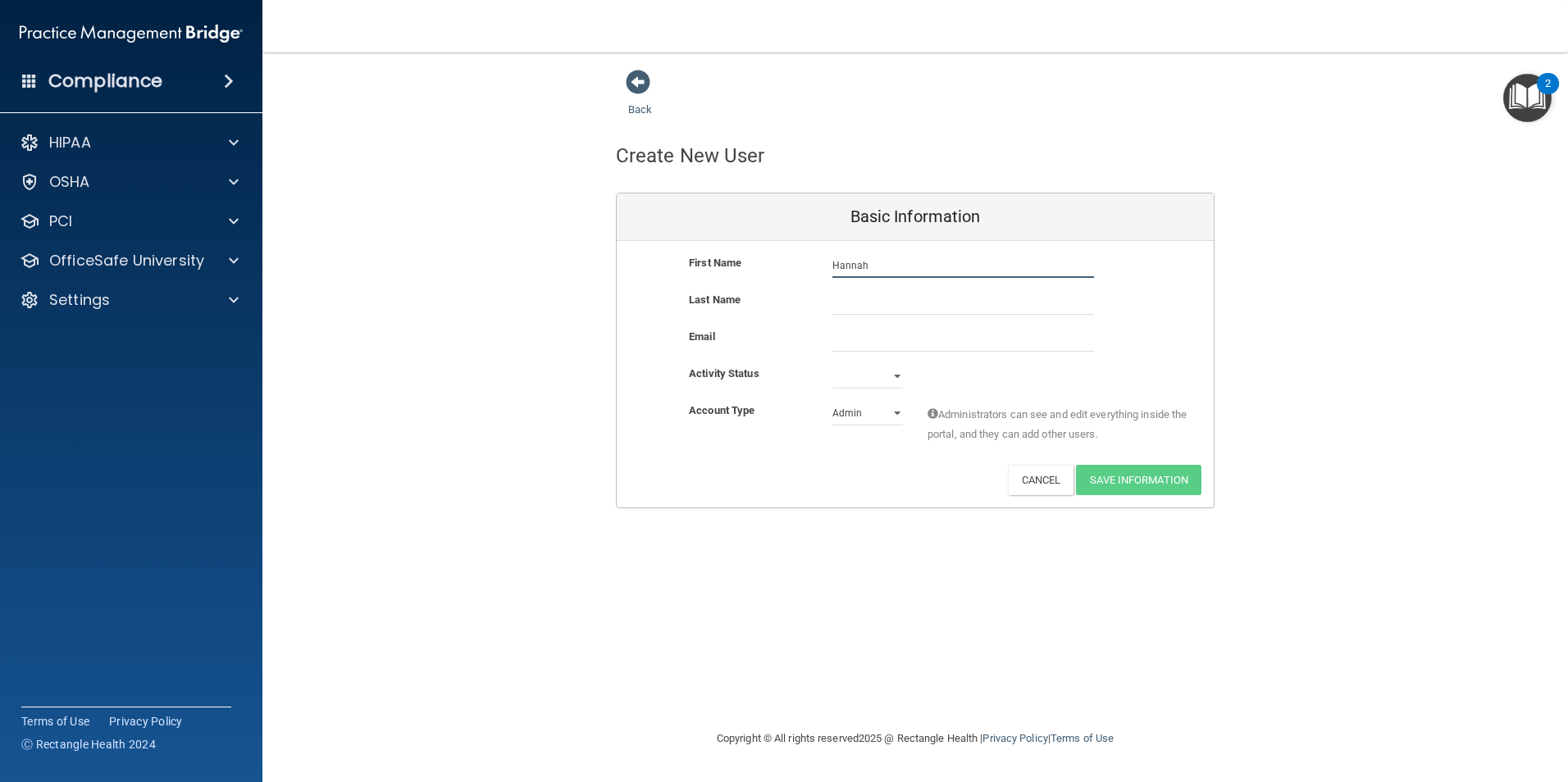 type on "Hannah" 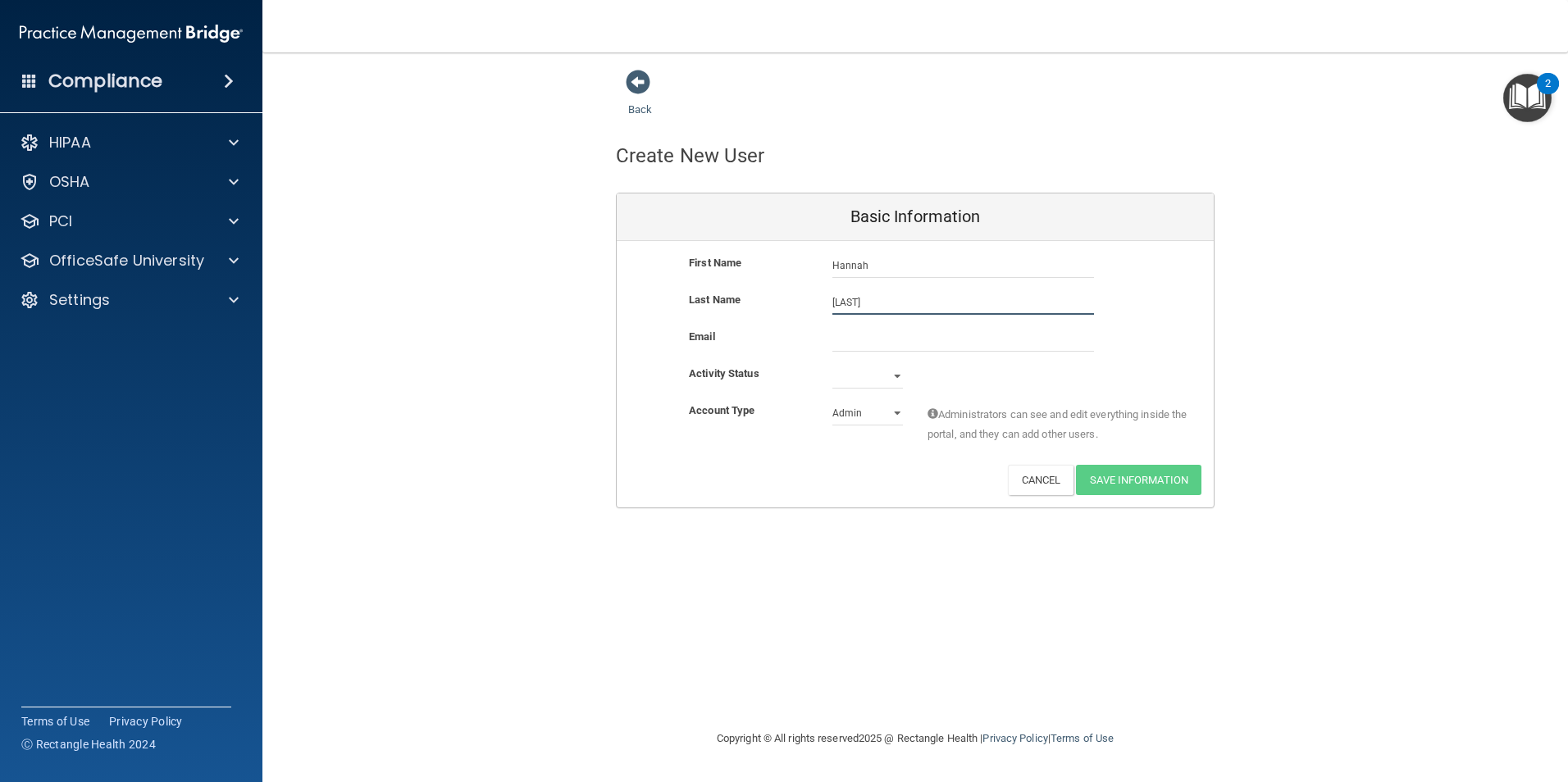 type on "[LAST]" 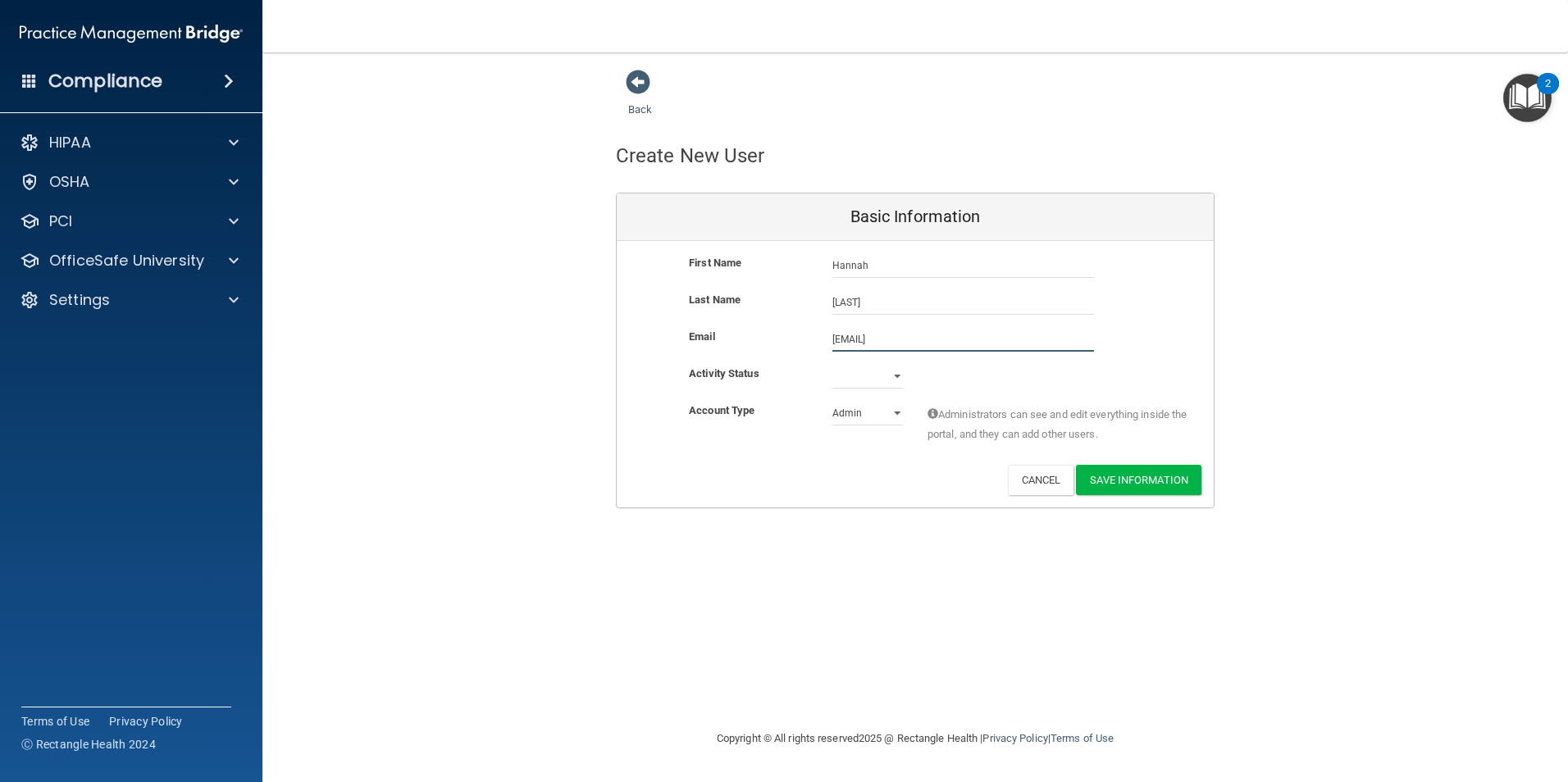type on "[EMAIL]" 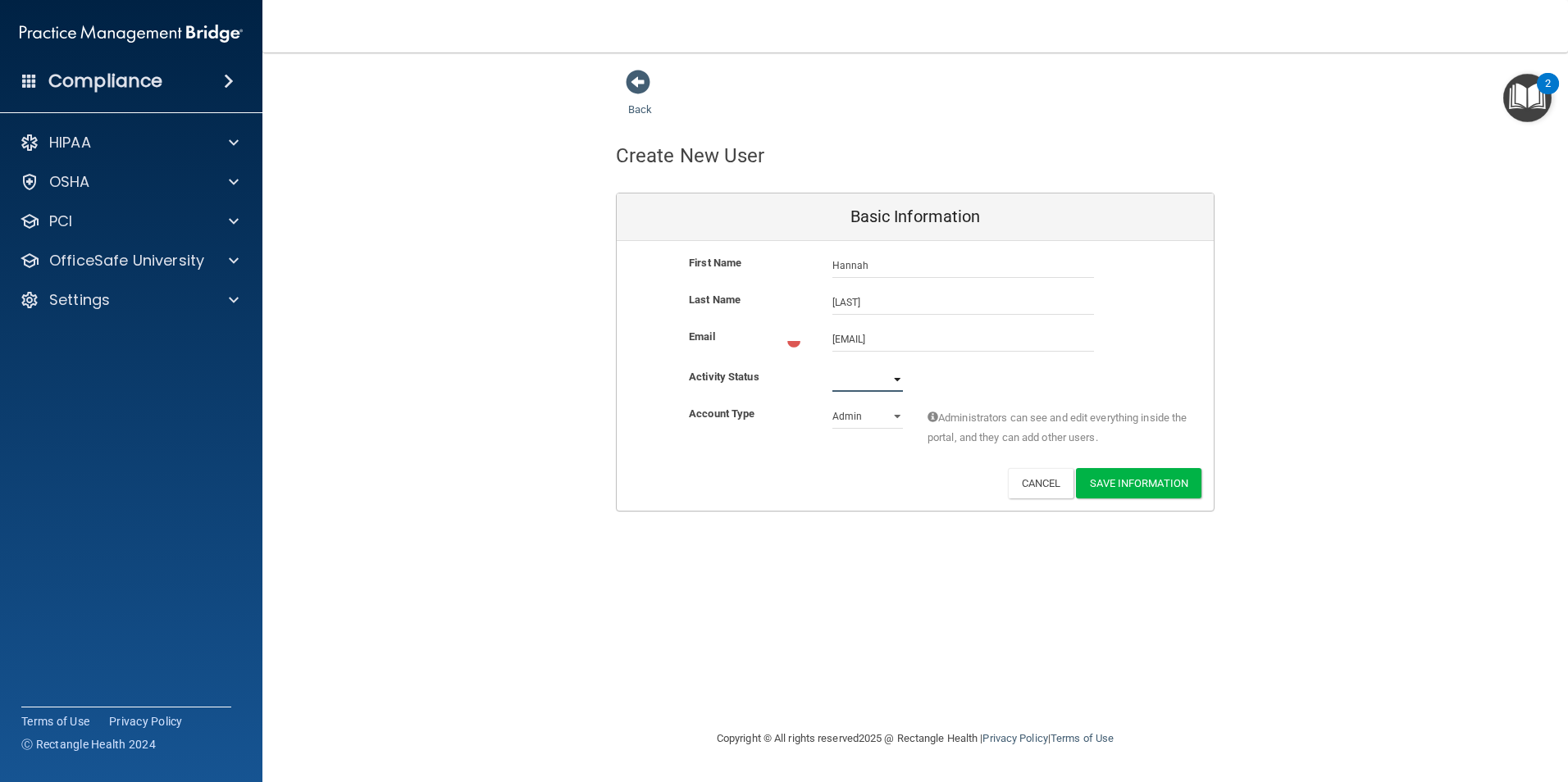 click on "Active  Inactive" at bounding box center [868, 380] 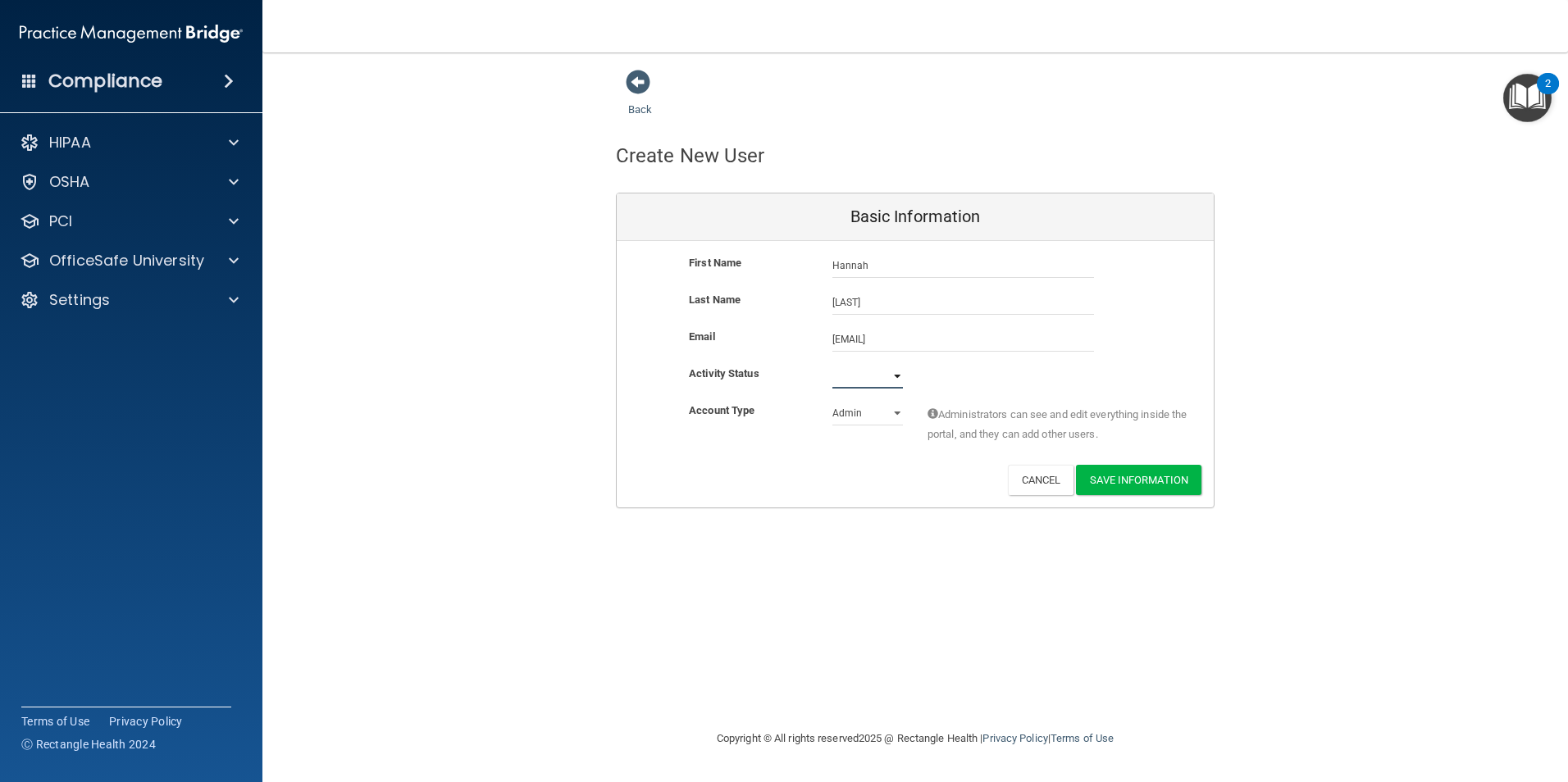 select on "active" 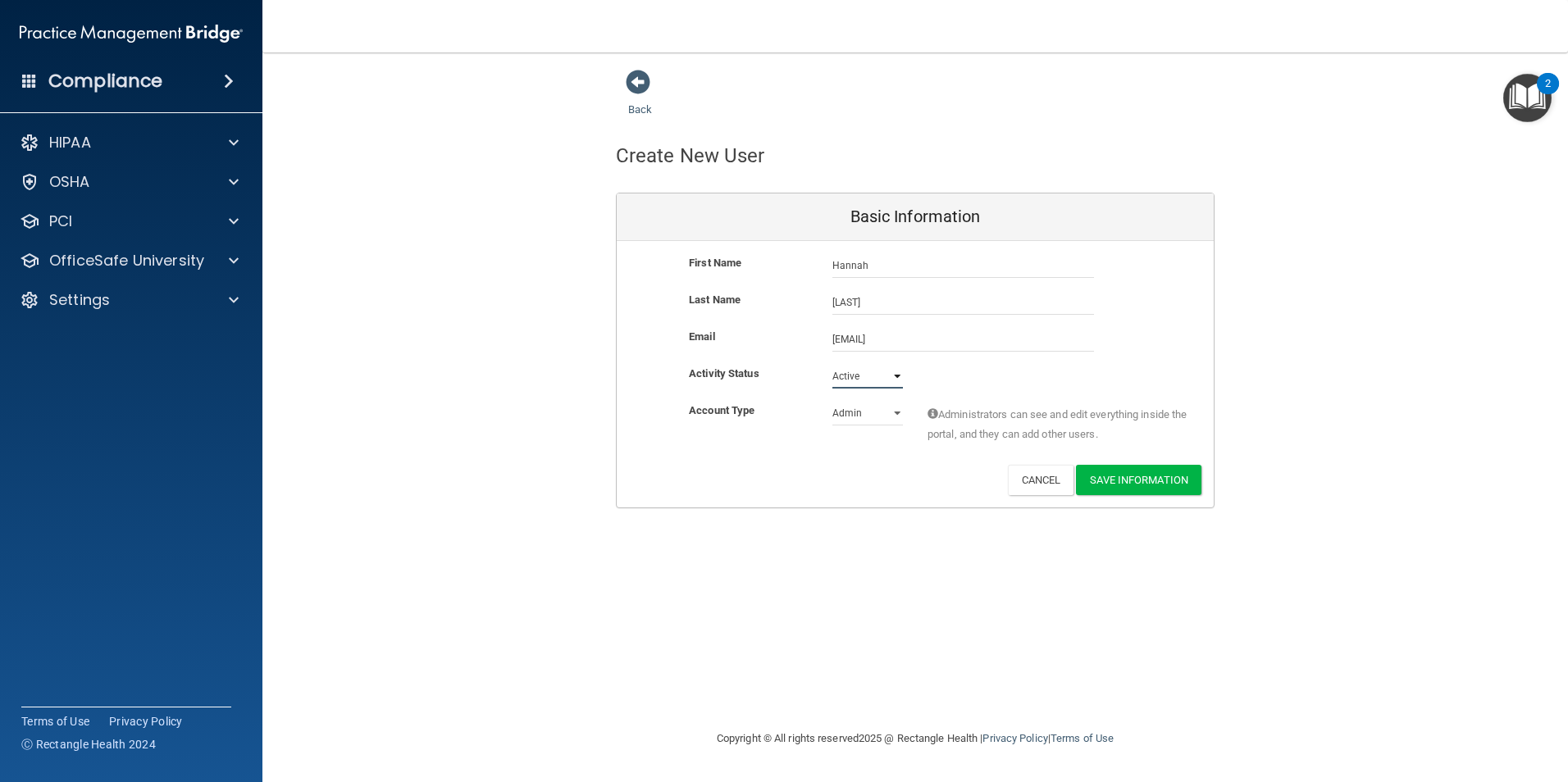 click on "Active  Inactive" at bounding box center [868, 376] 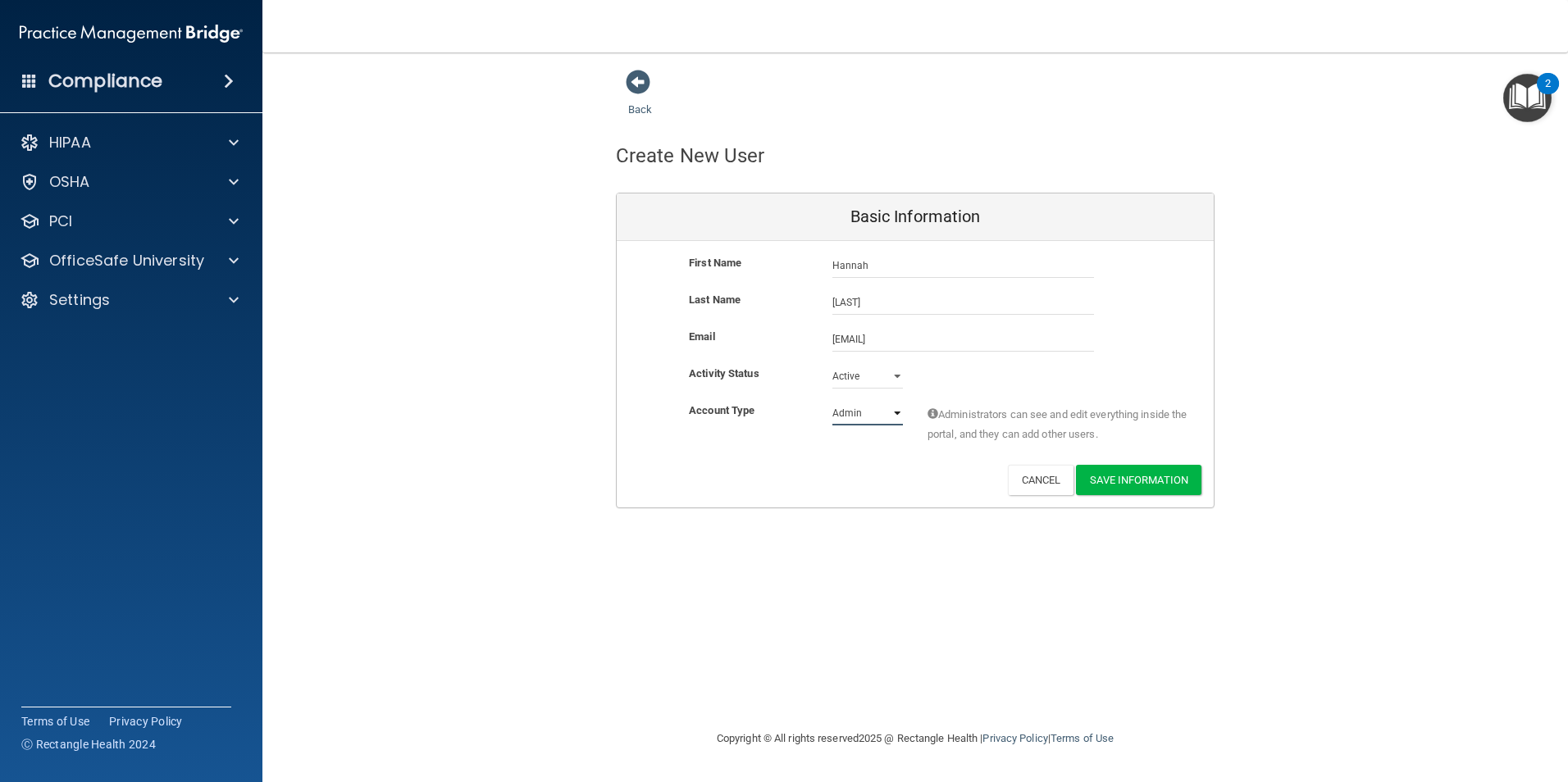 click on "Admin  Member" at bounding box center (868, 413) 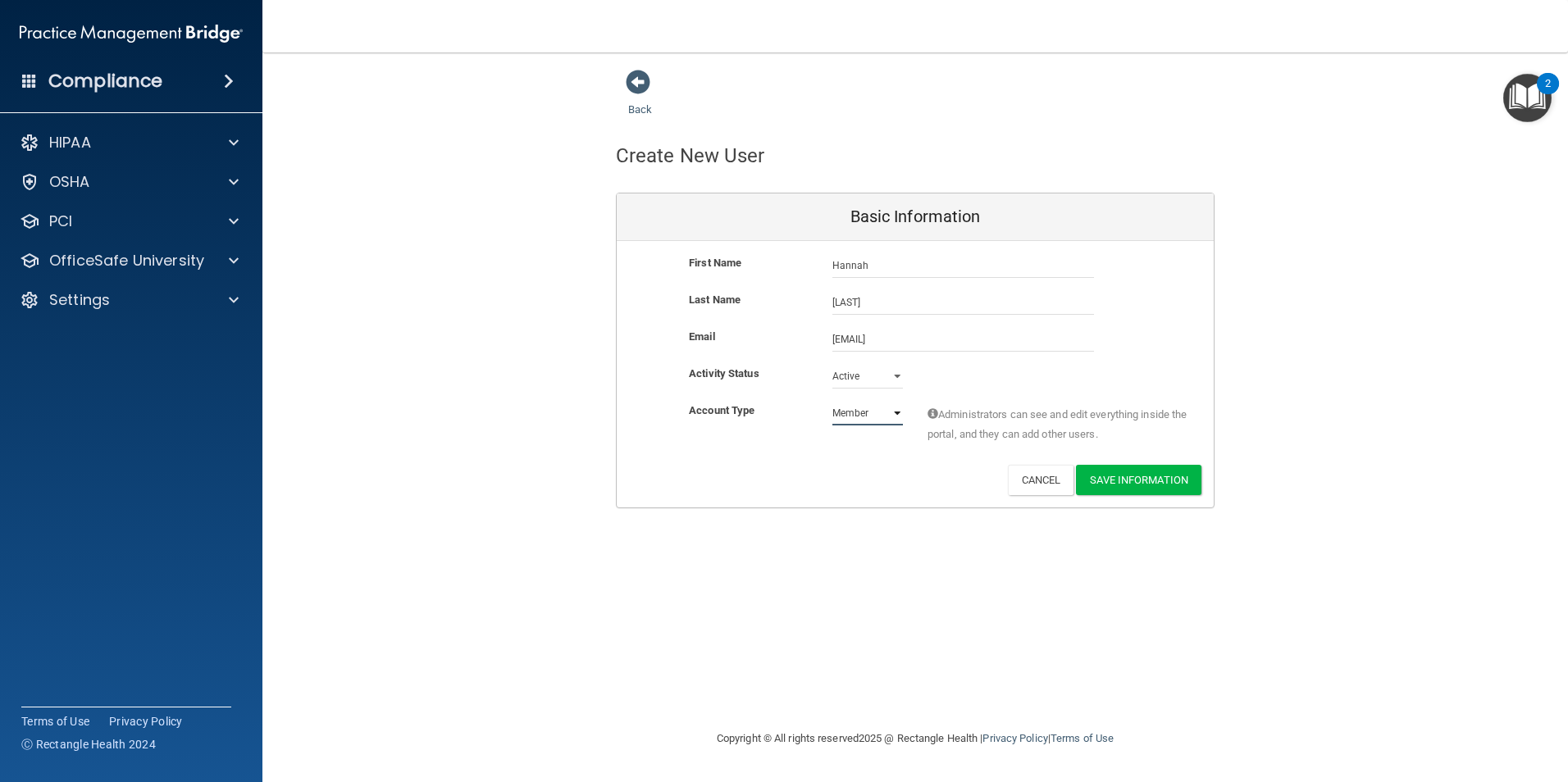 click on "Admin  Member" at bounding box center [868, 413] 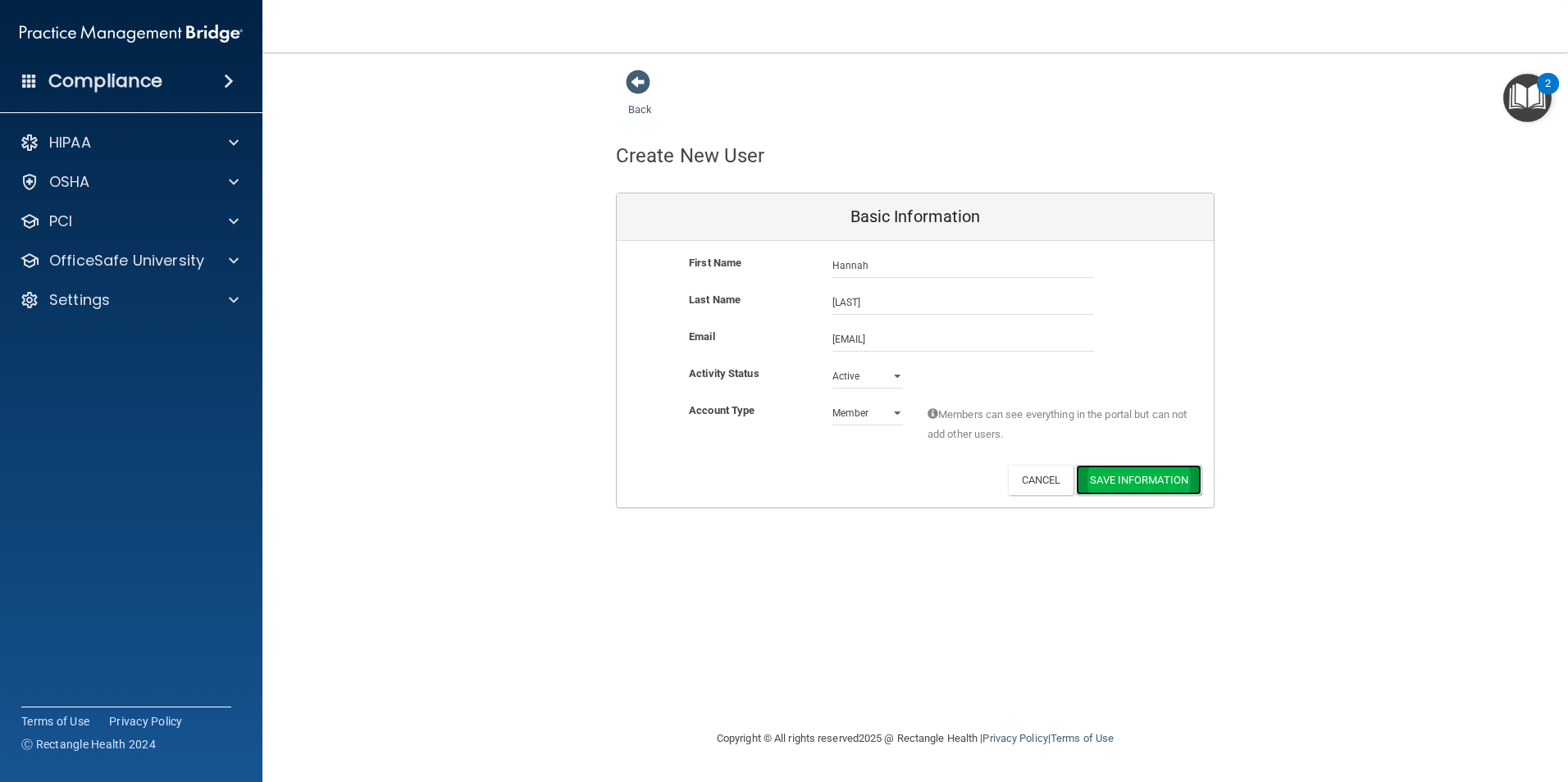 click on "Save Information" at bounding box center [1138, 480] 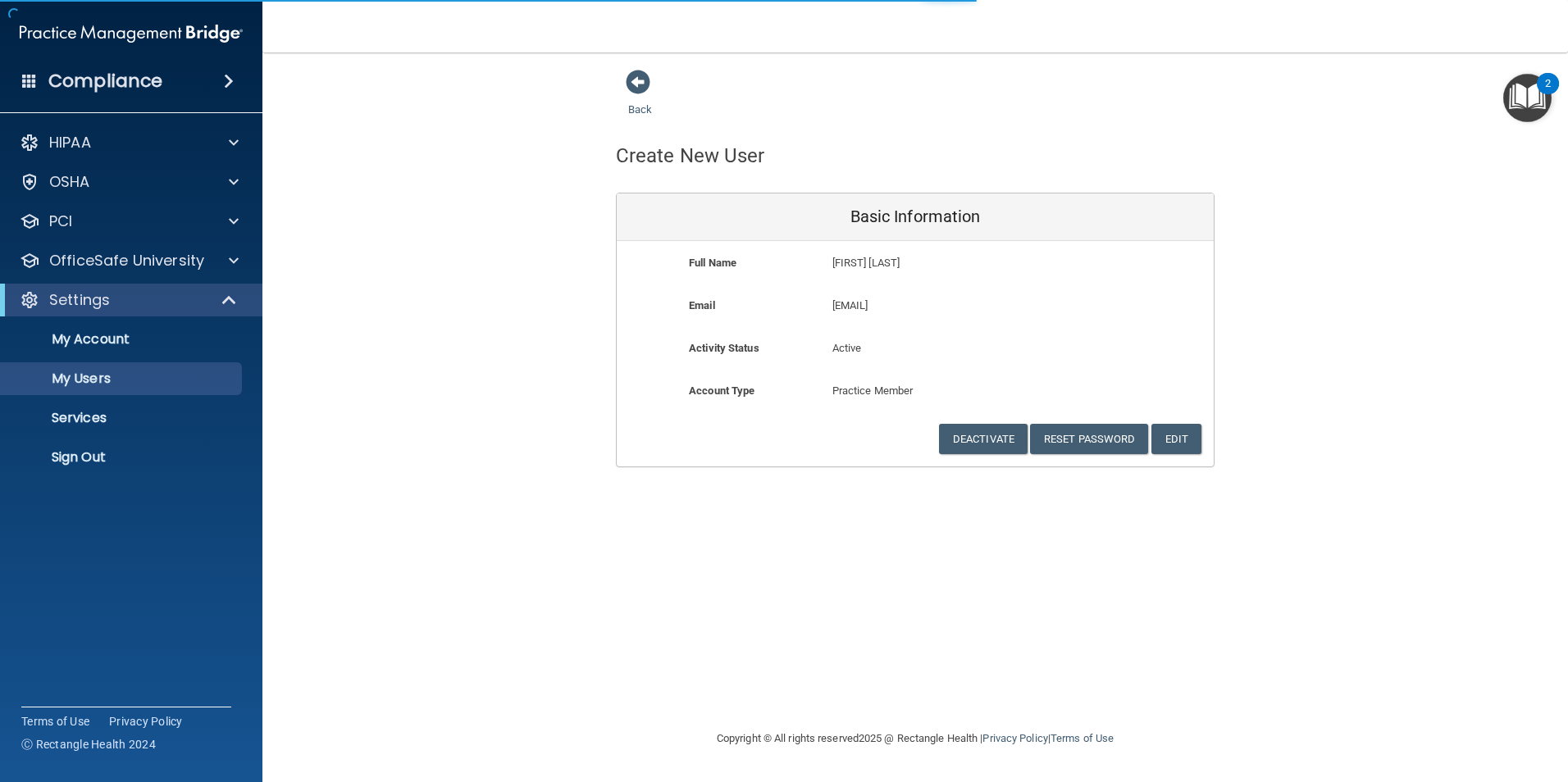 select on "20" 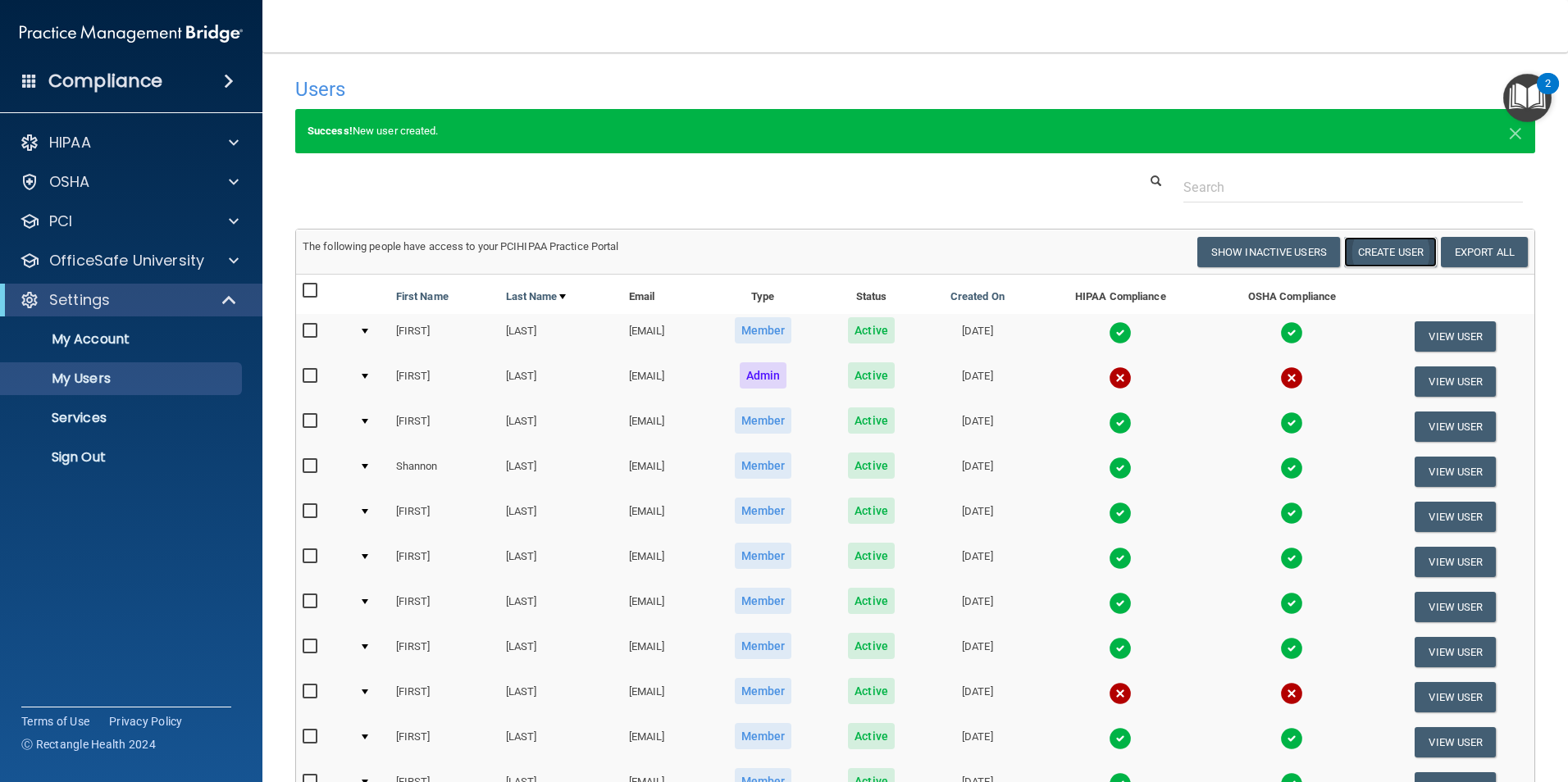 click on "Create User" at bounding box center (1390, 252) 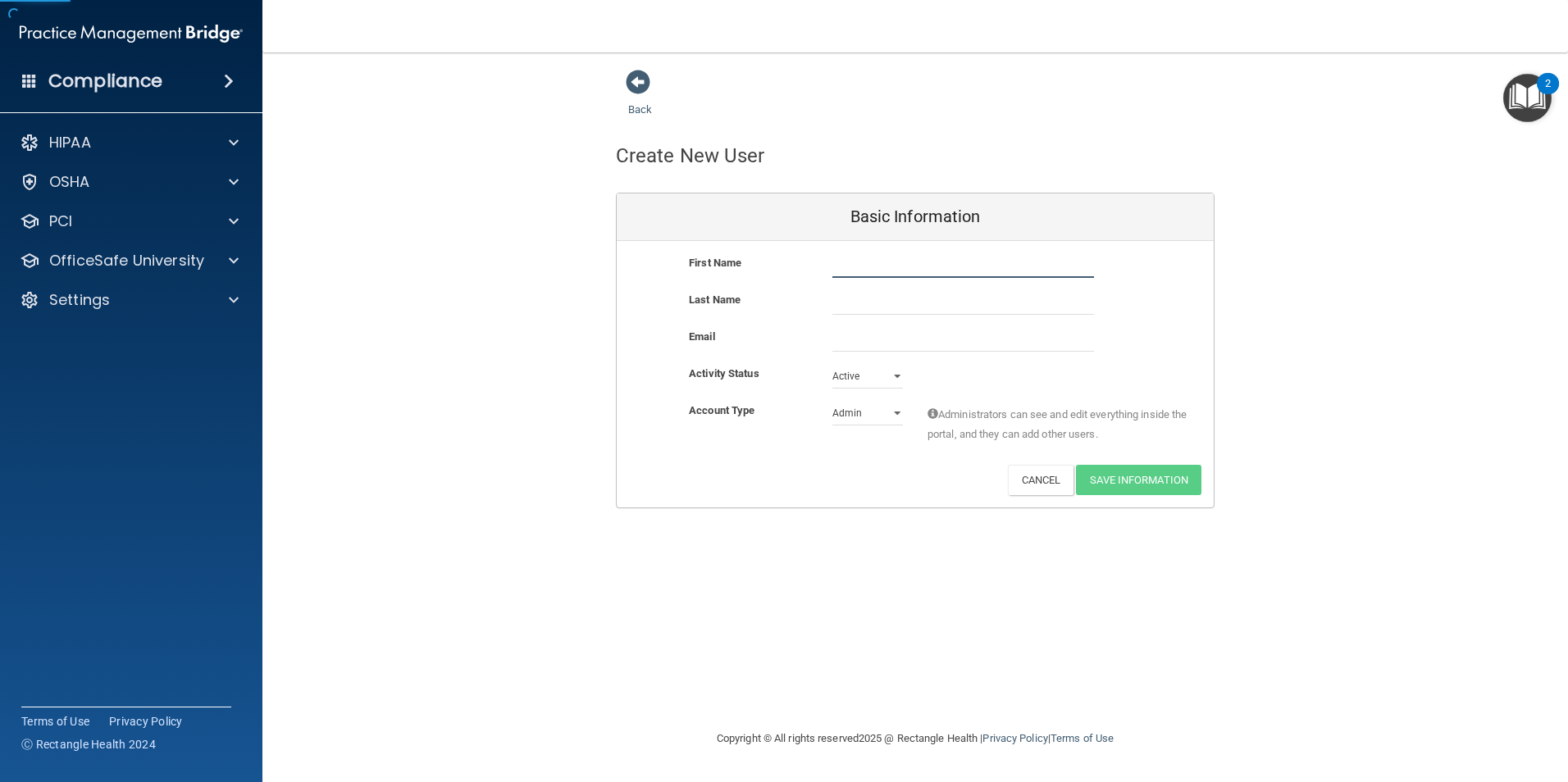 click at bounding box center [963, 266] 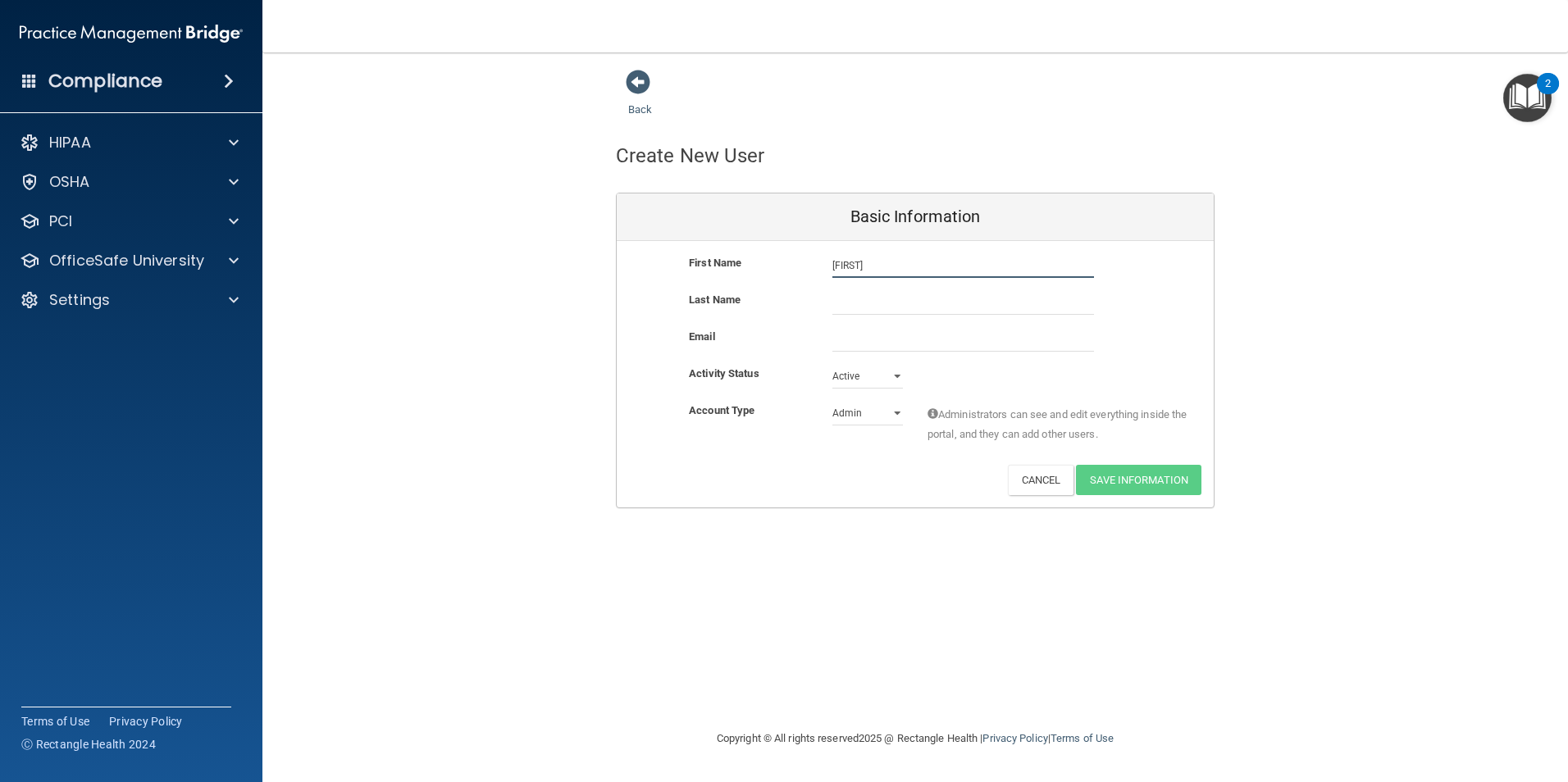 type on "[FIRST]" 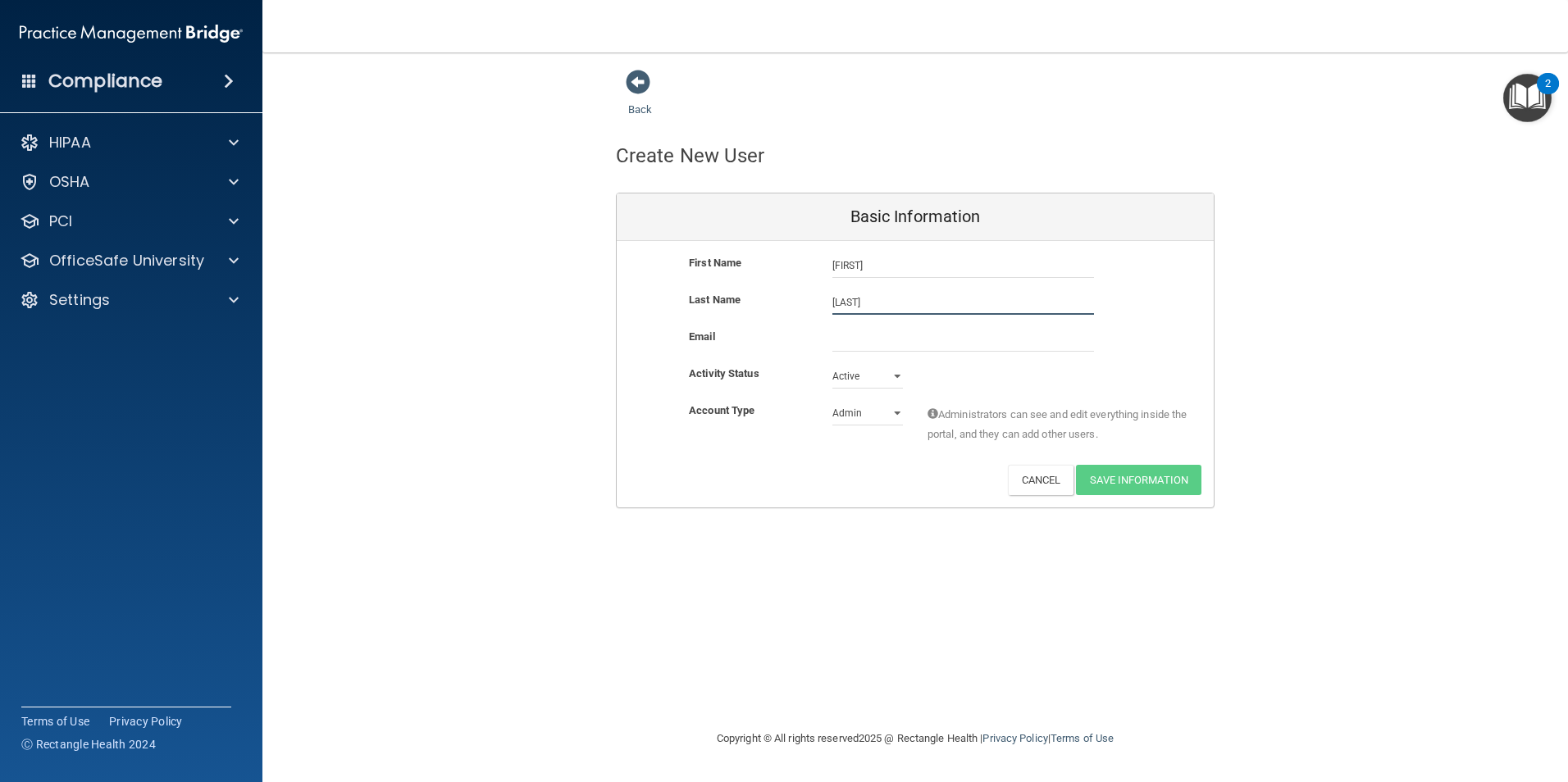 type on "[LAST]" 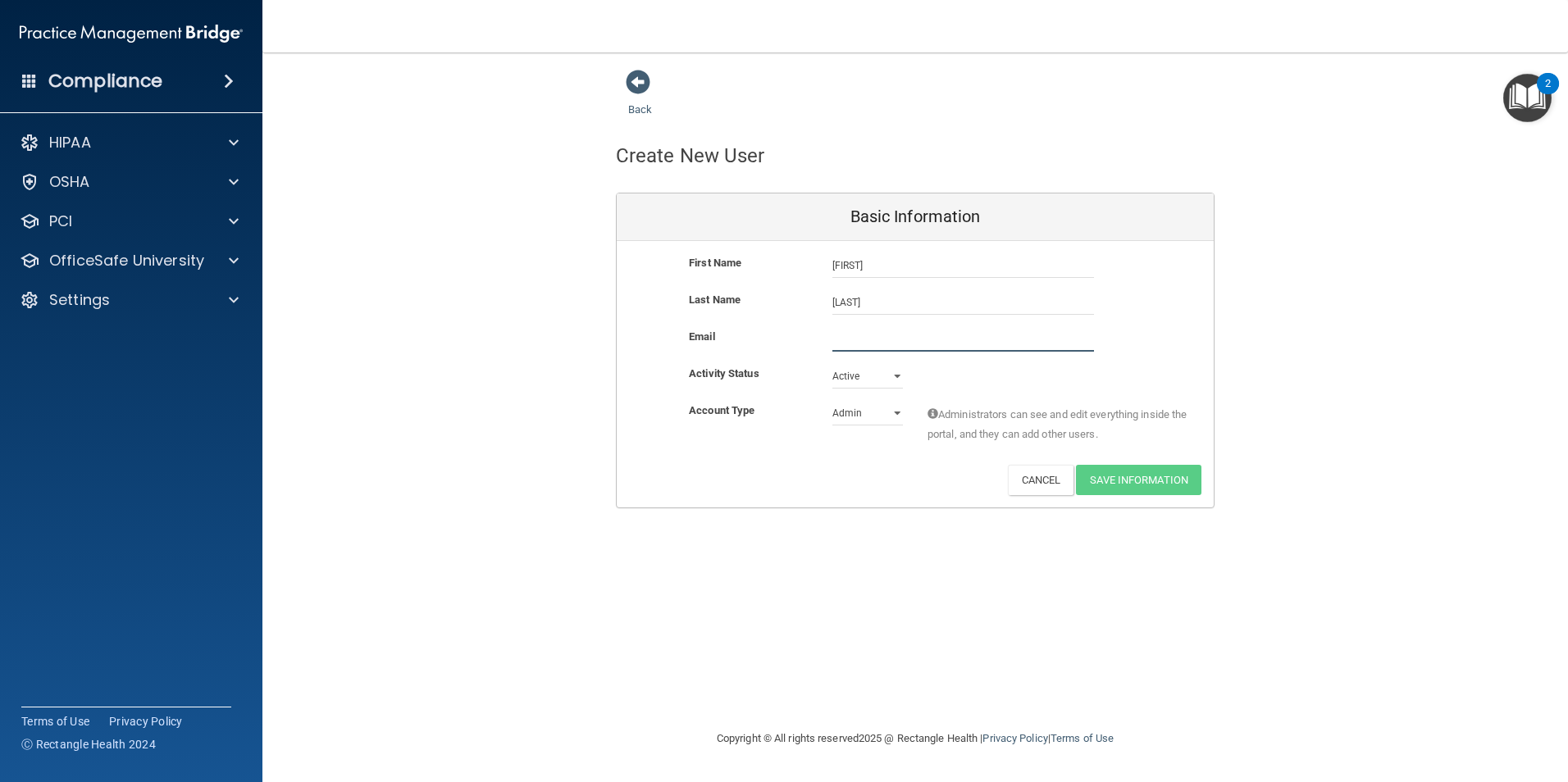 click at bounding box center (963, 339) 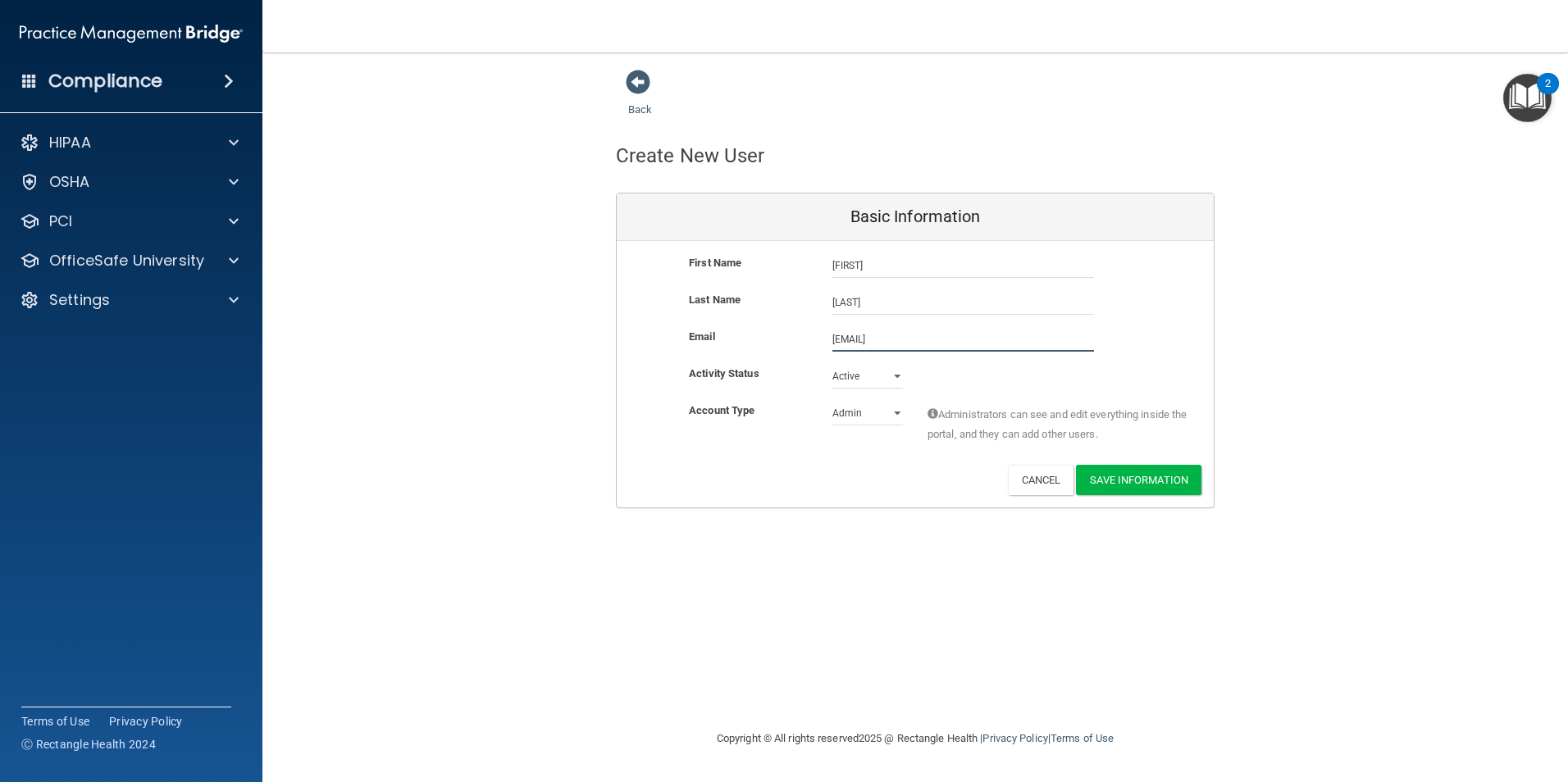 type on "[EMAIL]" 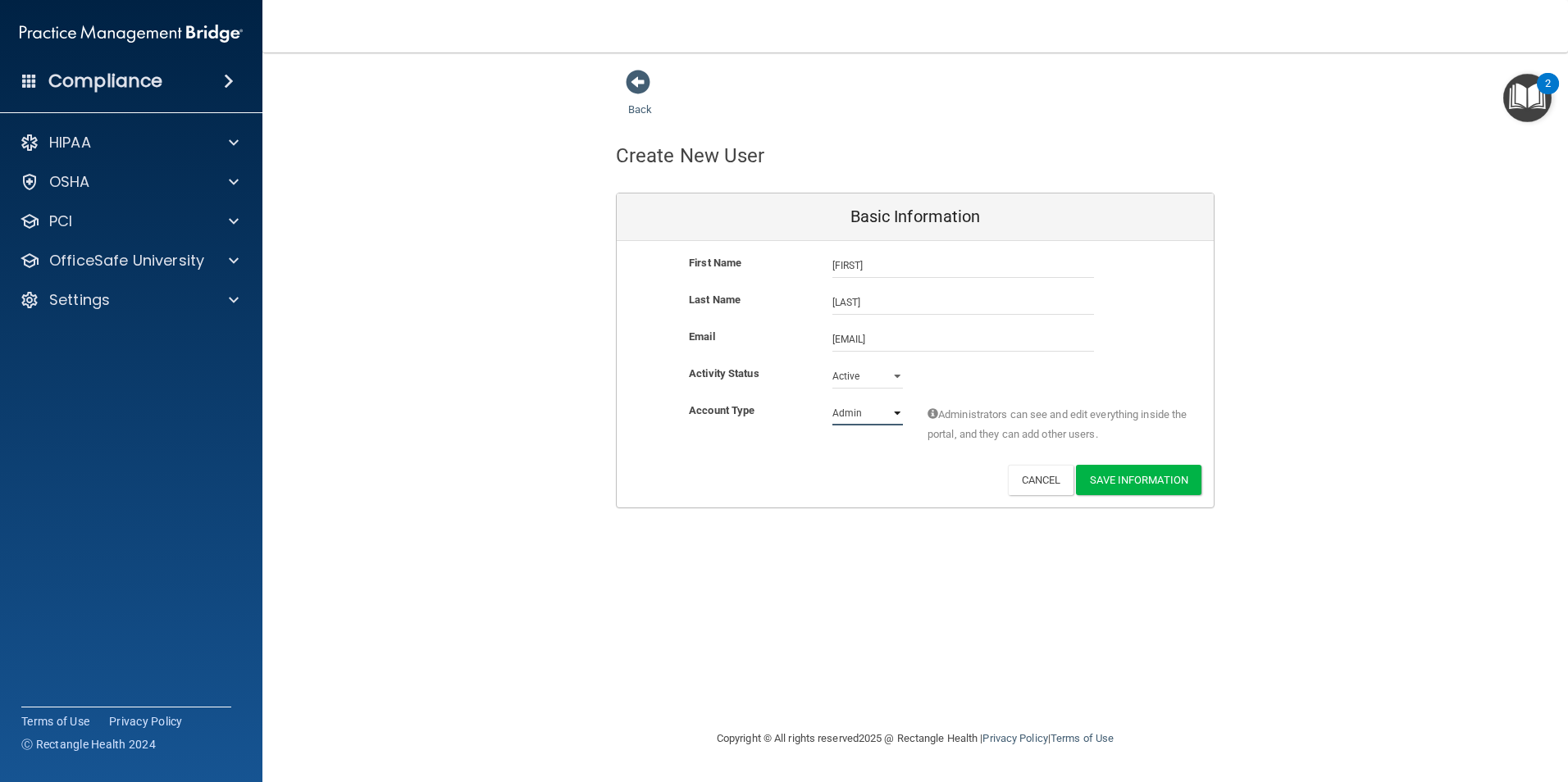 click on "Admin  Member" at bounding box center [868, 413] 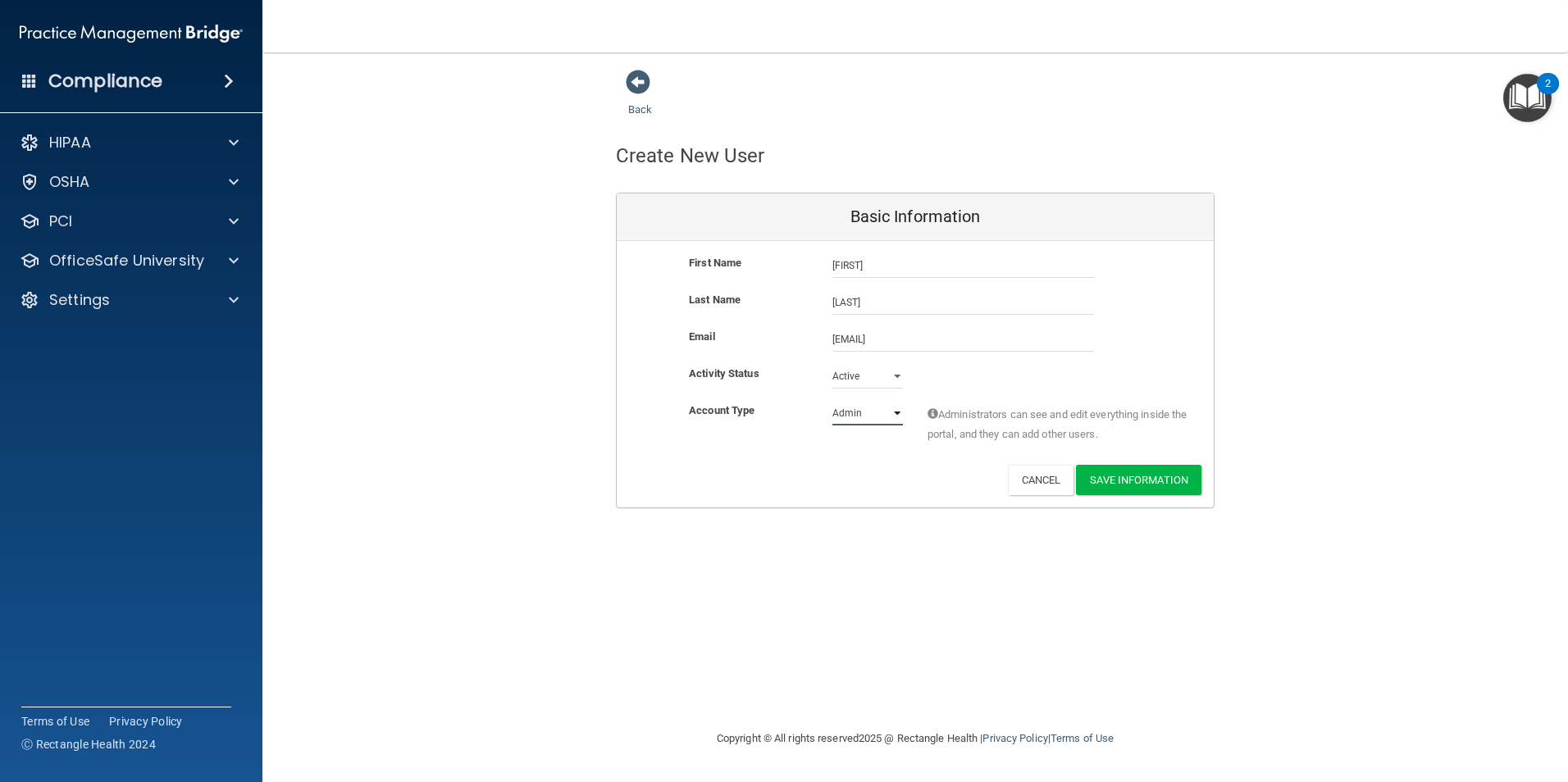 select on "practice_member" 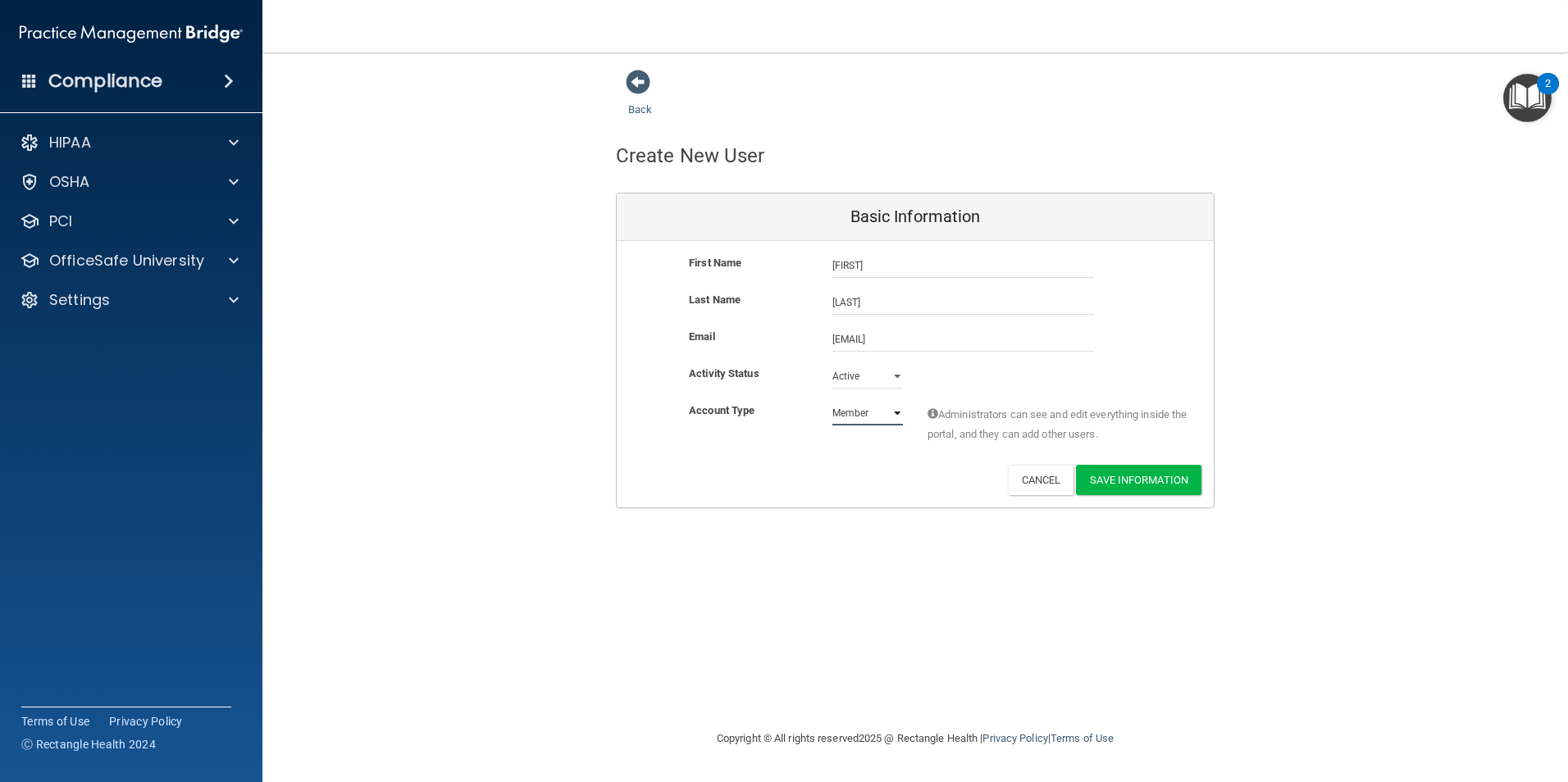 click on "Admin  Member" at bounding box center (868, 413) 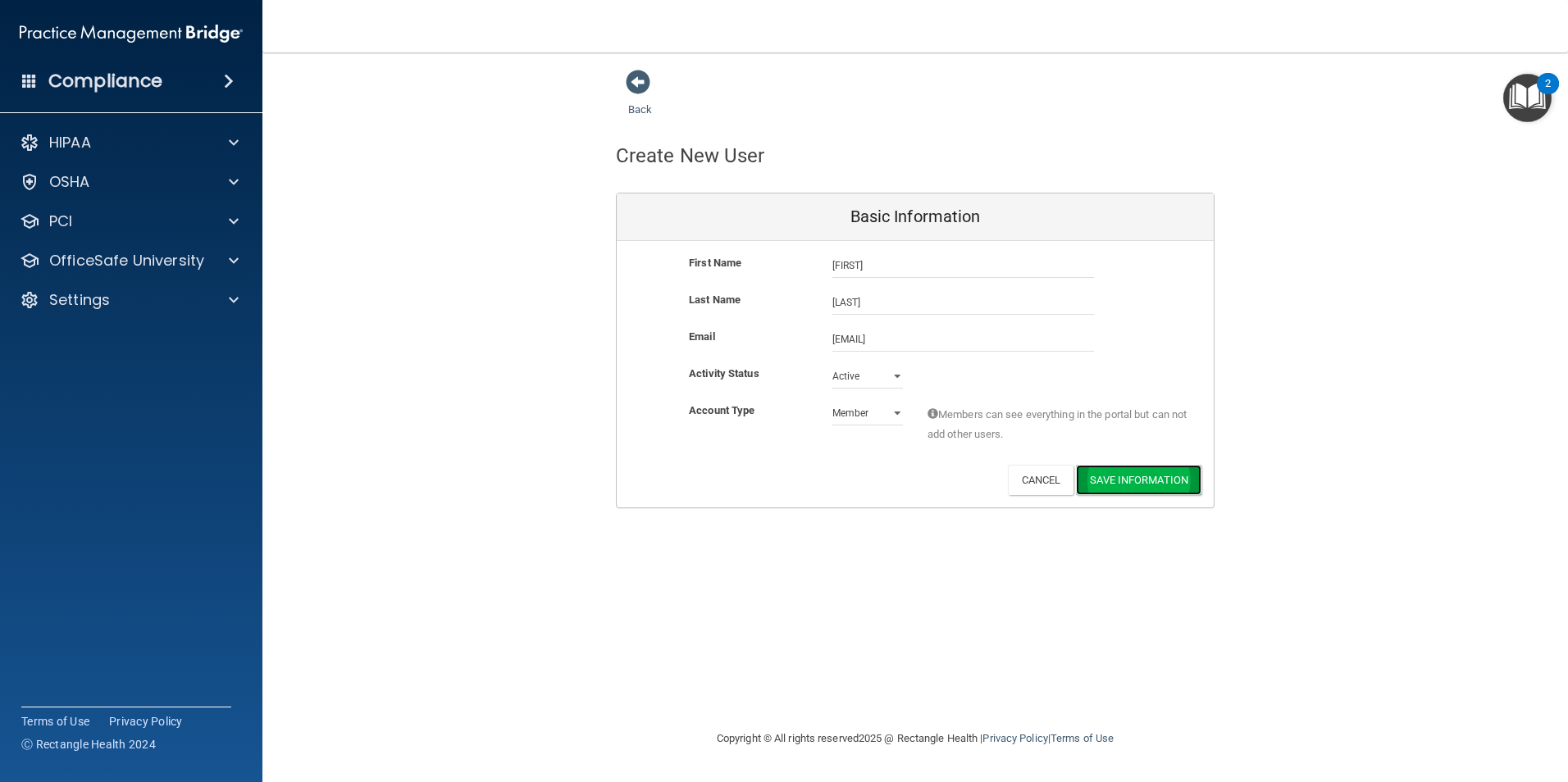 click on "Save Information" at bounding box center [1138, 480] 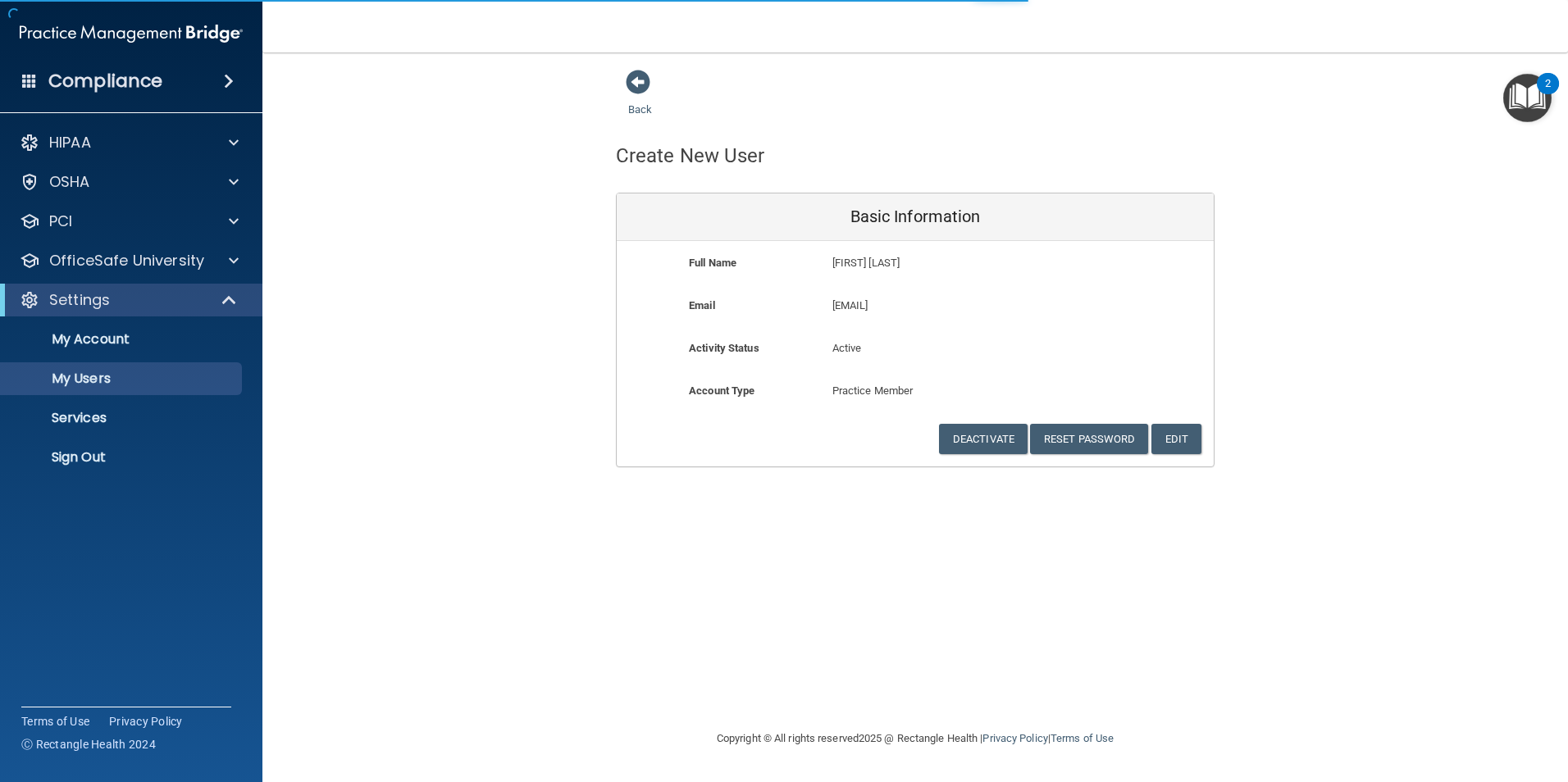 select on "20" 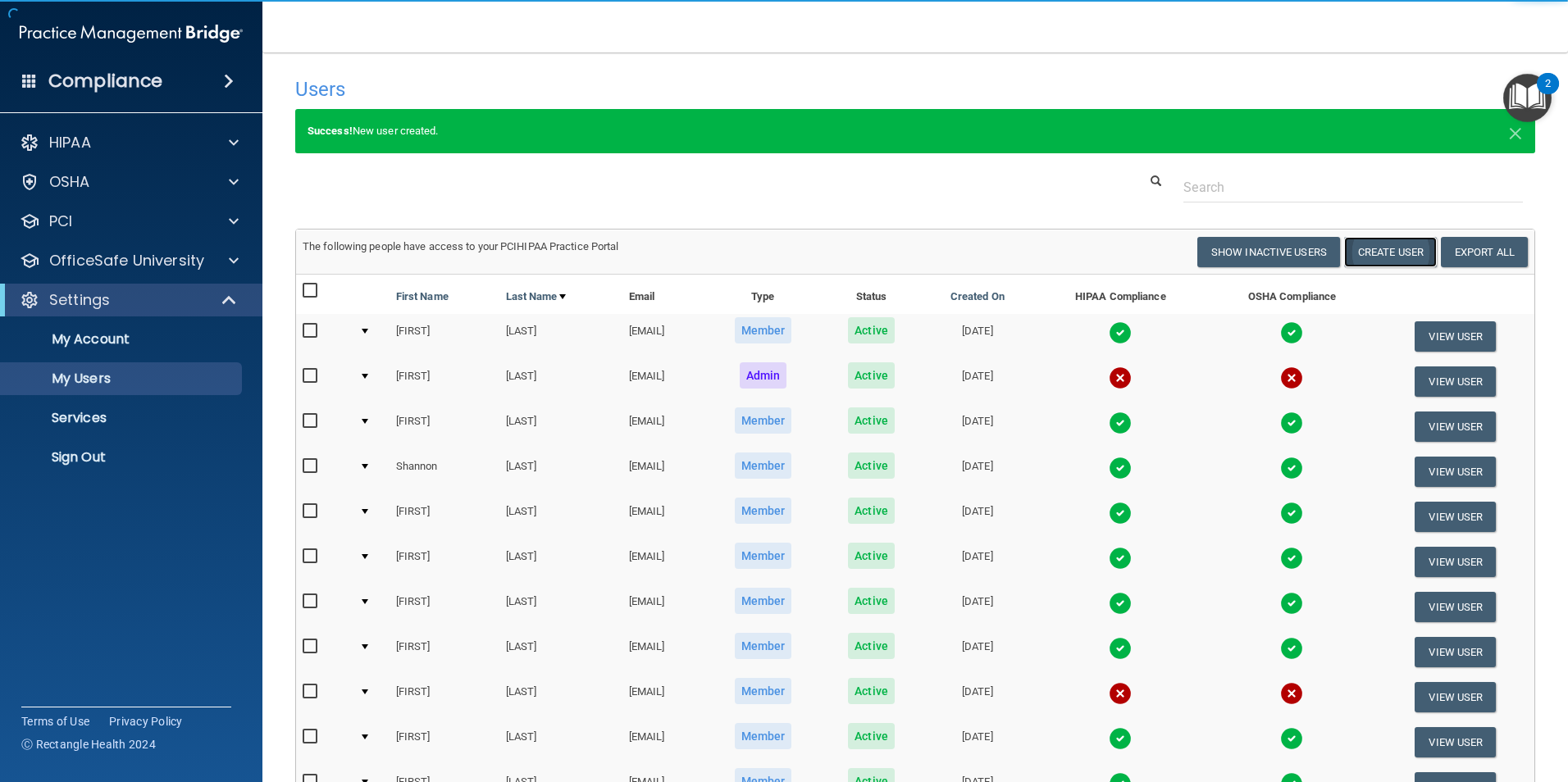 click on "Create User" at bounding box center (1390, 252) 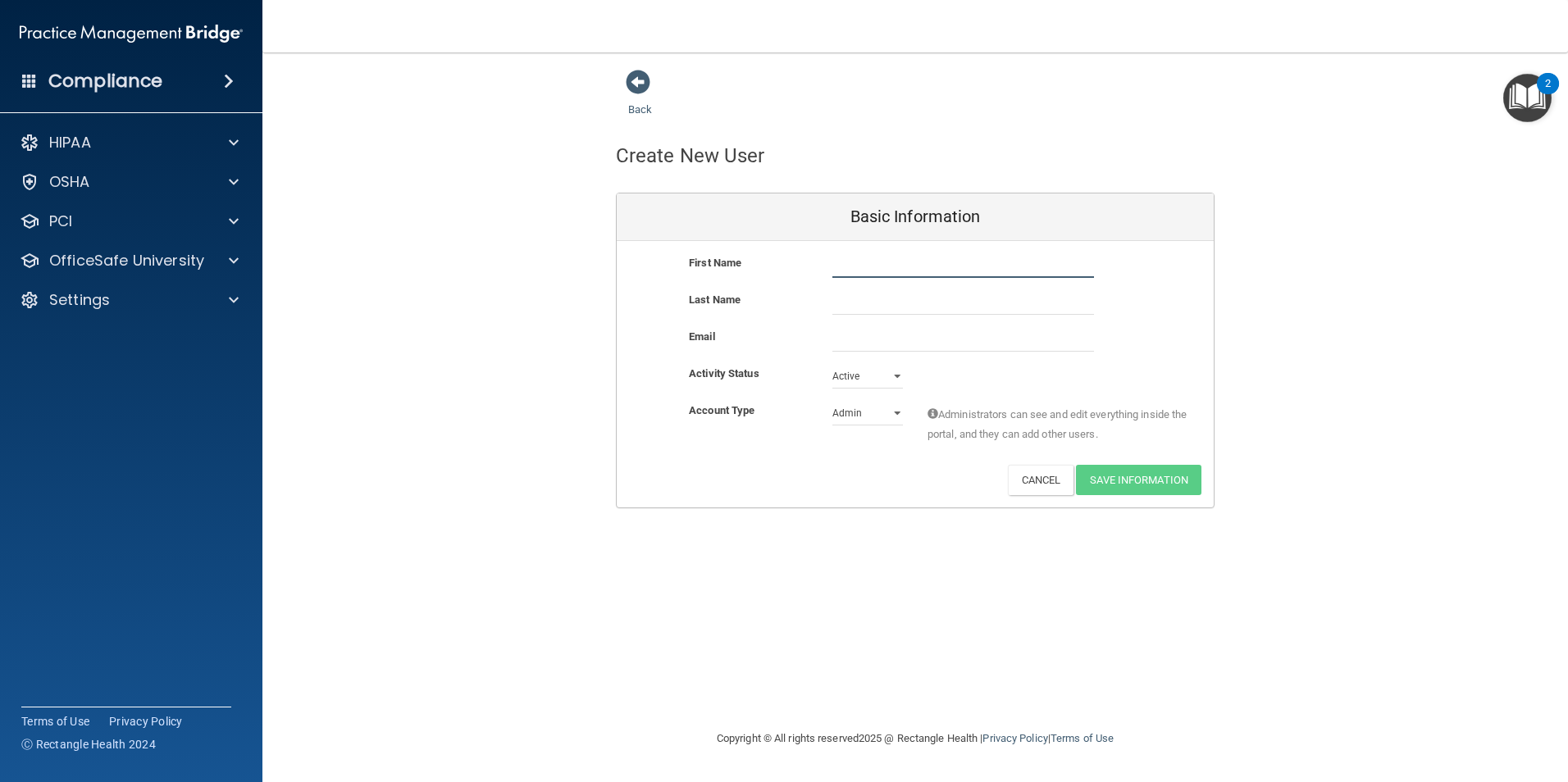 click at bounding box center (963, 266) 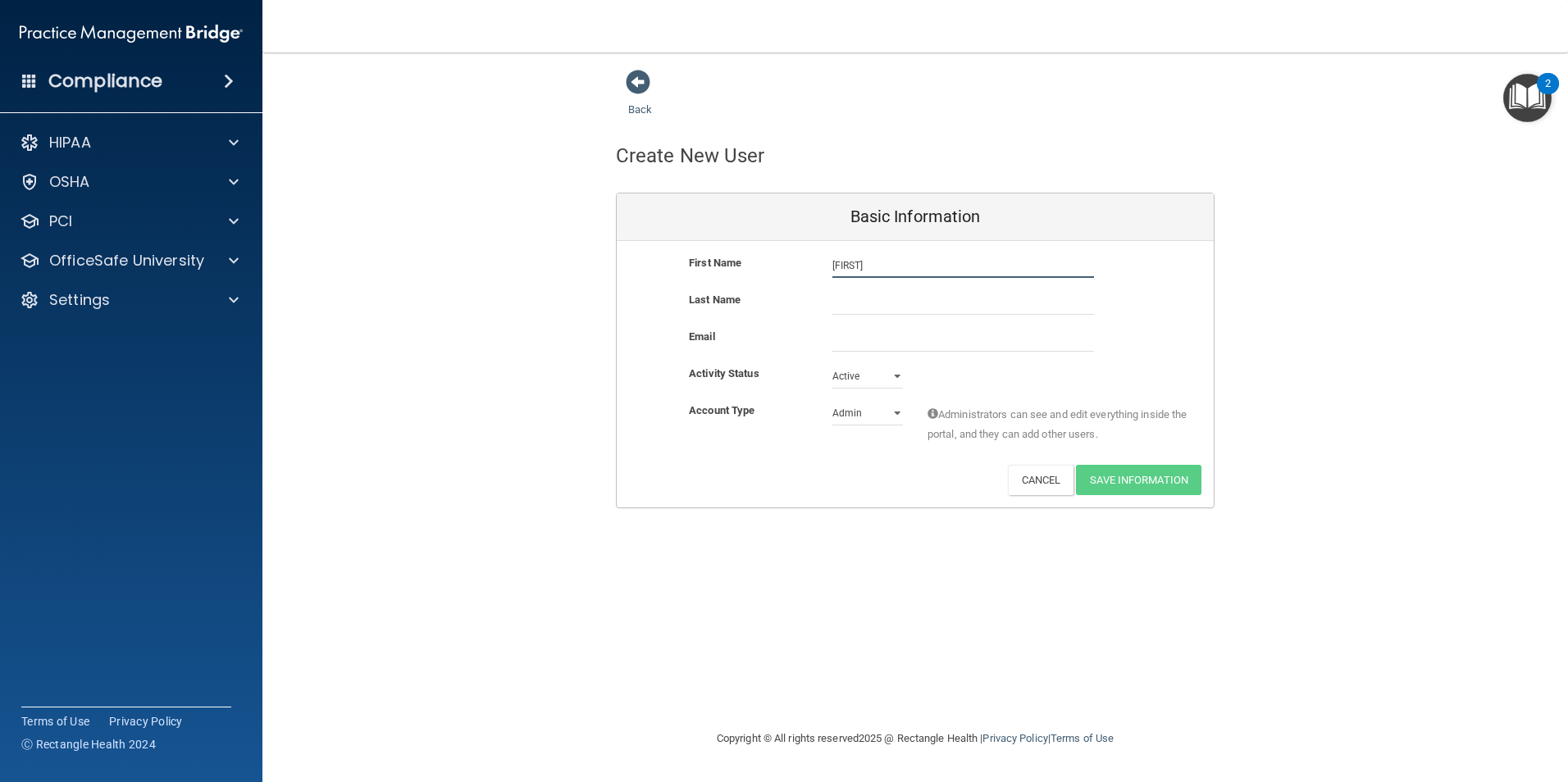 type on "[FIRST]" 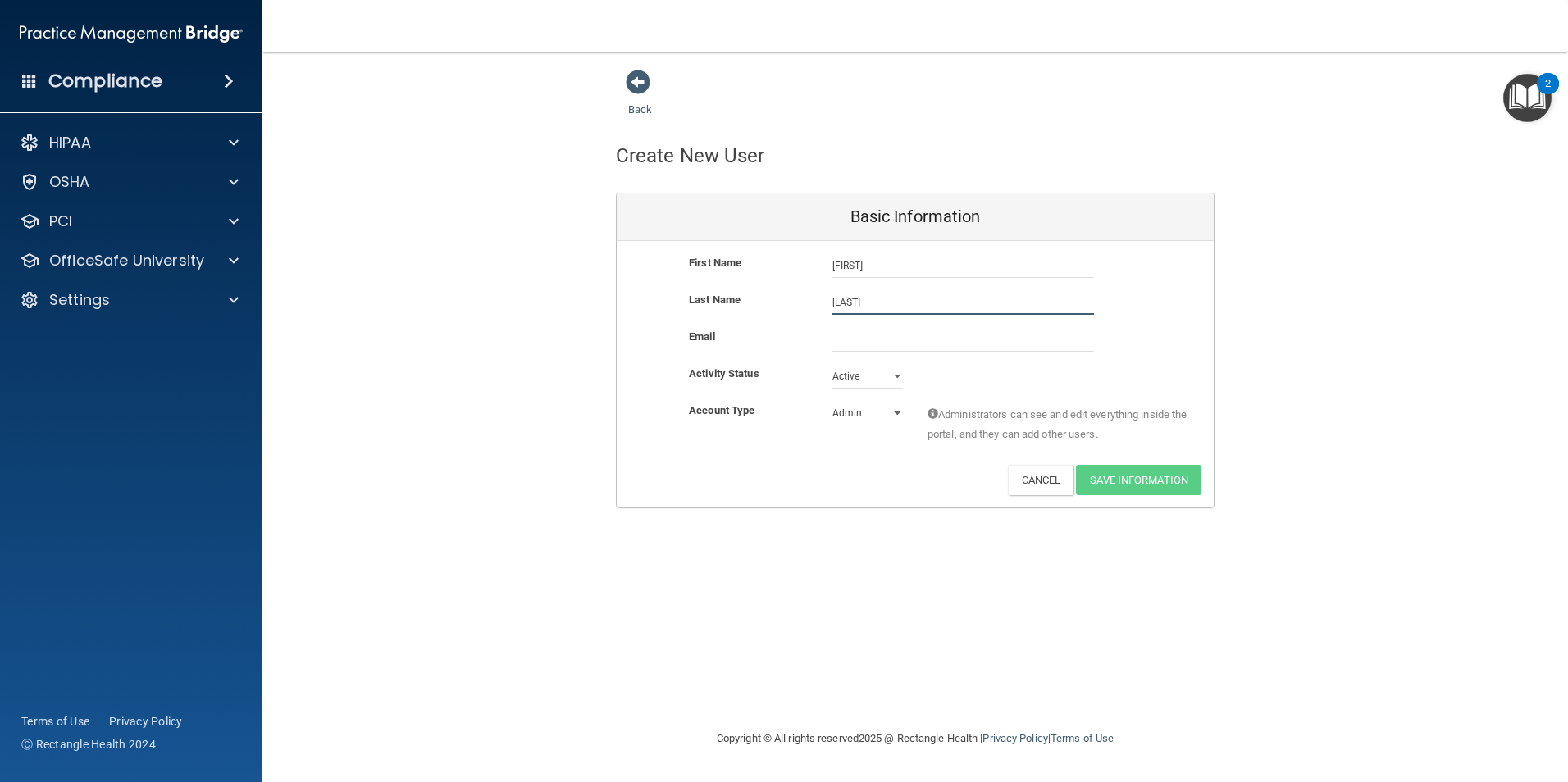 type on "[LAST]" 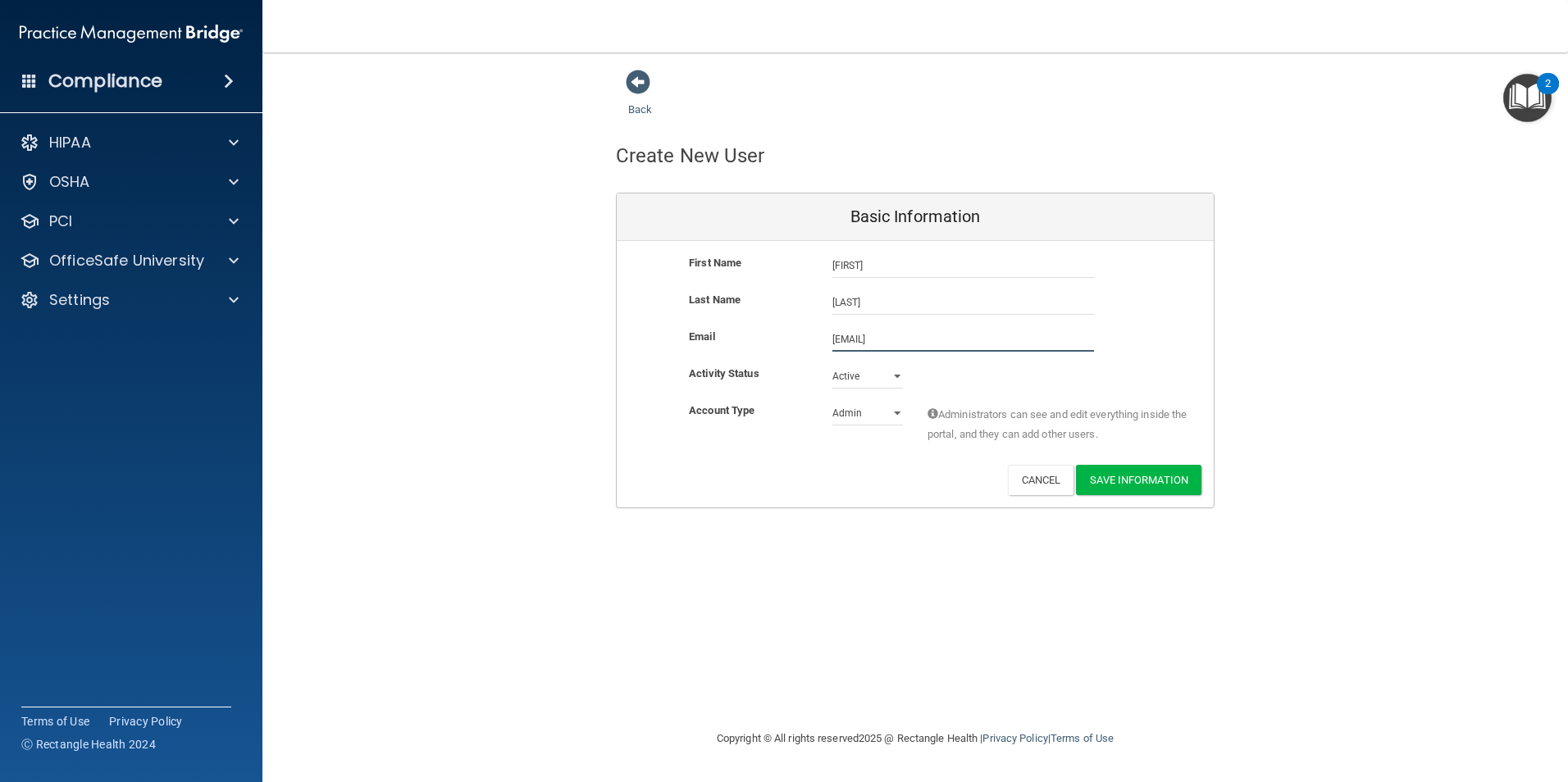 type on "[EMAIL]" 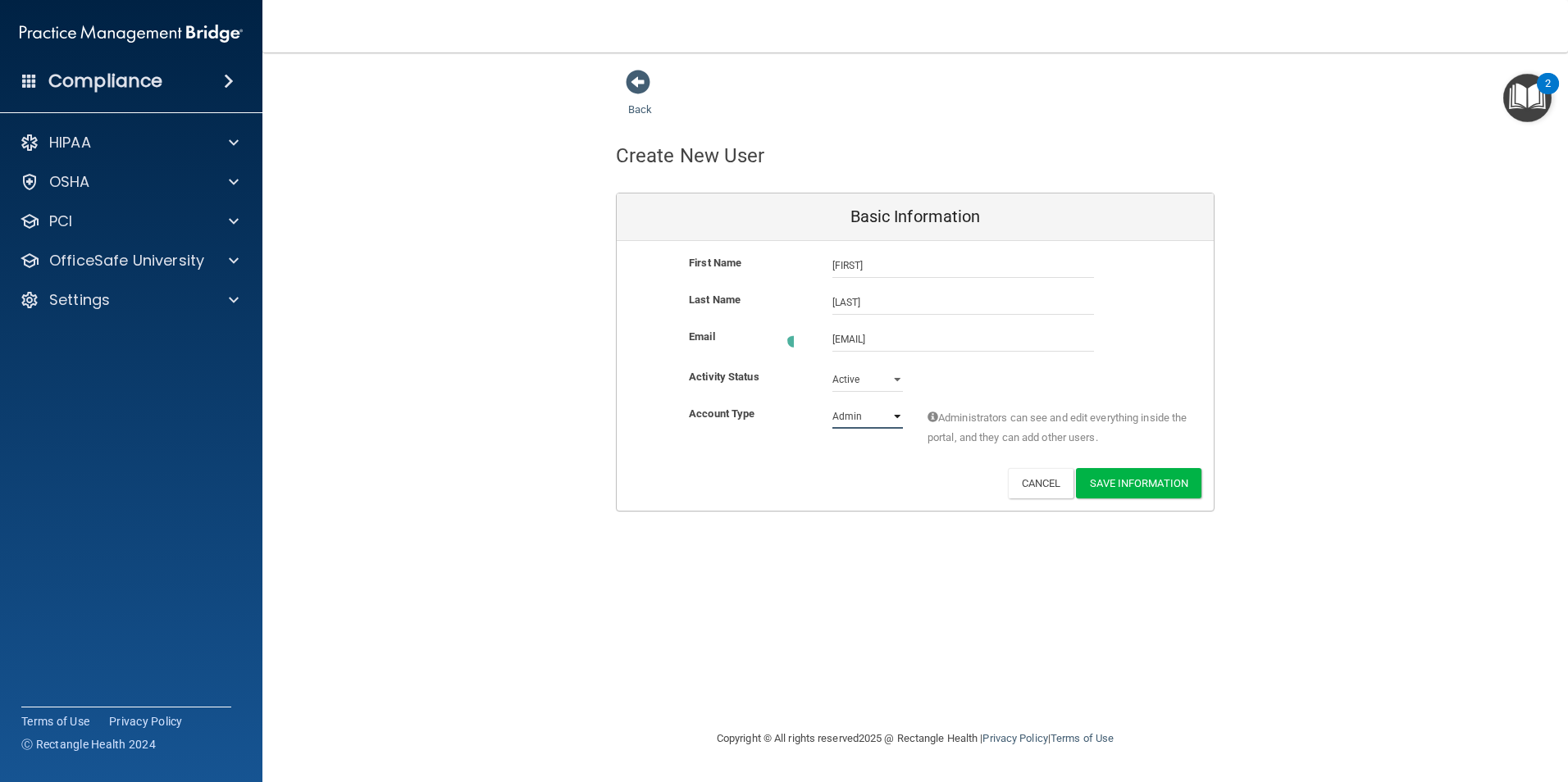 click on "Admin  Member" at bounding box center (868, 416) 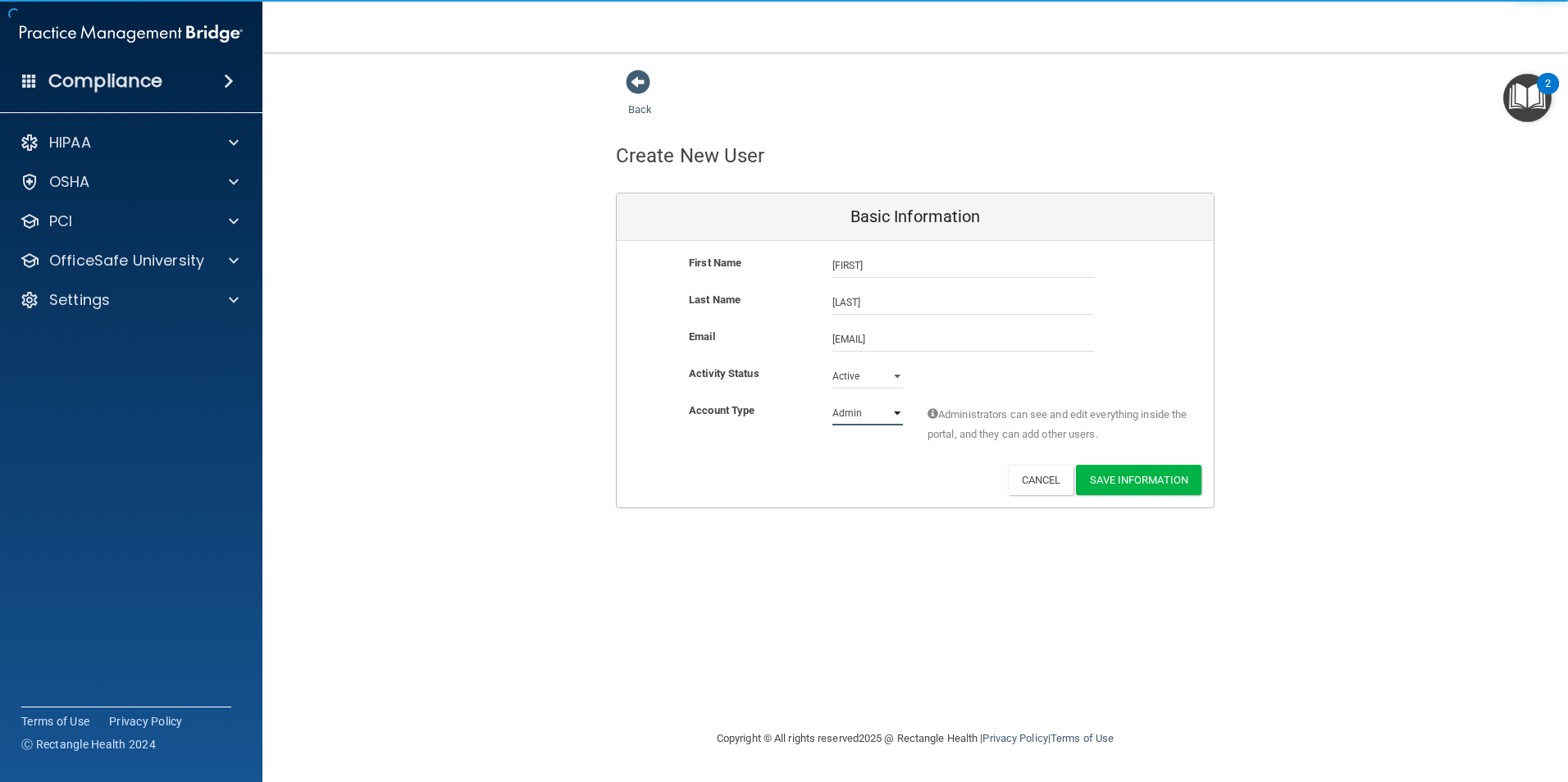 select on "practice_member" 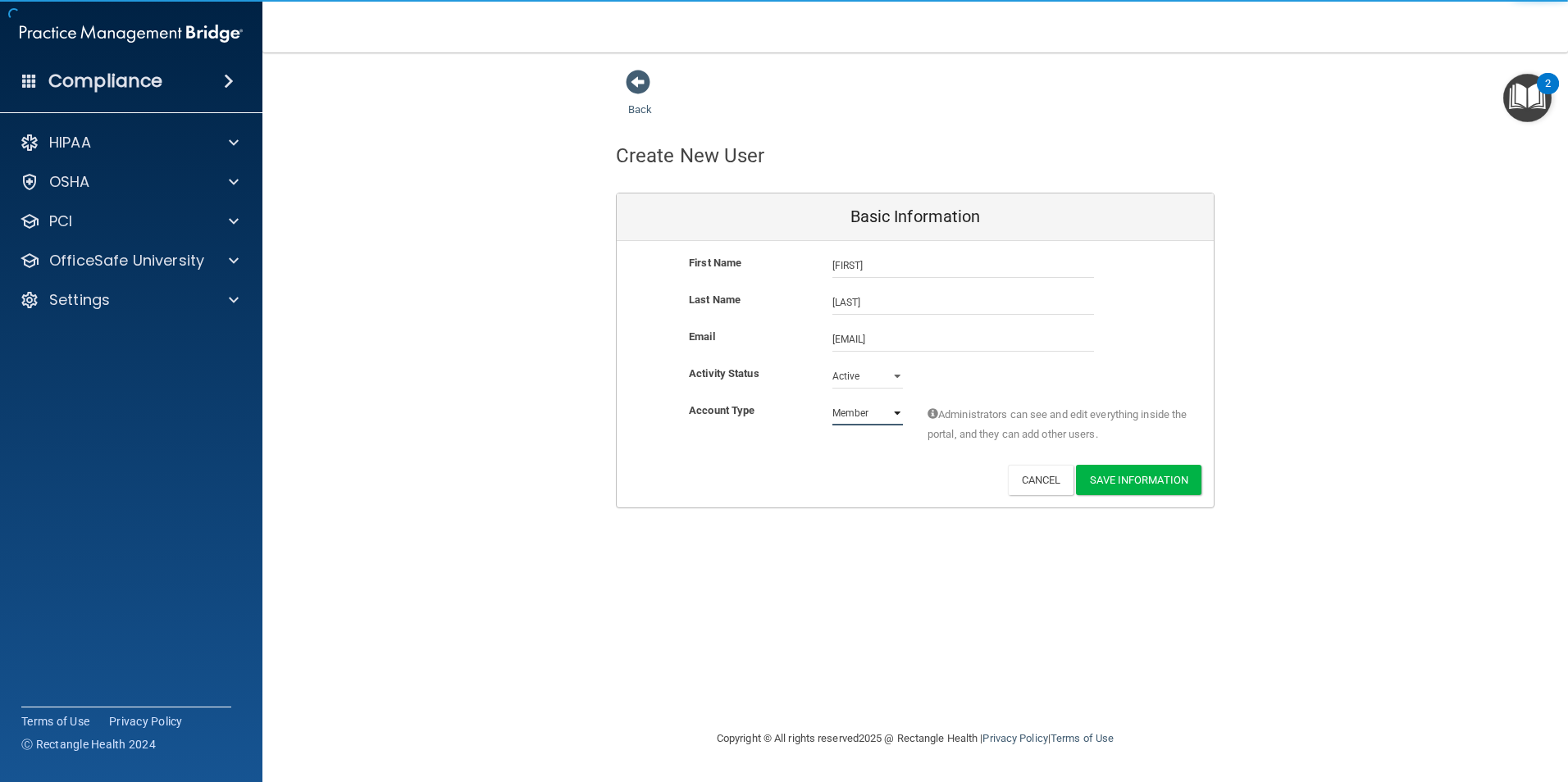 click on "Admin  Member" at bounding box center [868, 413] 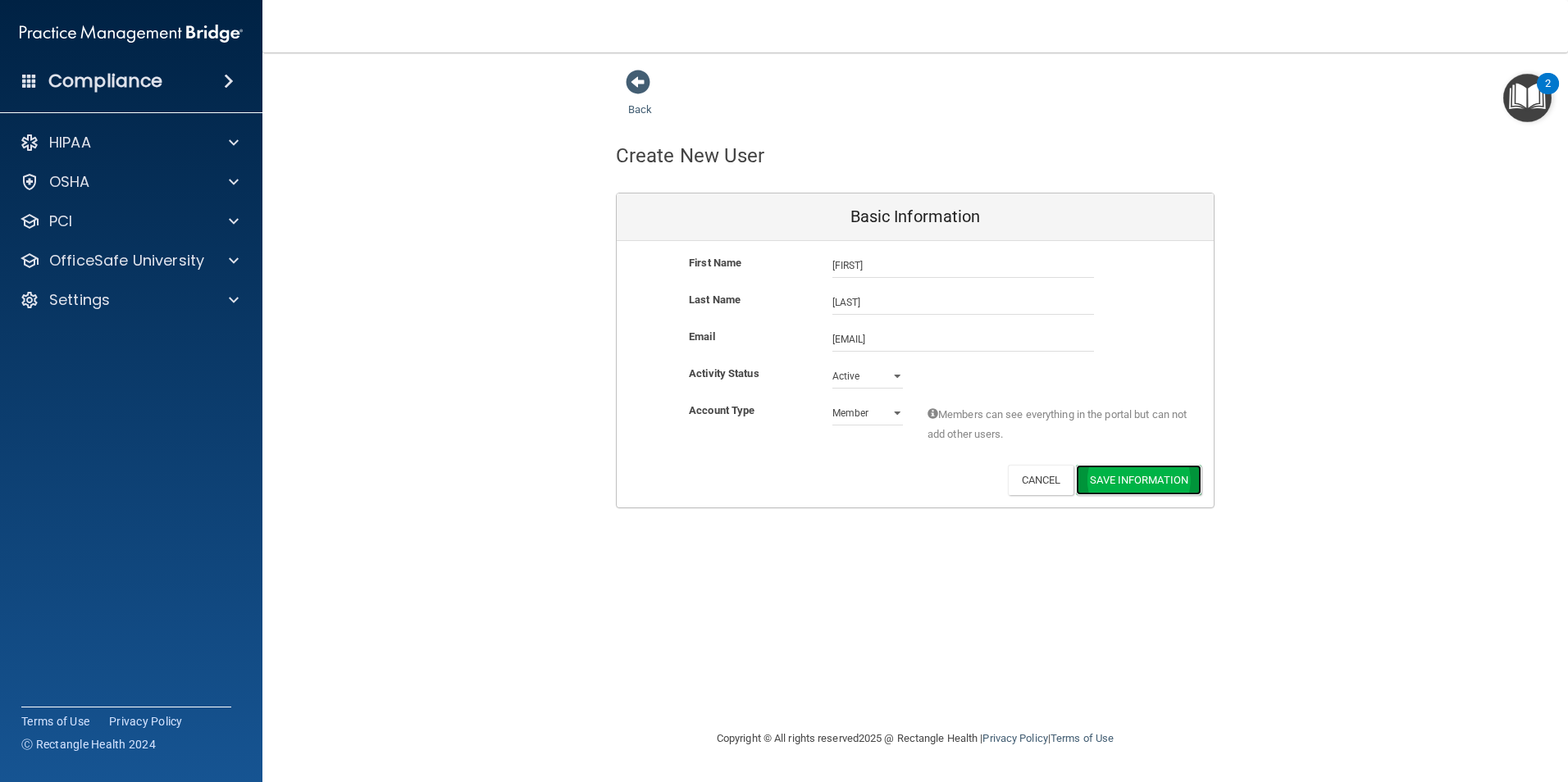 click on "Save Information" at bounding box center (1138, 480) 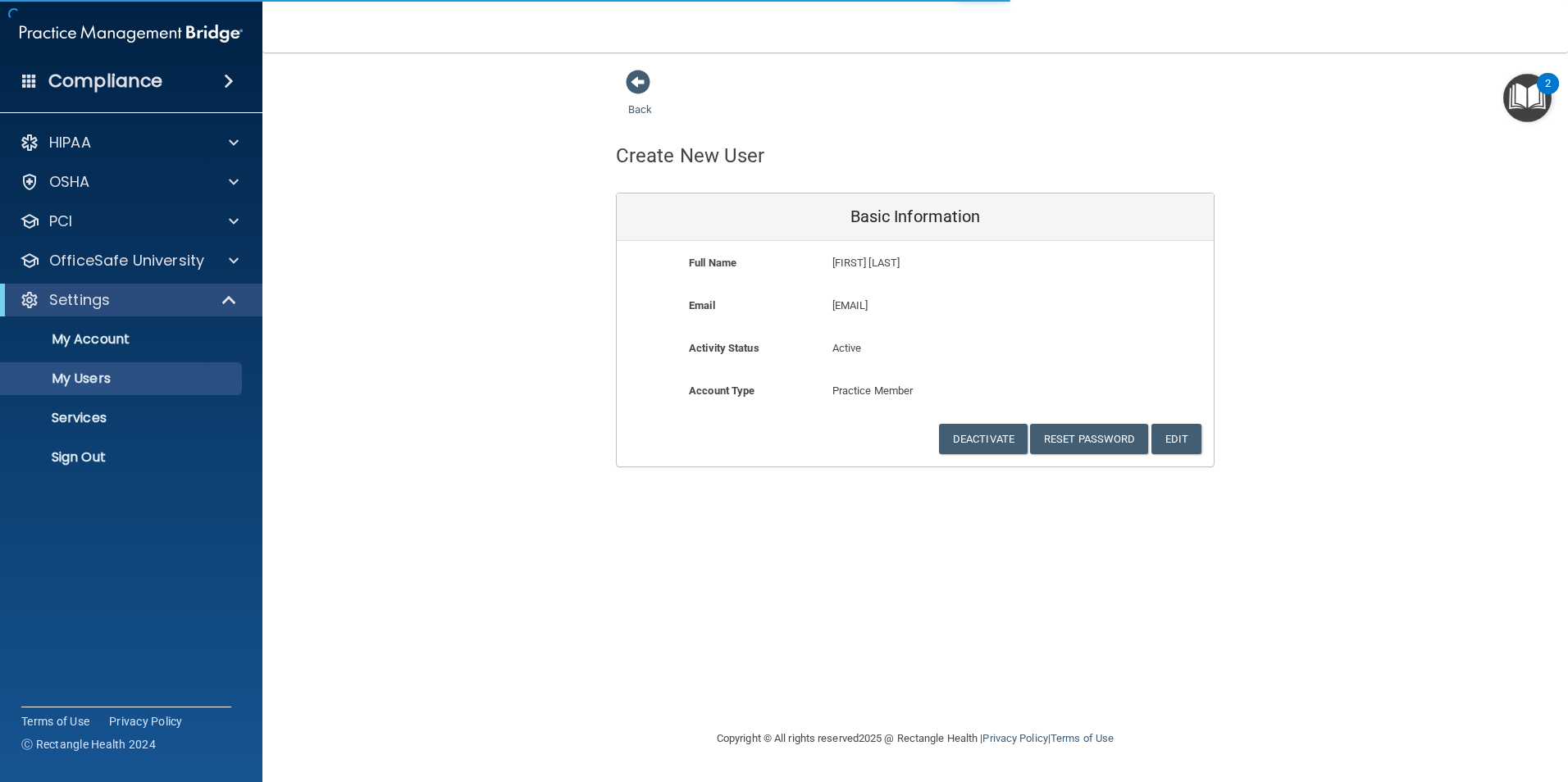 select on "20" 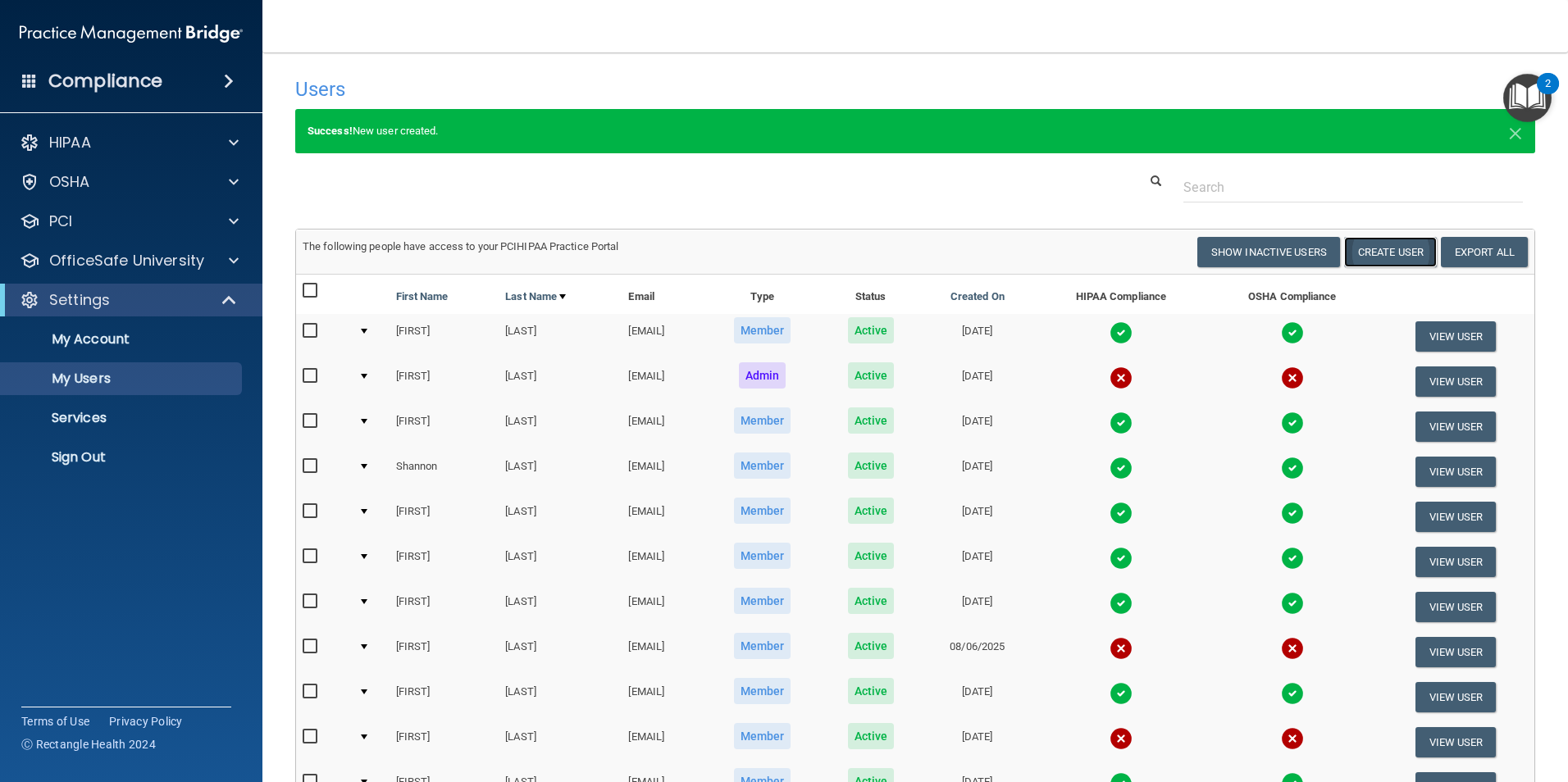 click on "Create User" at bounding box center (1390, 252) 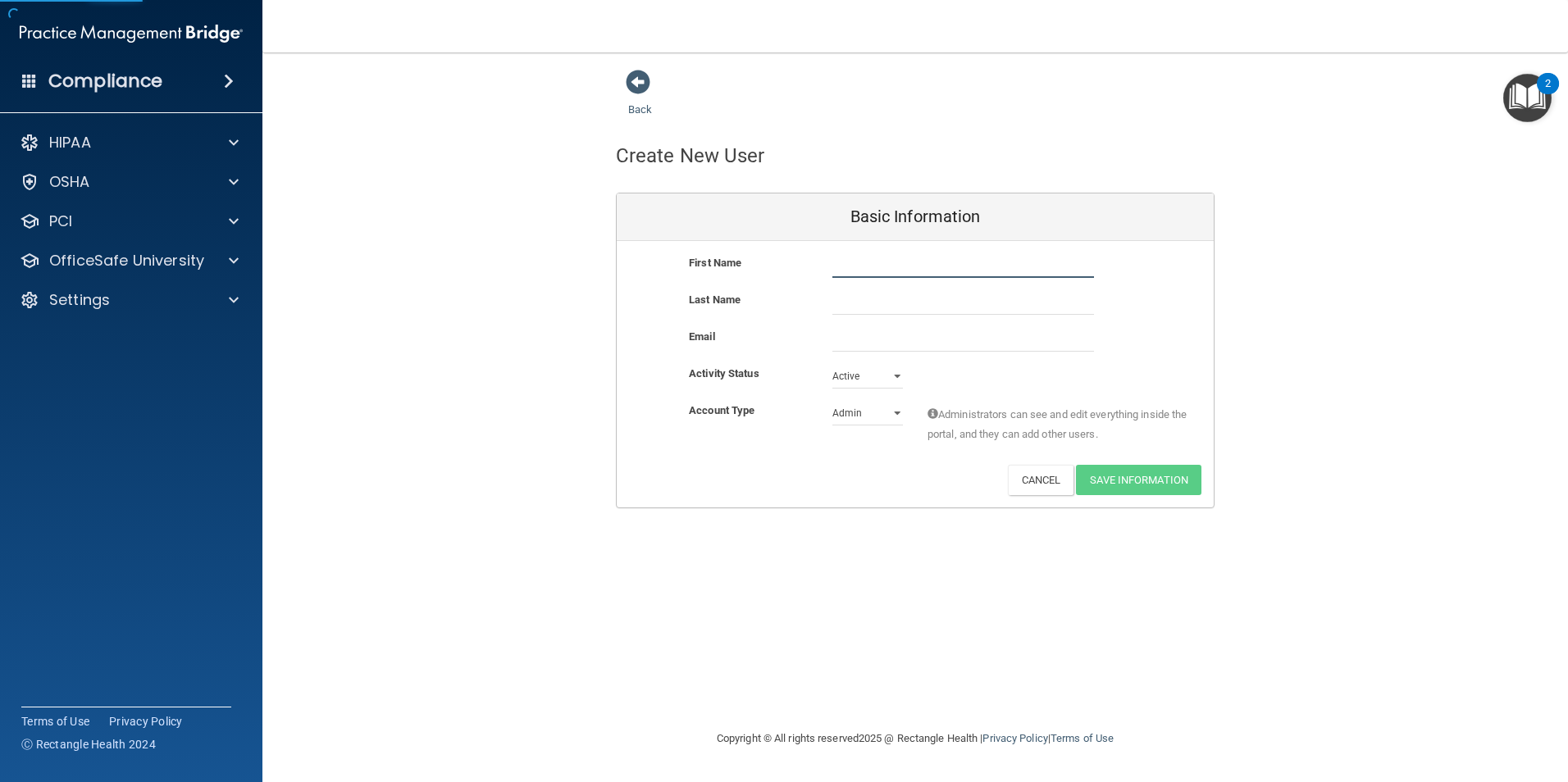 click at bounding box center [963, 266] 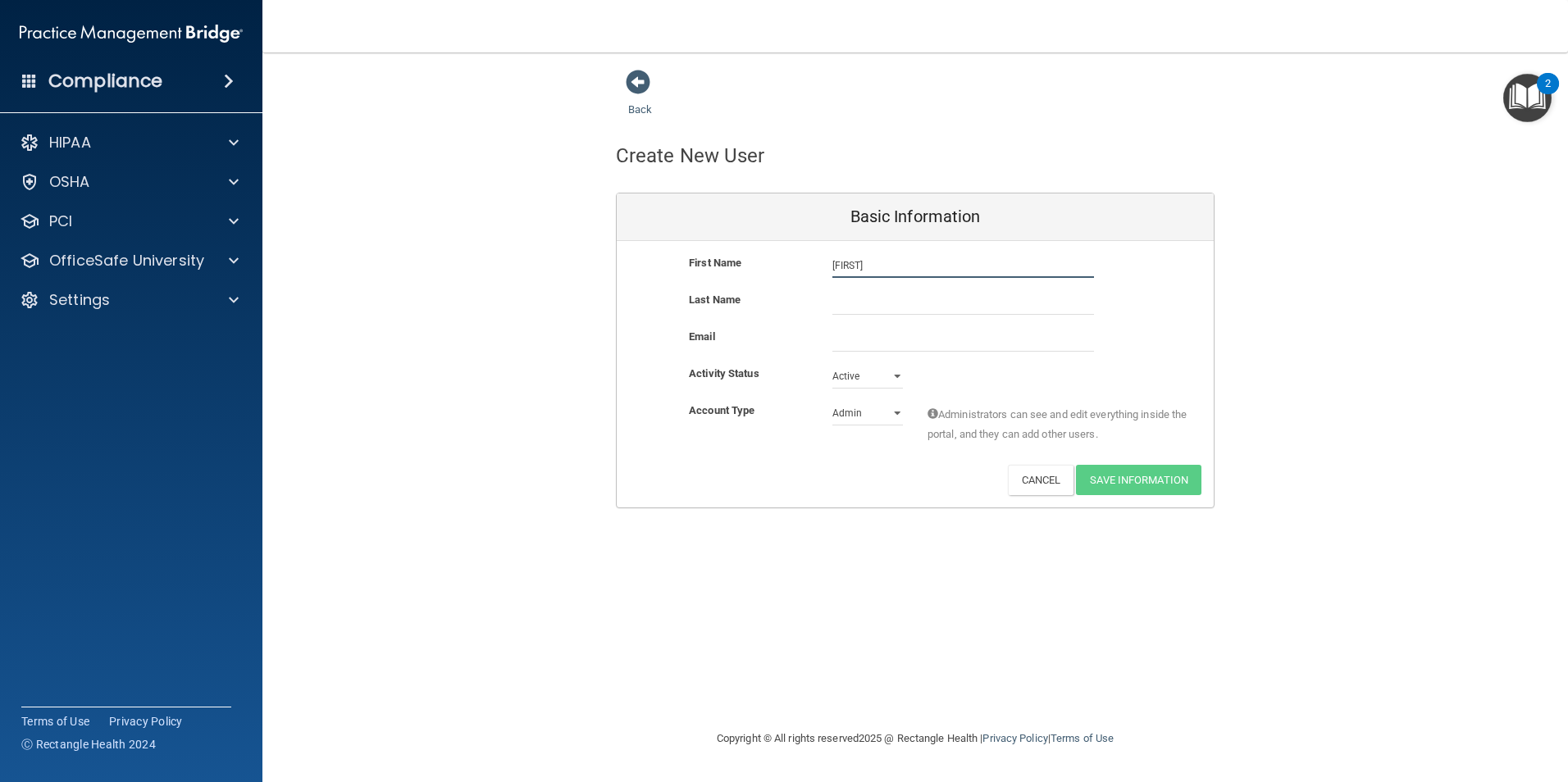 type on "[FIRST]" 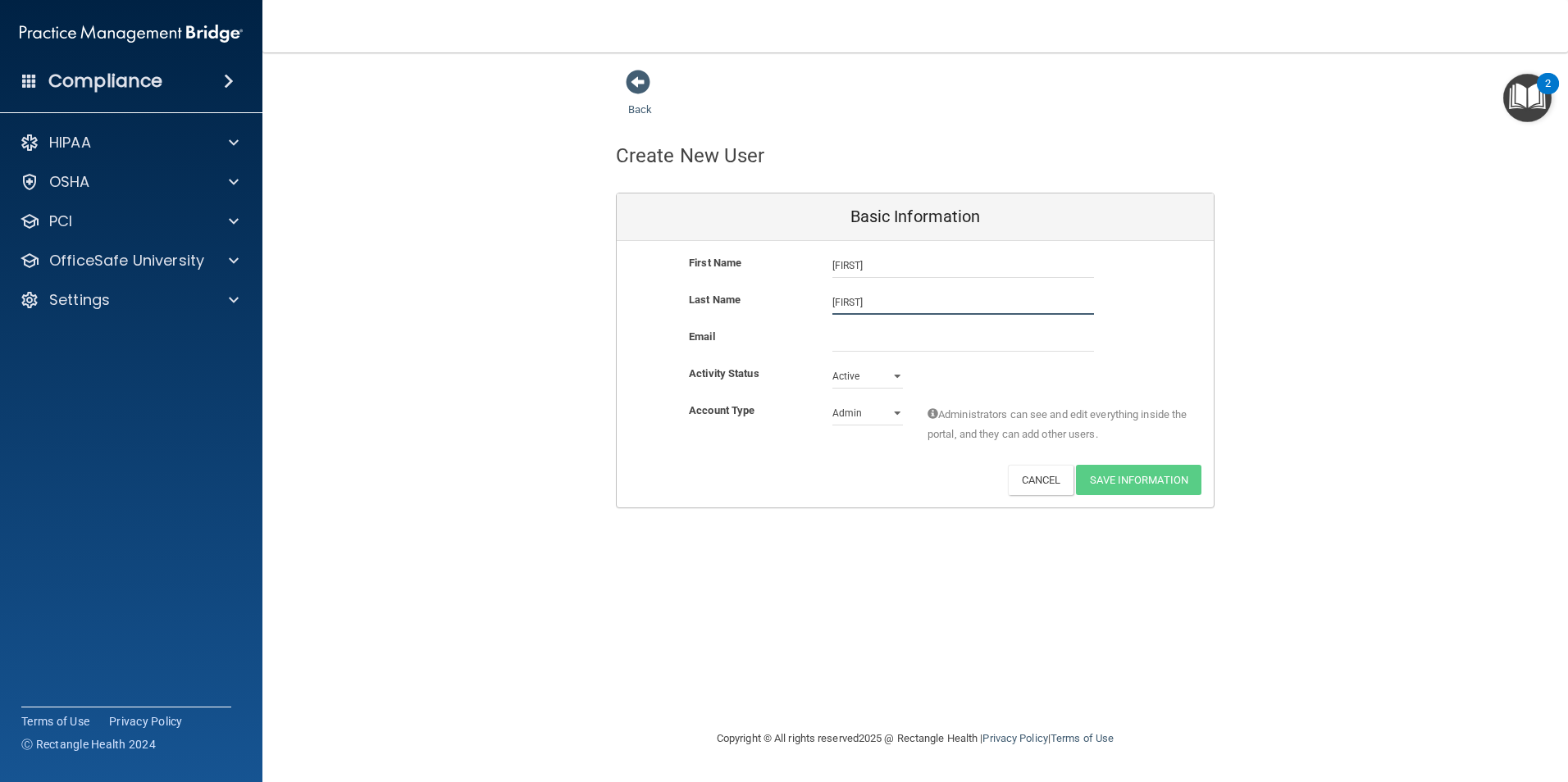 type on "[LAST]" 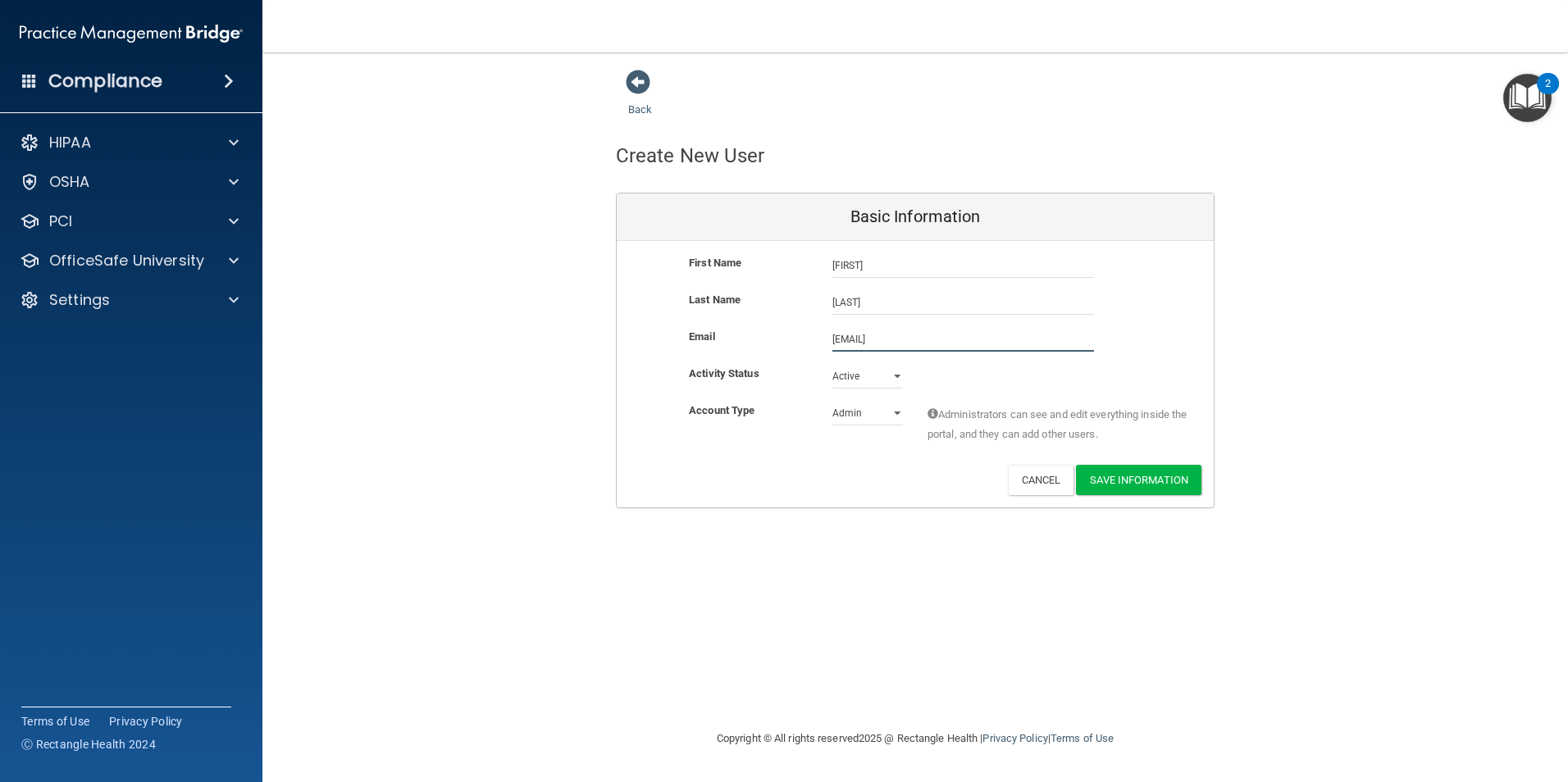 type on "[EMAIL]" 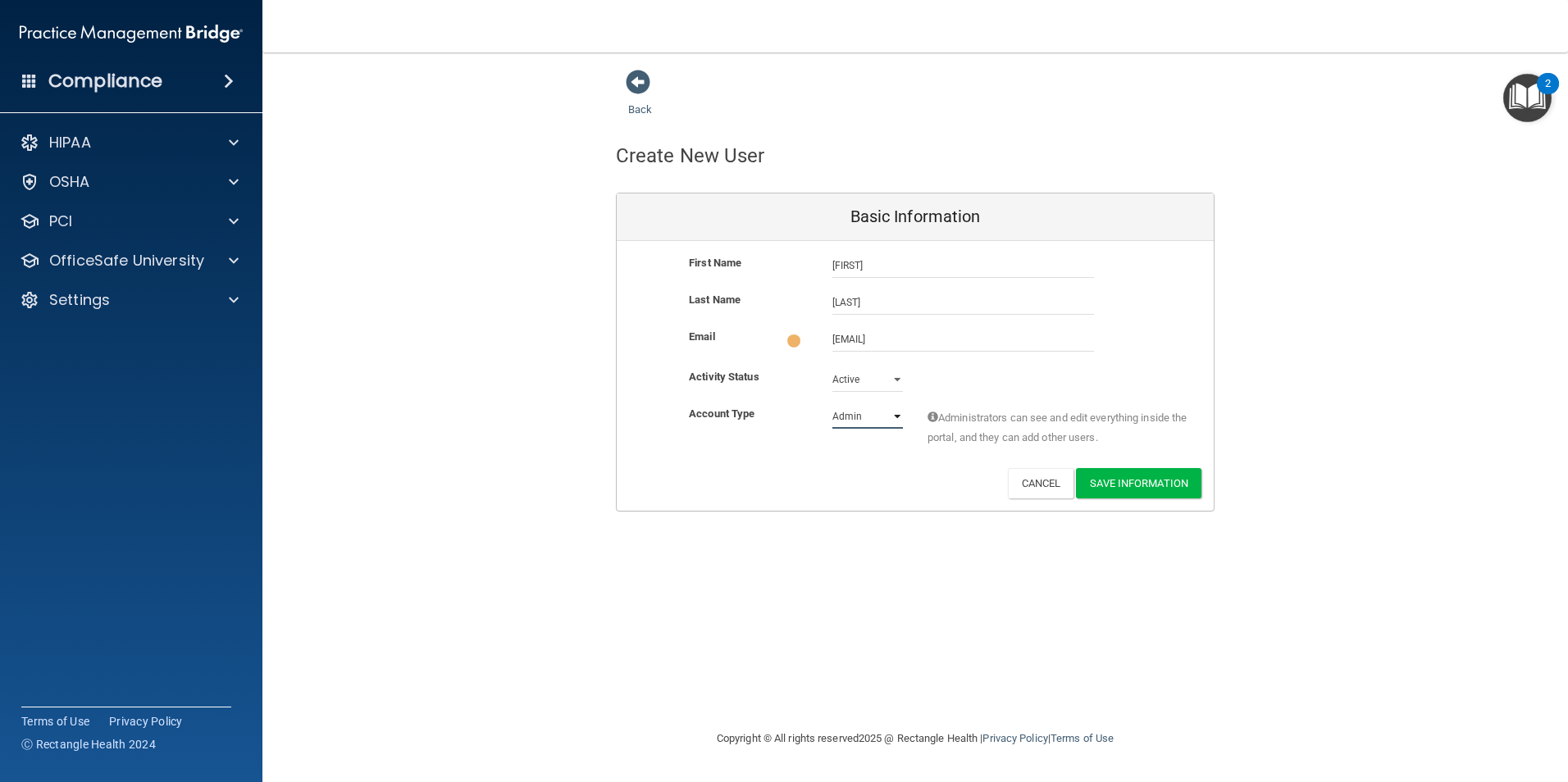 click on "Admin  Member" at bounding box center [868, 416] 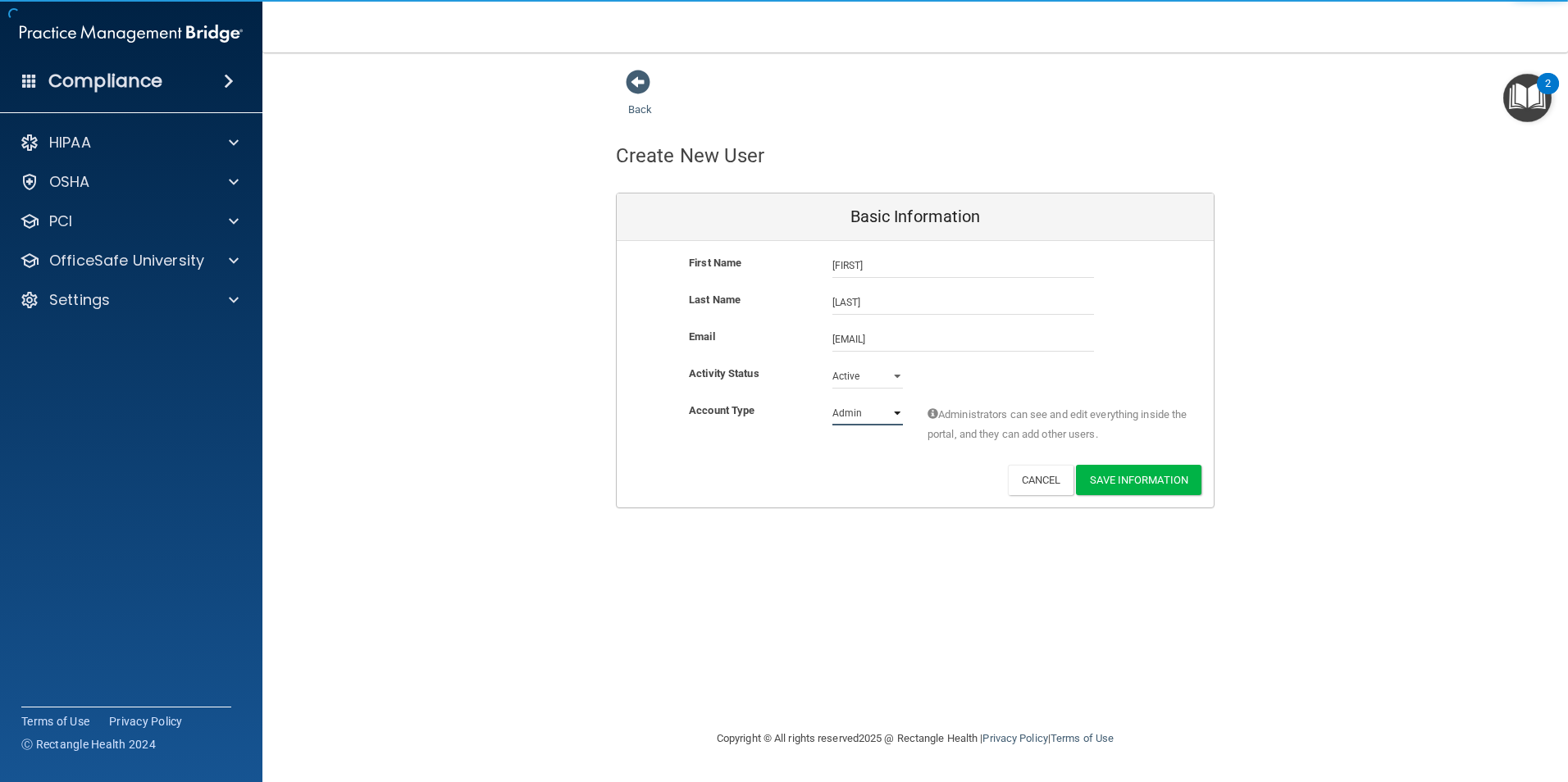 select on "practice_member" 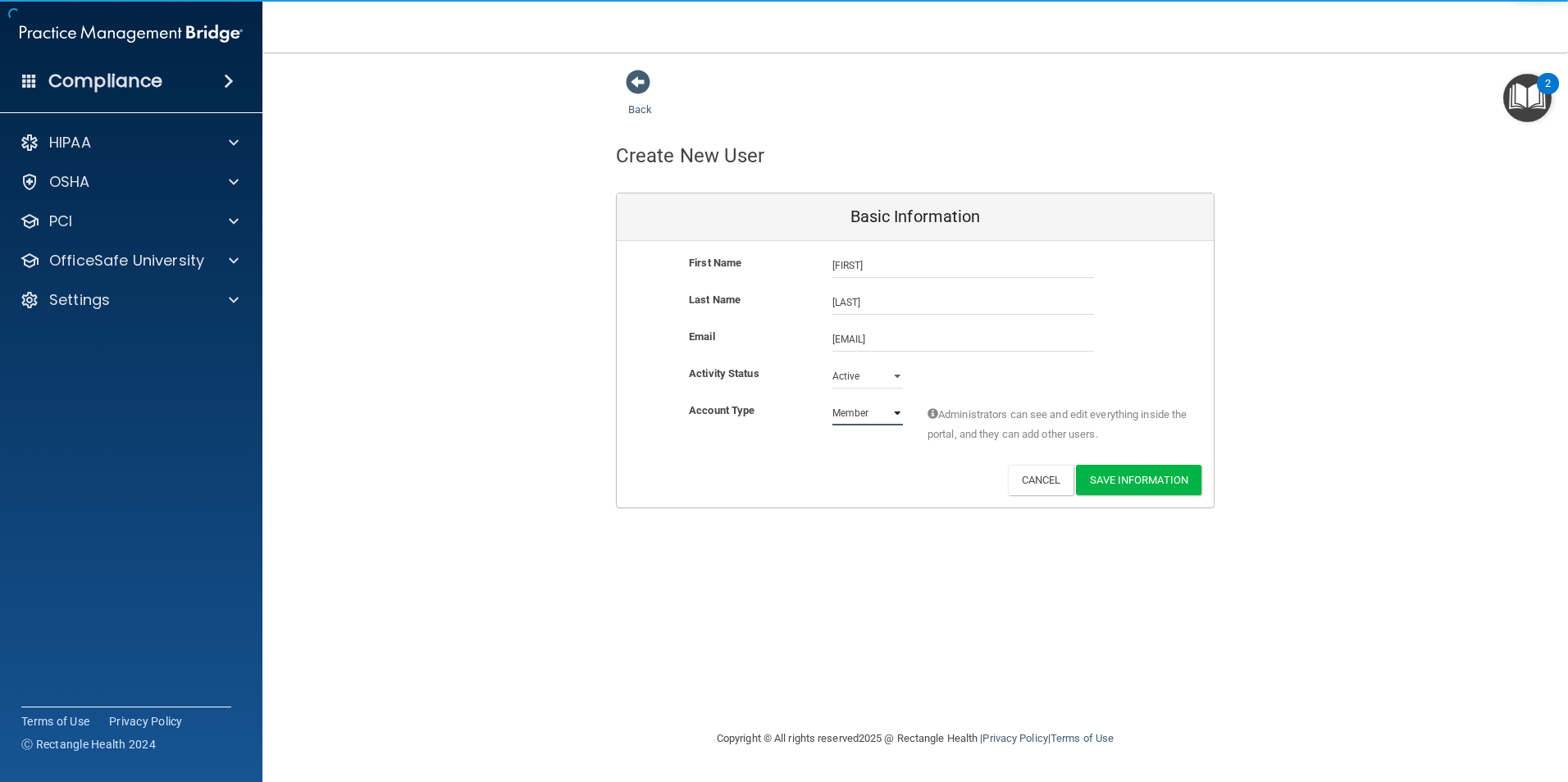 click on "Admin  Member" at bounding box center [868, 413] 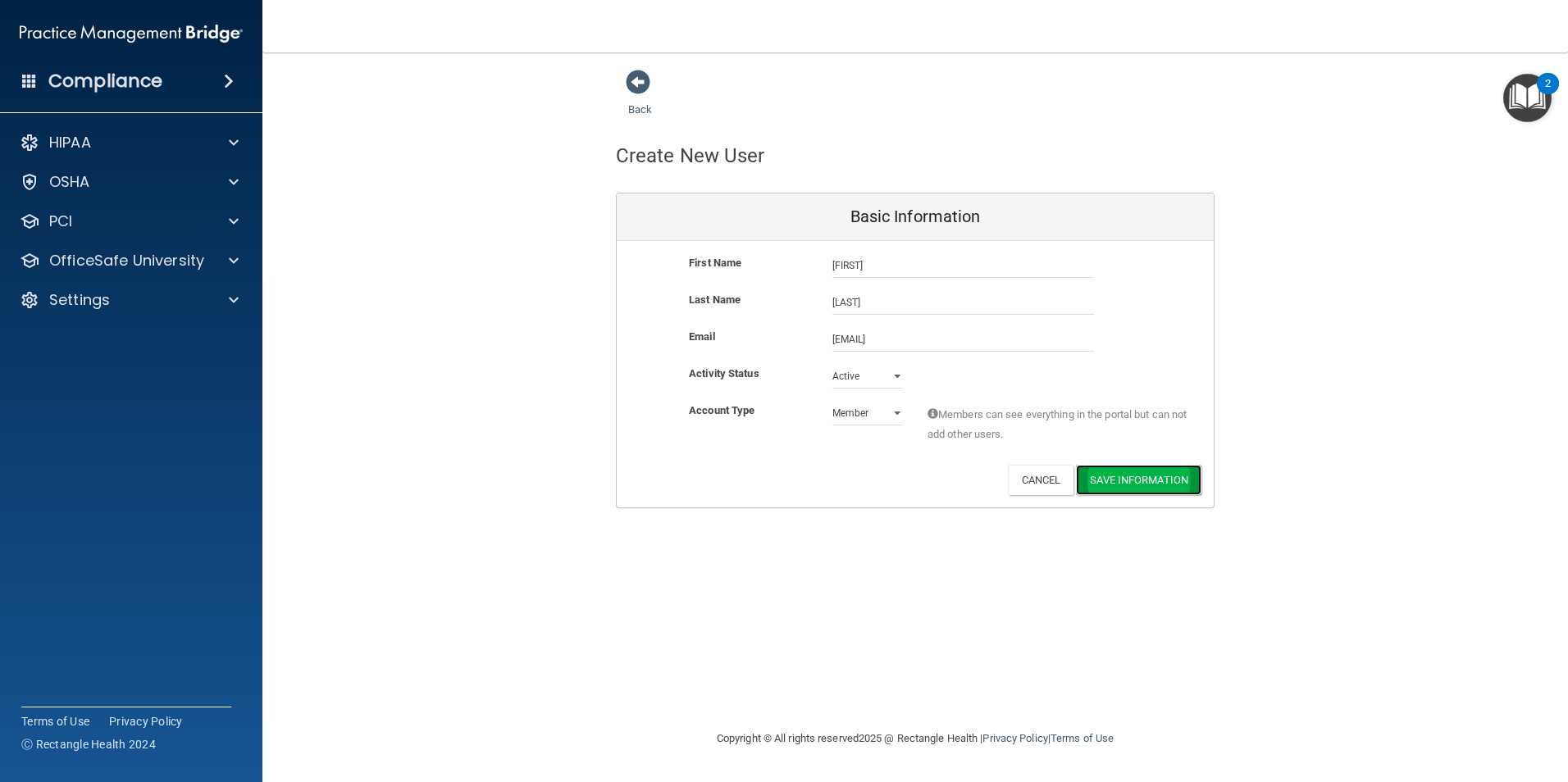 click on "Save Information" at bounding box center [1138, 480] 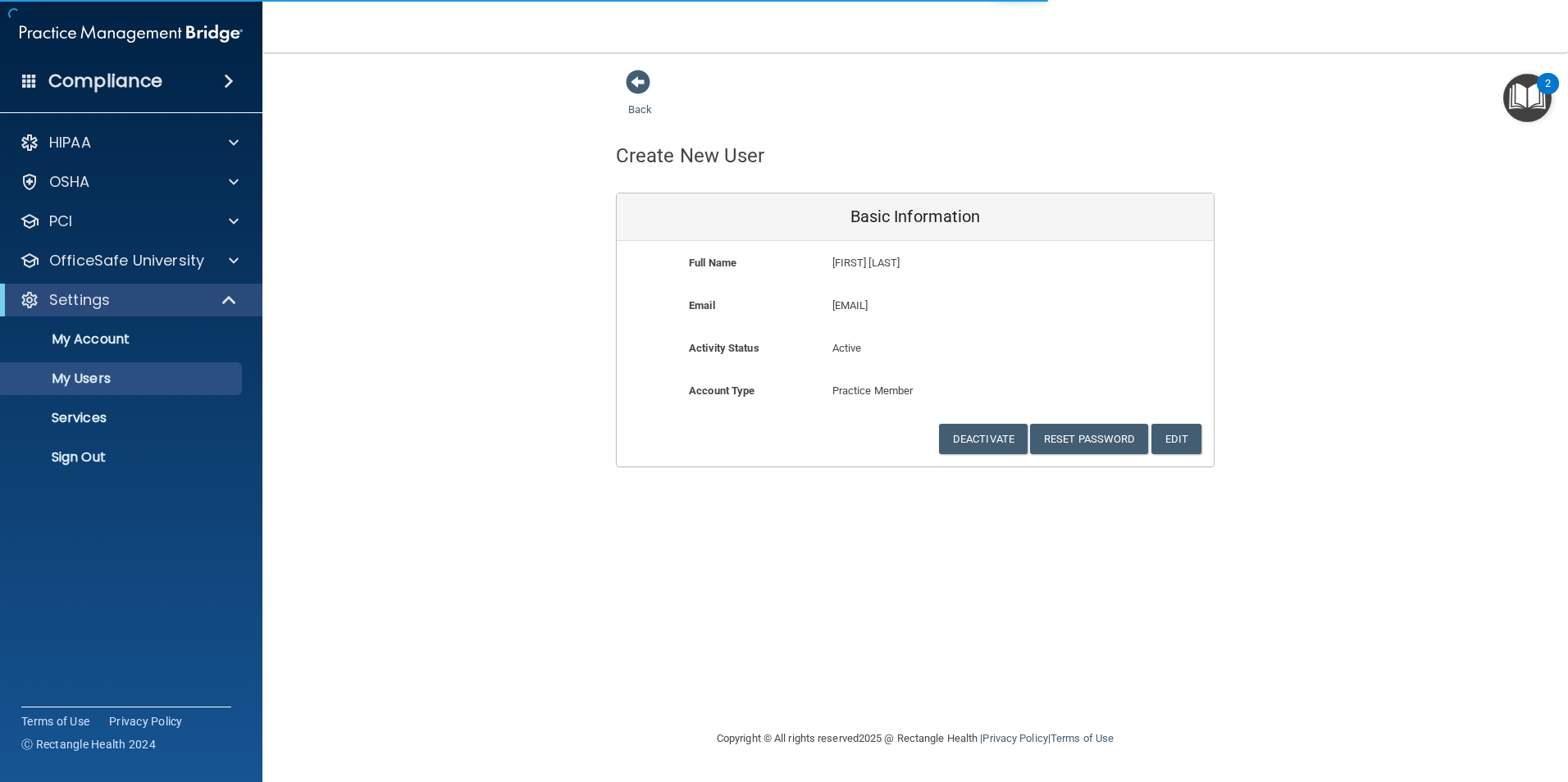 select on "20" 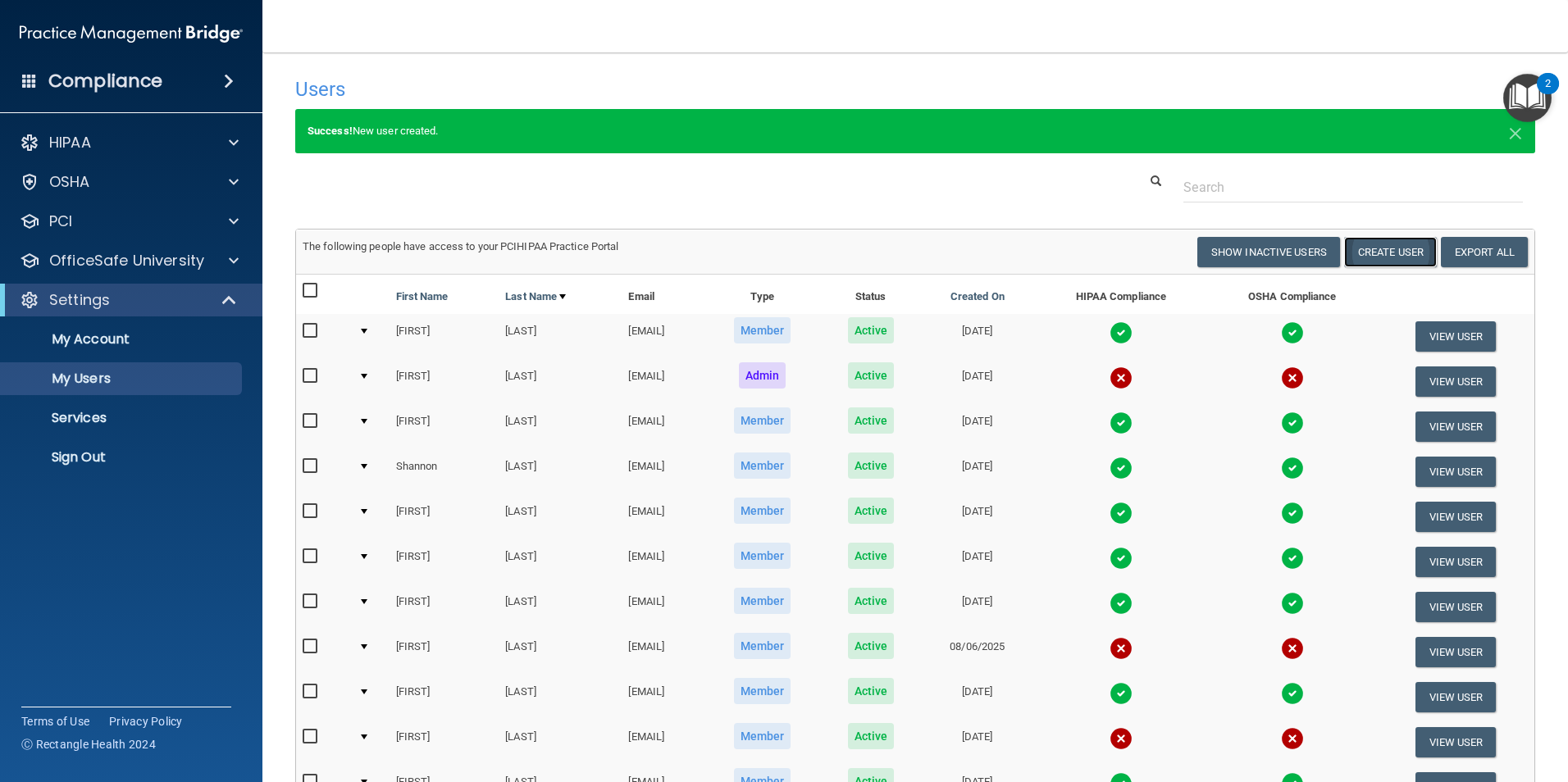click on "Create User" at bounding box center [1390, 252] 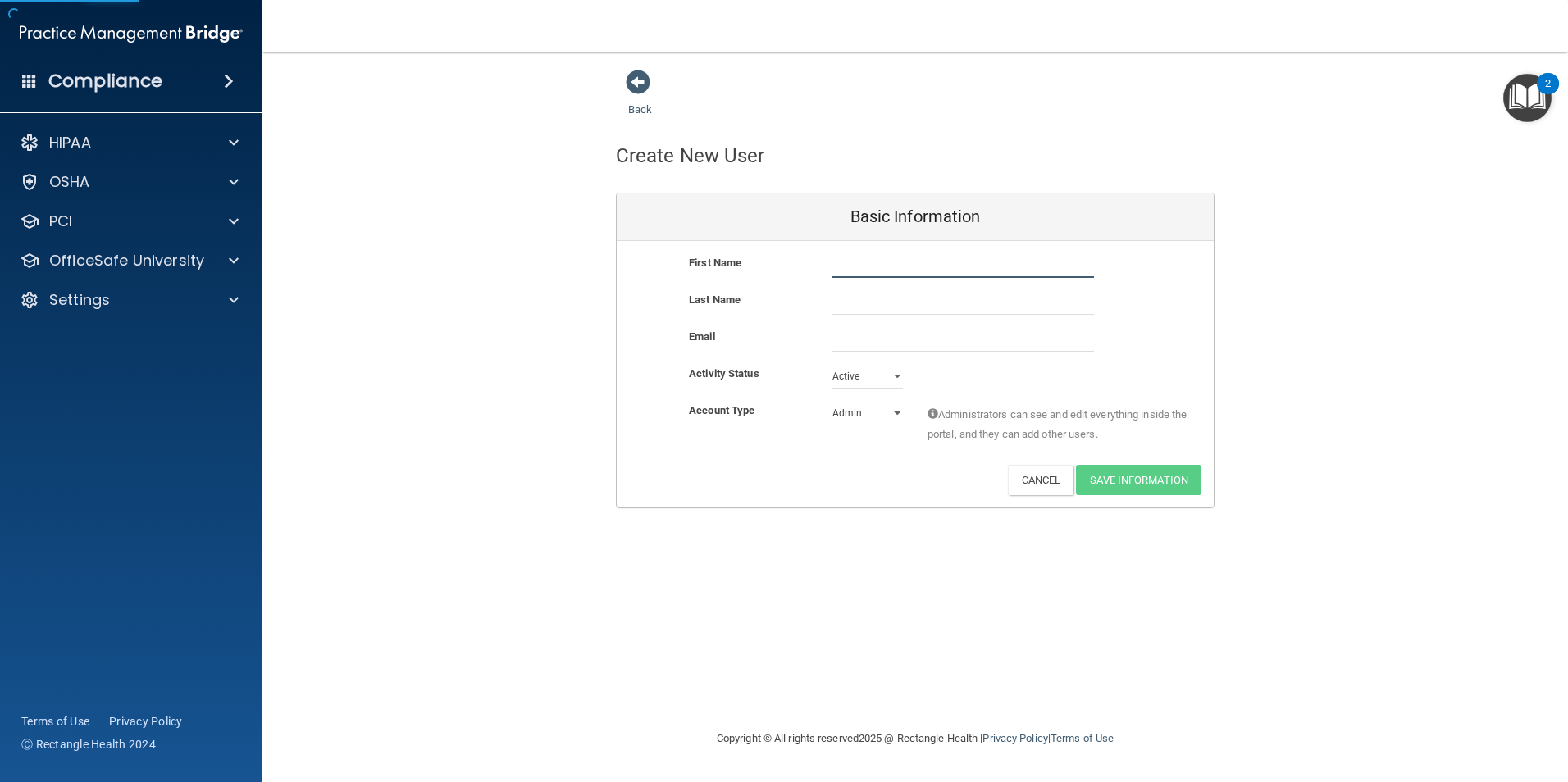 click at bounding box center [963, 266] 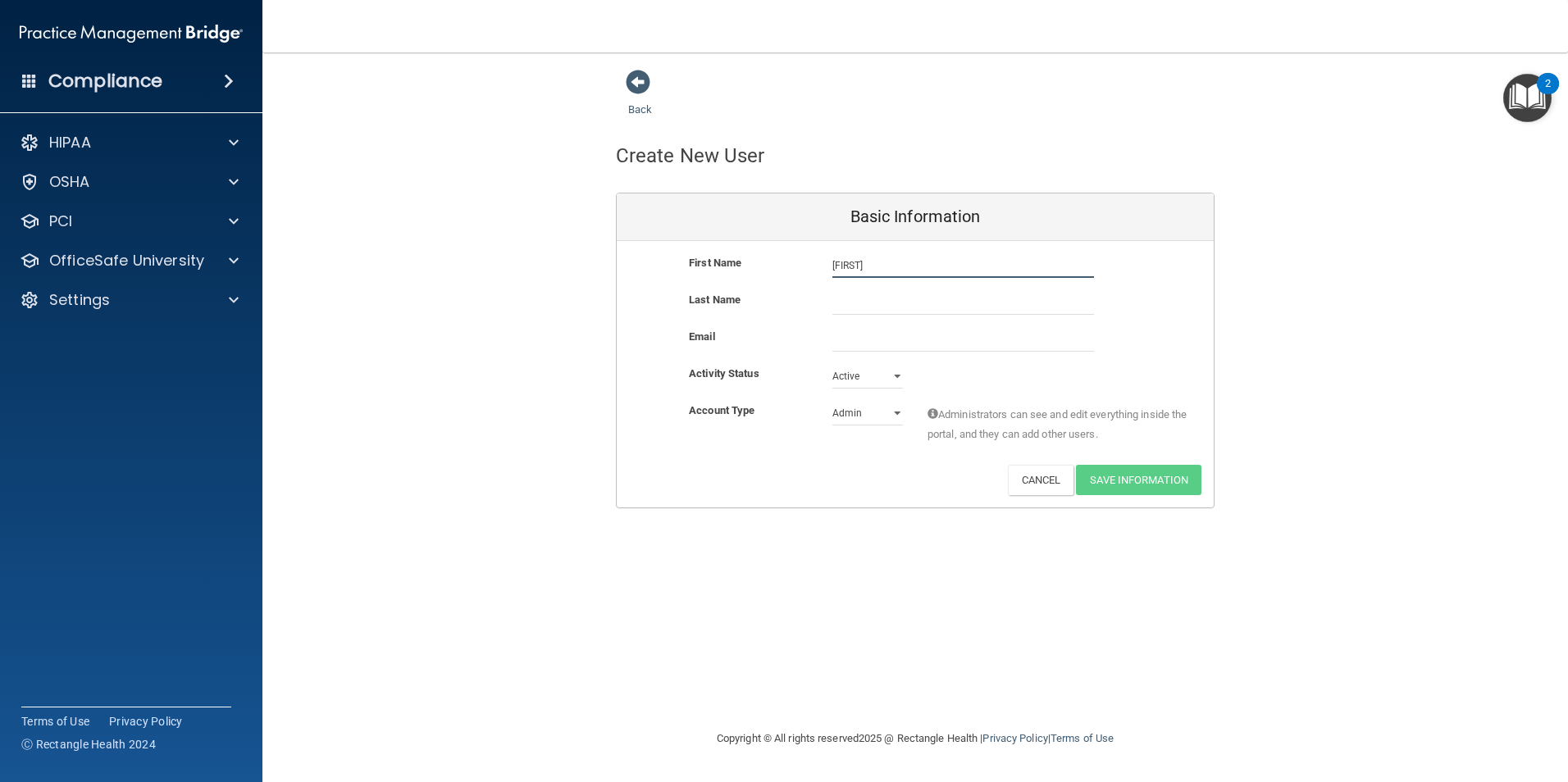 type on "[FIRST]" 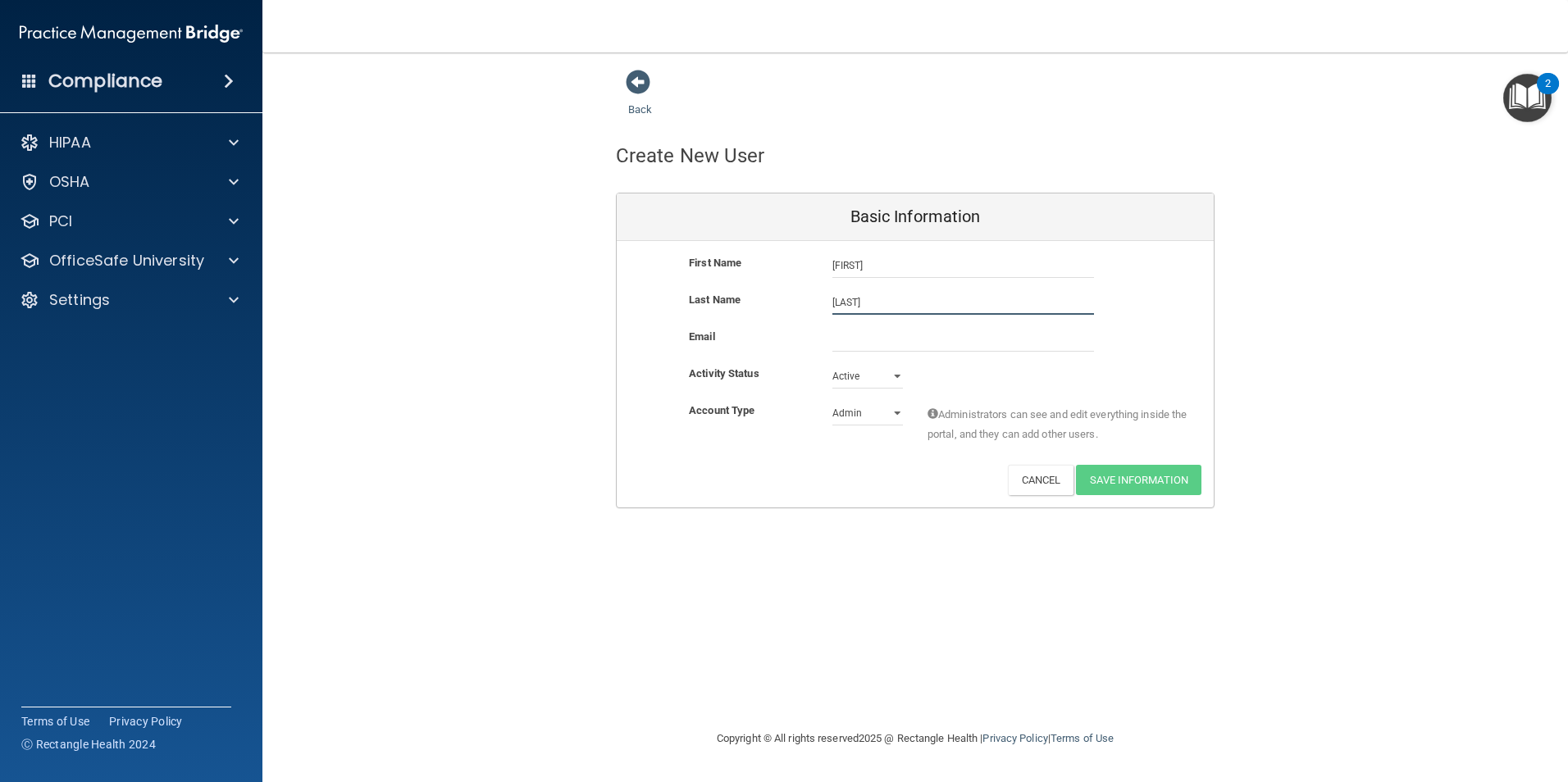 type on "[LAST]" 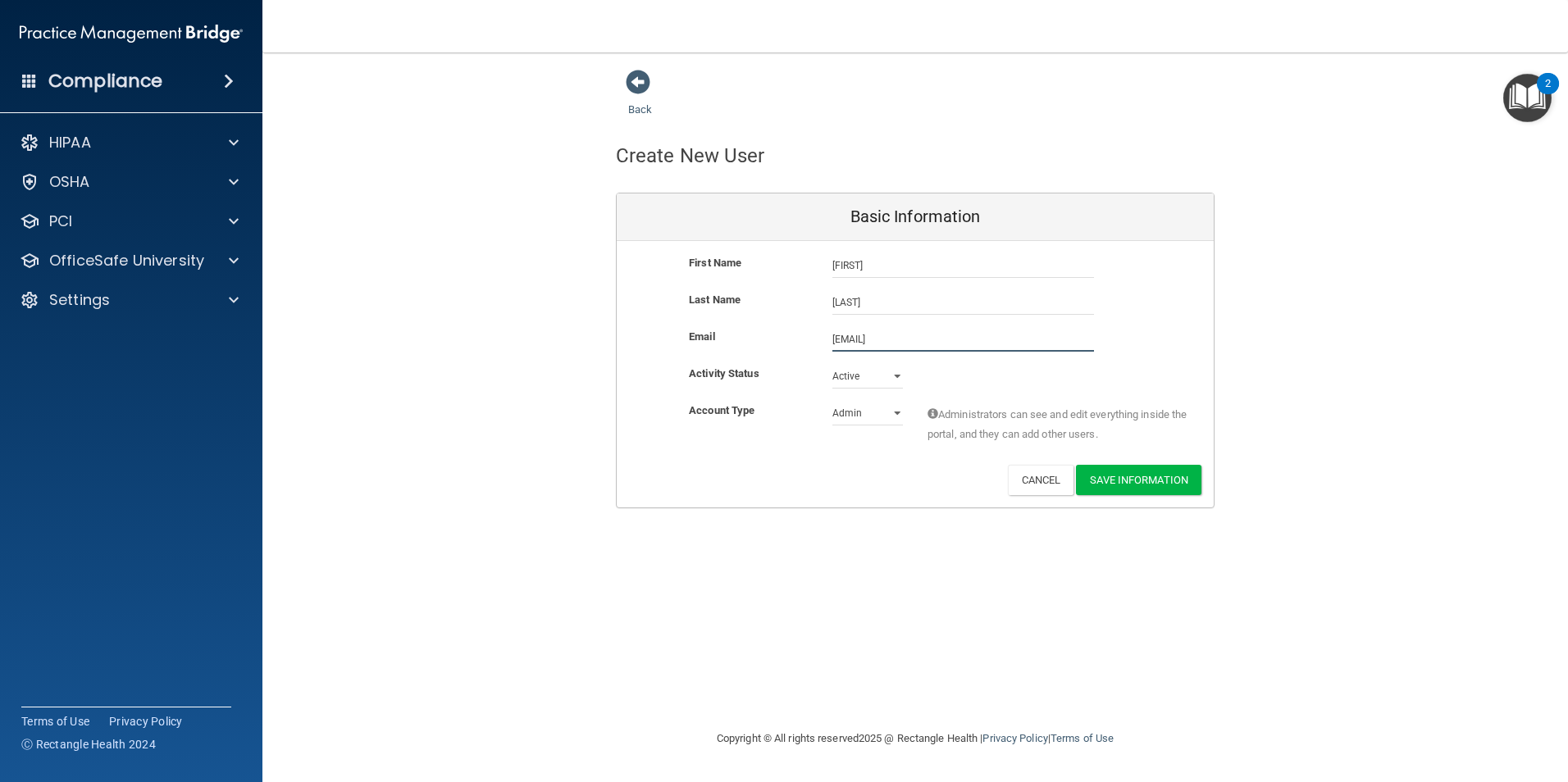 type on "[EMAIL]" 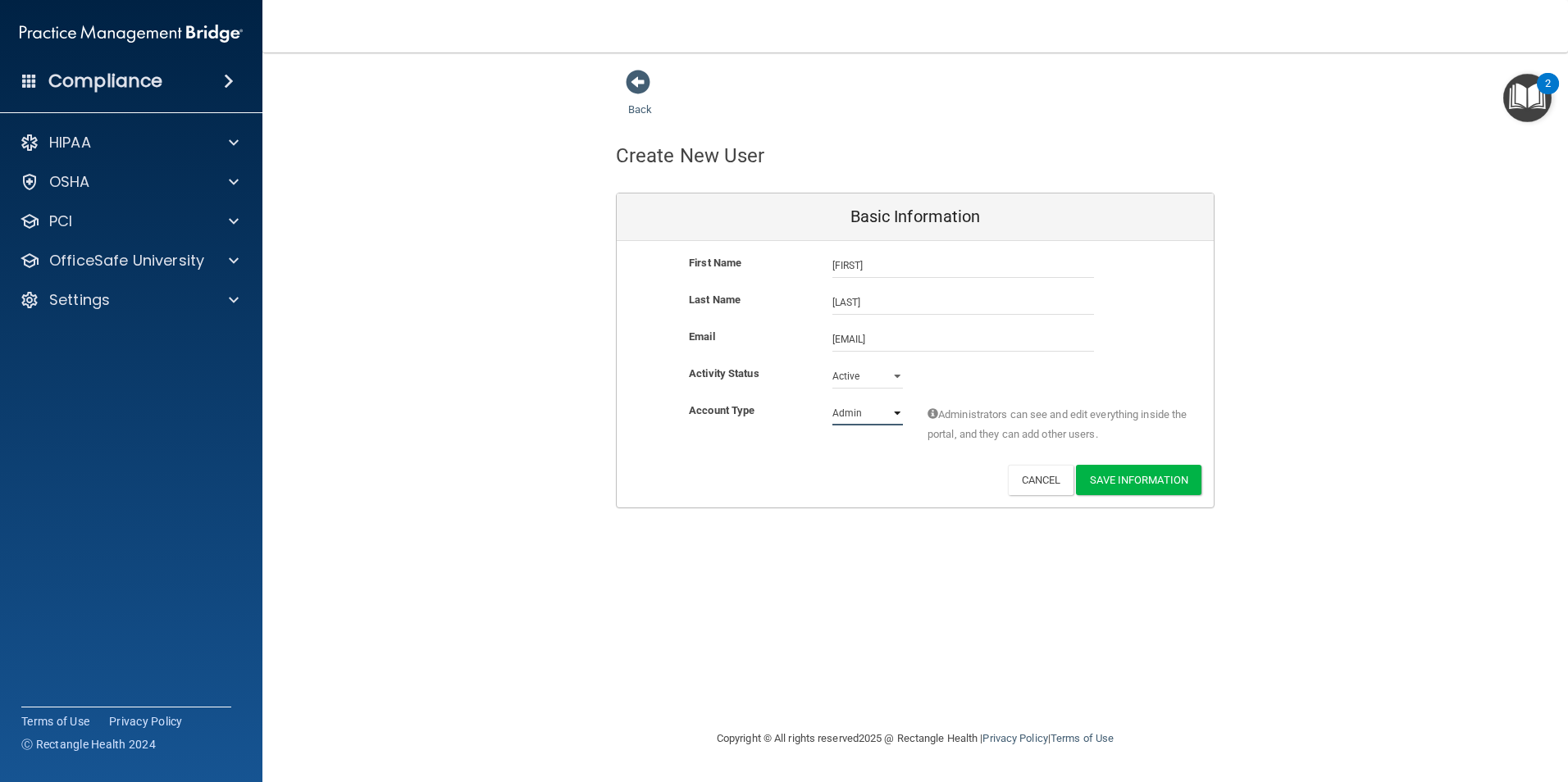 click on "Admin  Member" at bounding box center (868, 413) 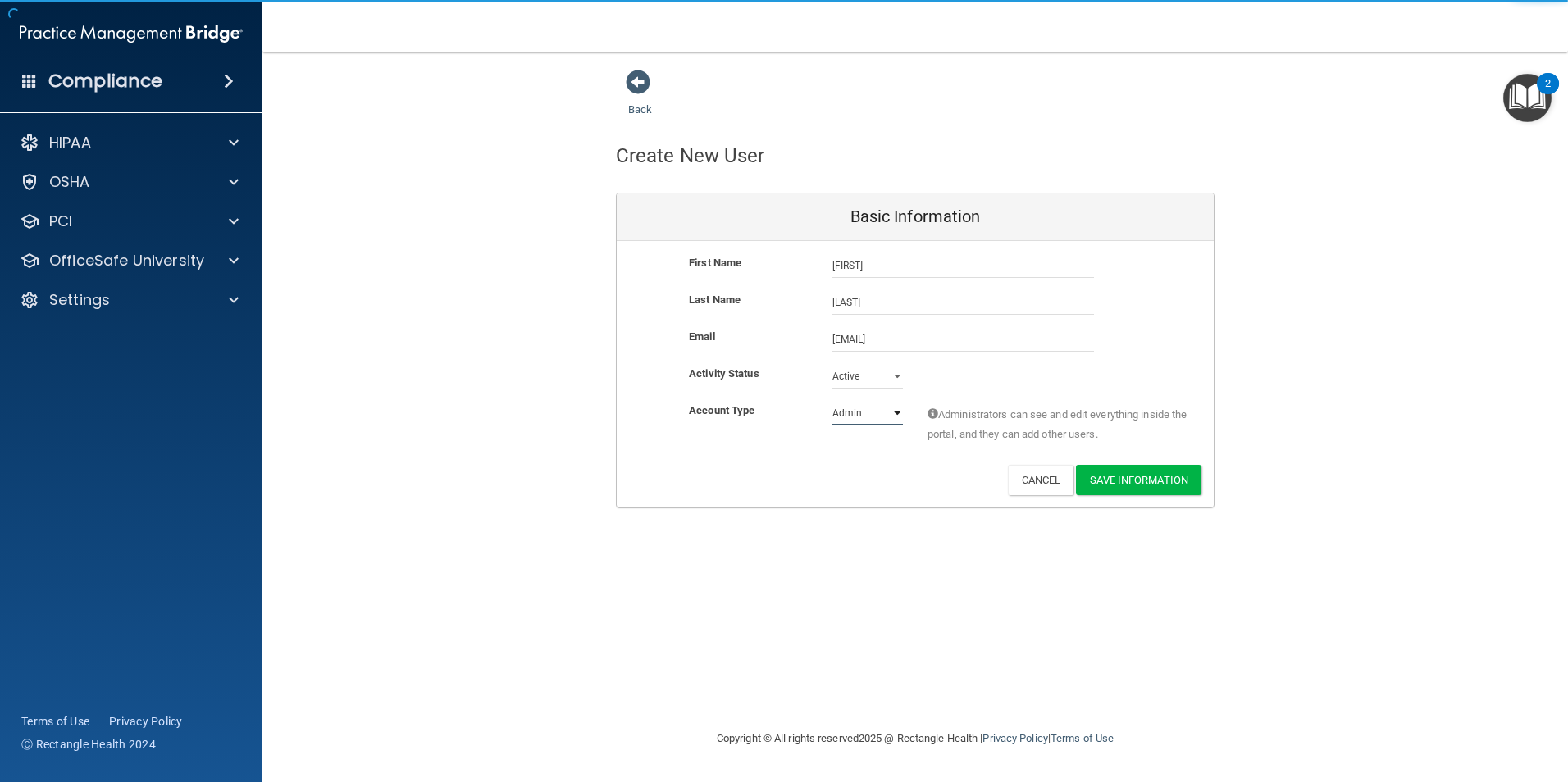 select on "practice_member" 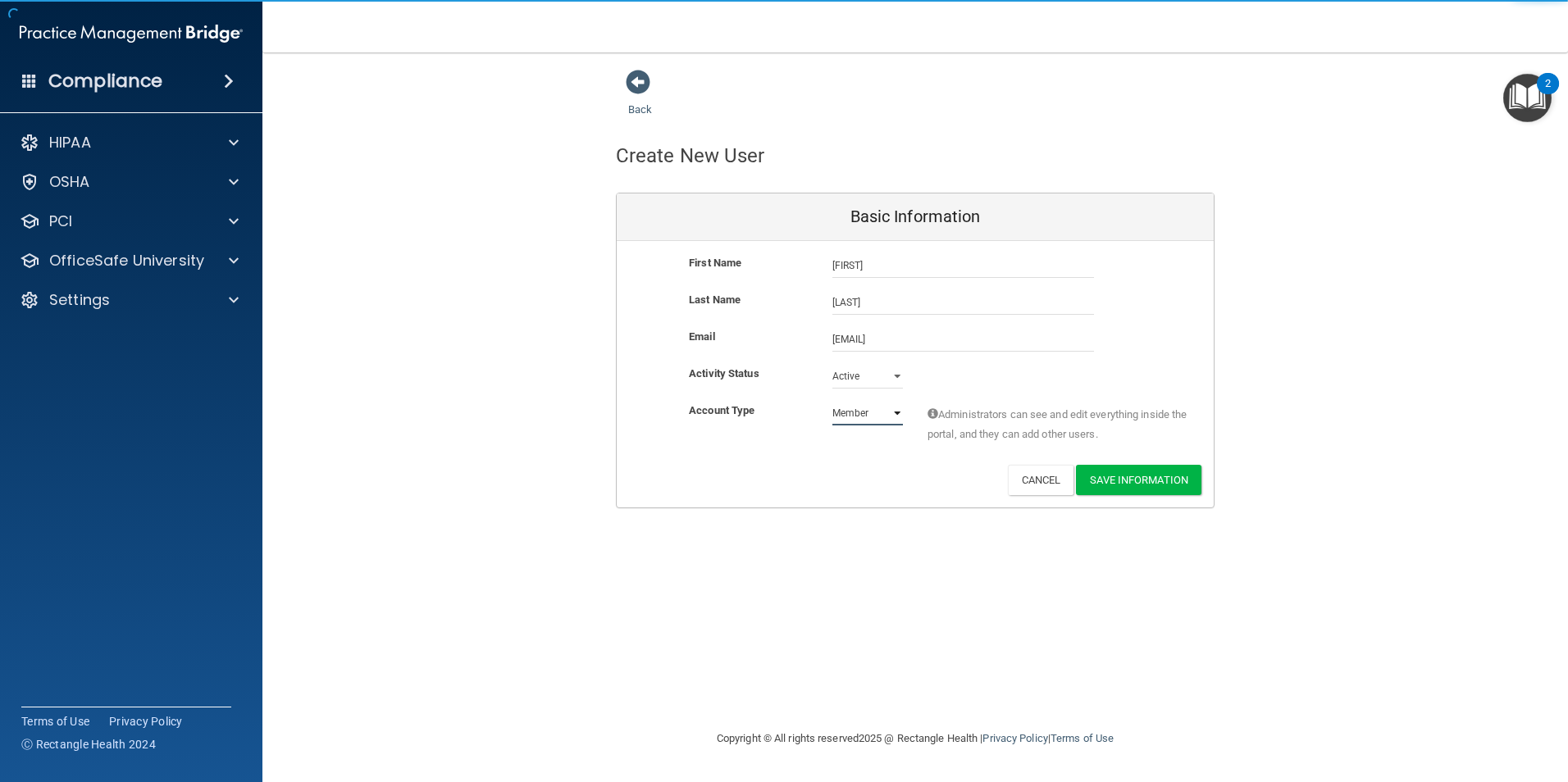 click on "Admin  Member" at bounding box center [868, 413] 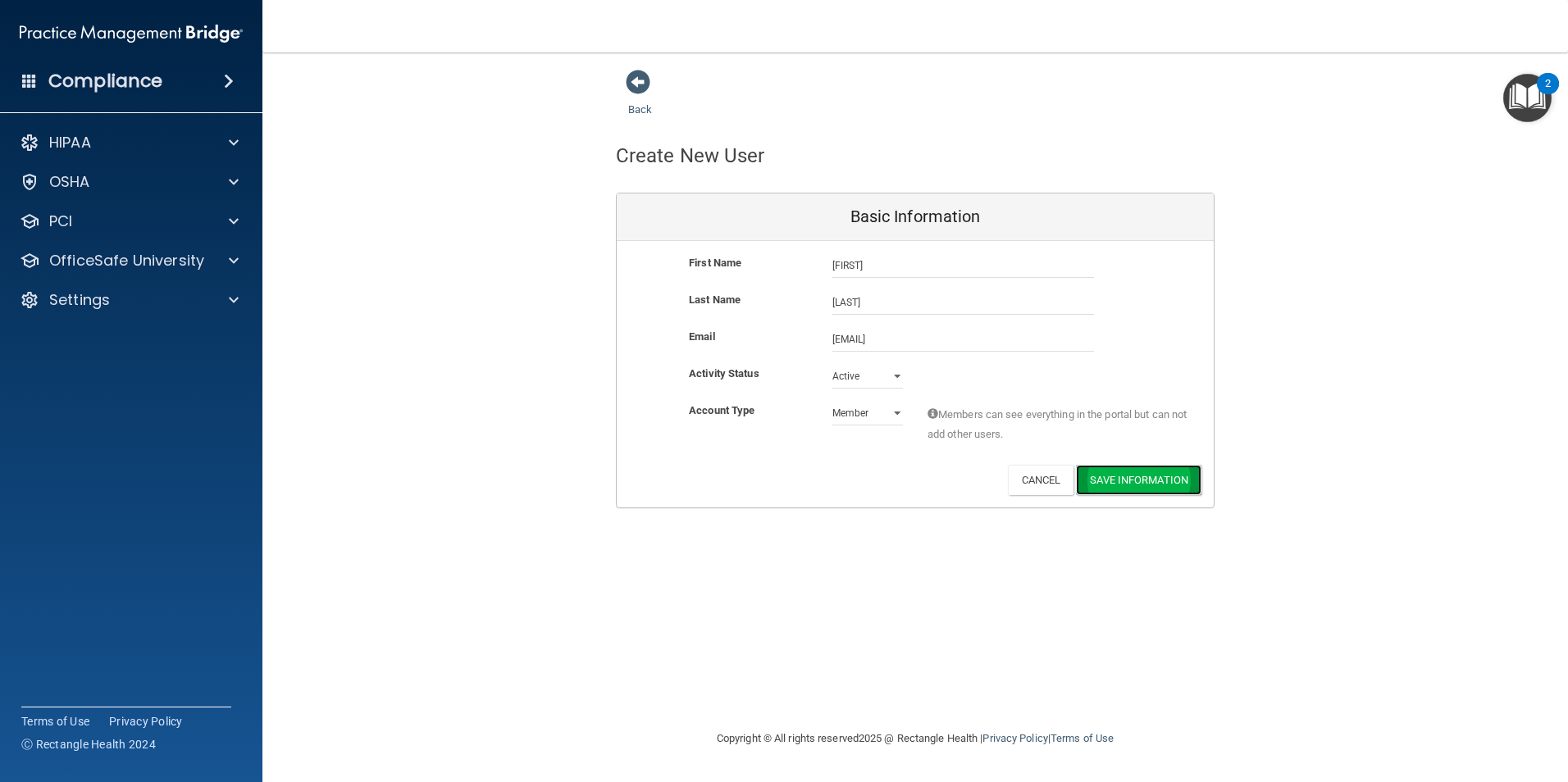 click on "Save Information" at bounding box center [1138, 480] 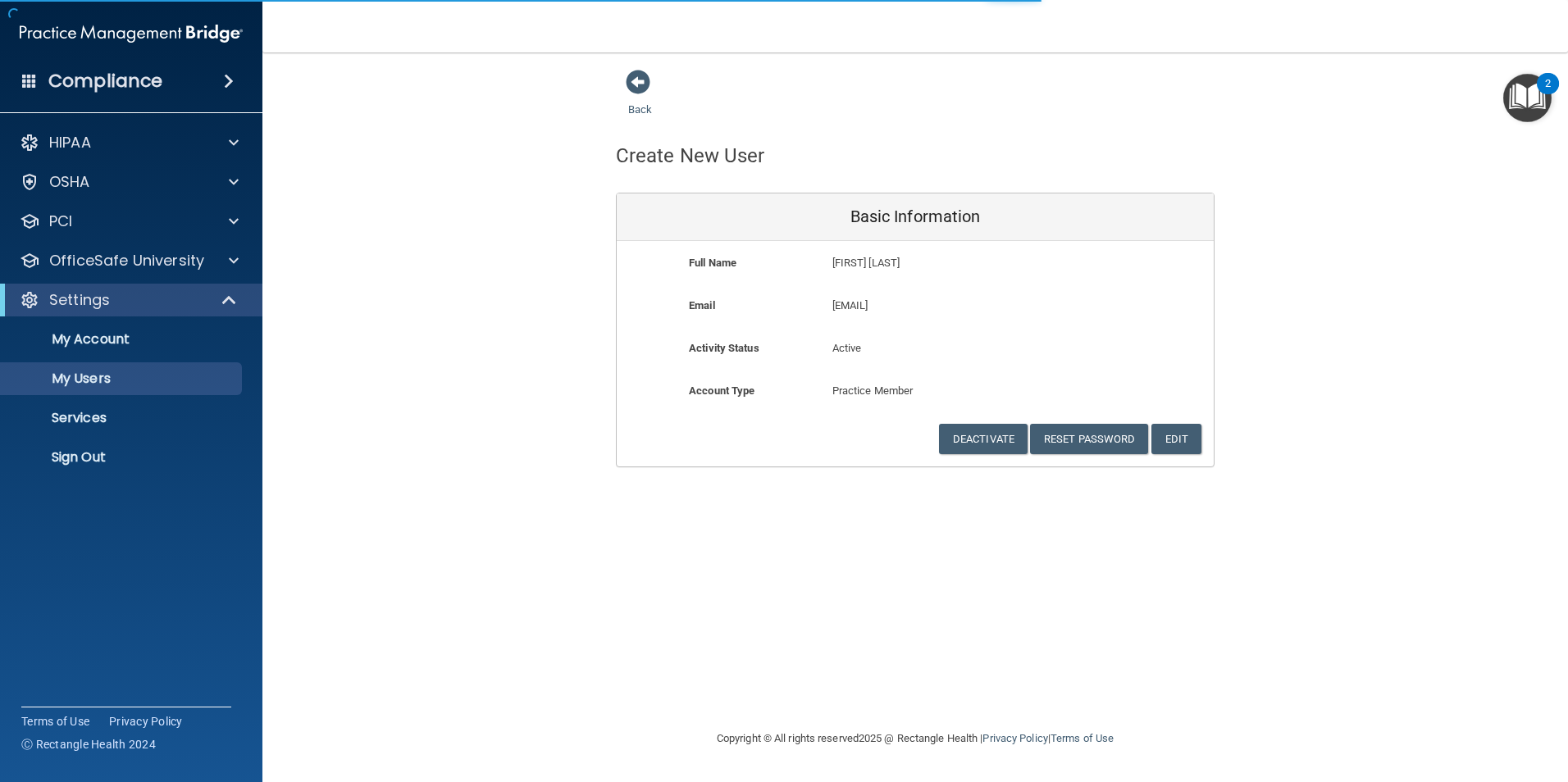 select on "20" 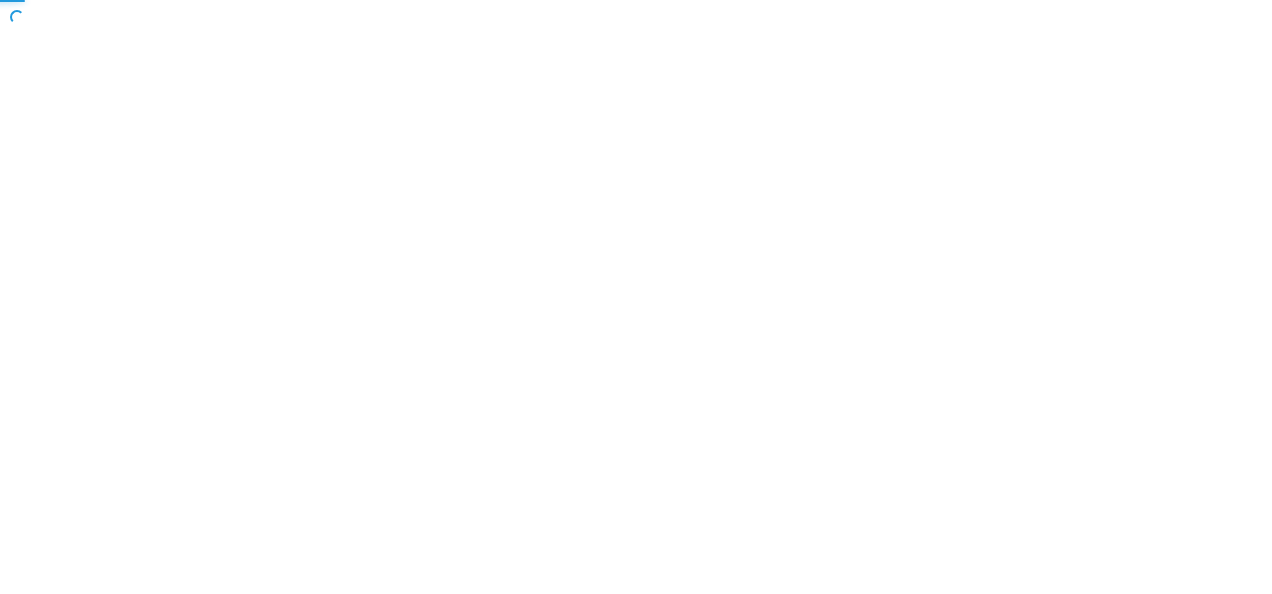 scroll, scrollTop: 0, scrollLeft: 0, axis: both 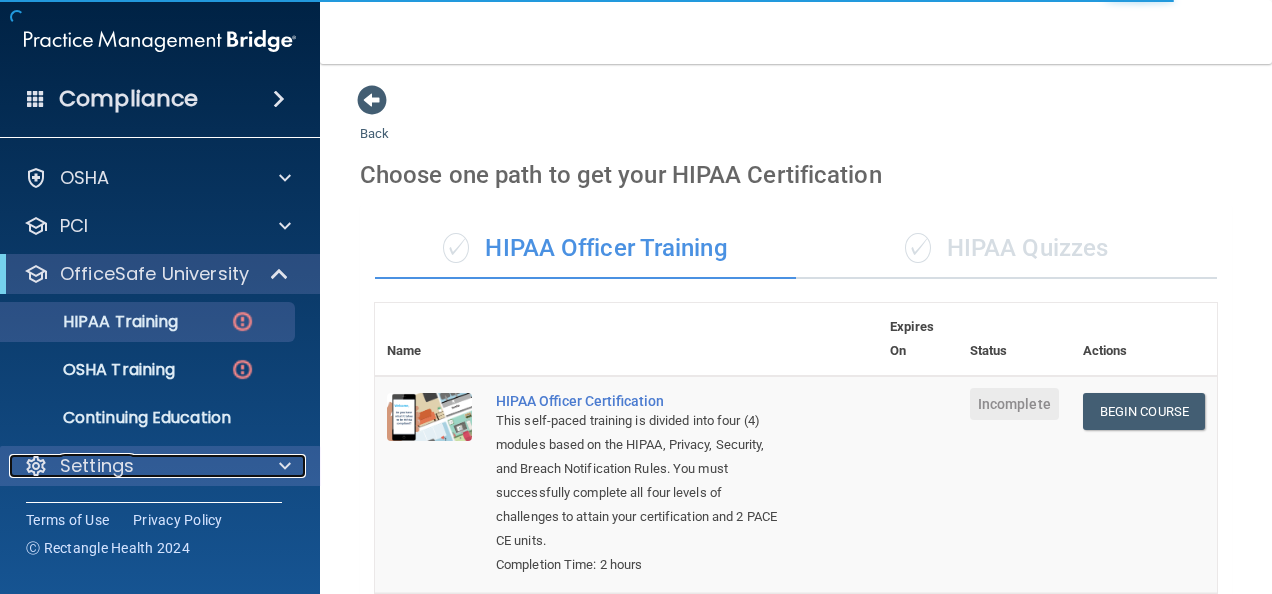 click on "Settings" at bounding box center [133, 466] 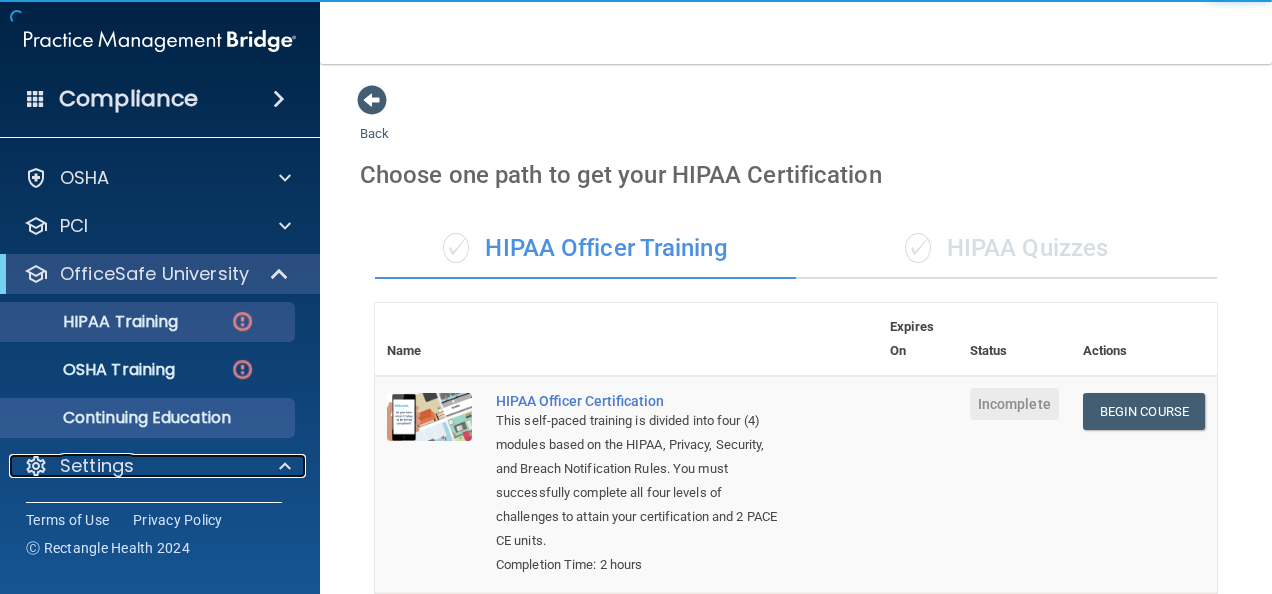 scroll, scrollTop: 235, scrollLeft: 0, axis: vertical 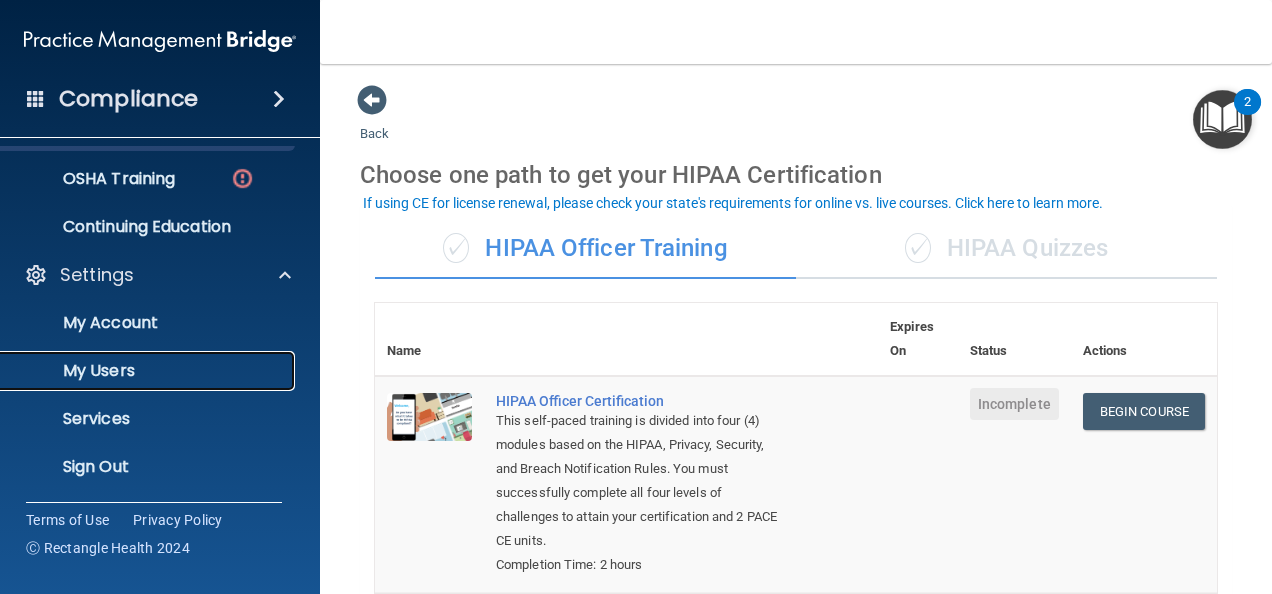 click on "My Users" at bounding box center [149, 371] 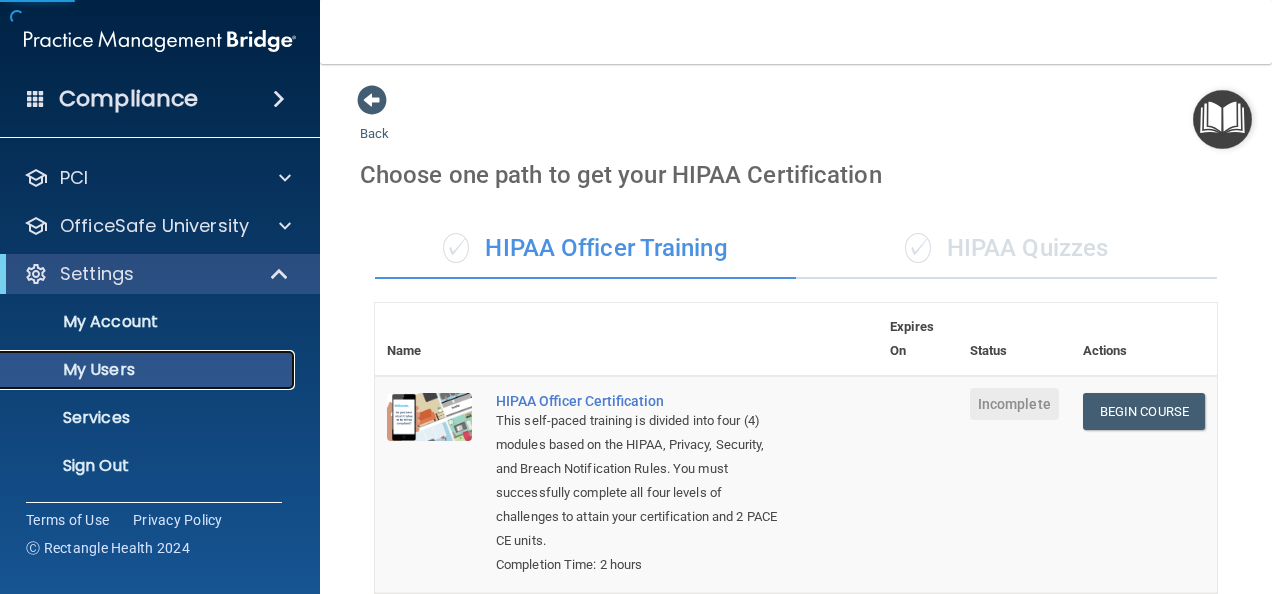 scroll, scrollTop: 92, scrollLeft: 0, axis: vertical 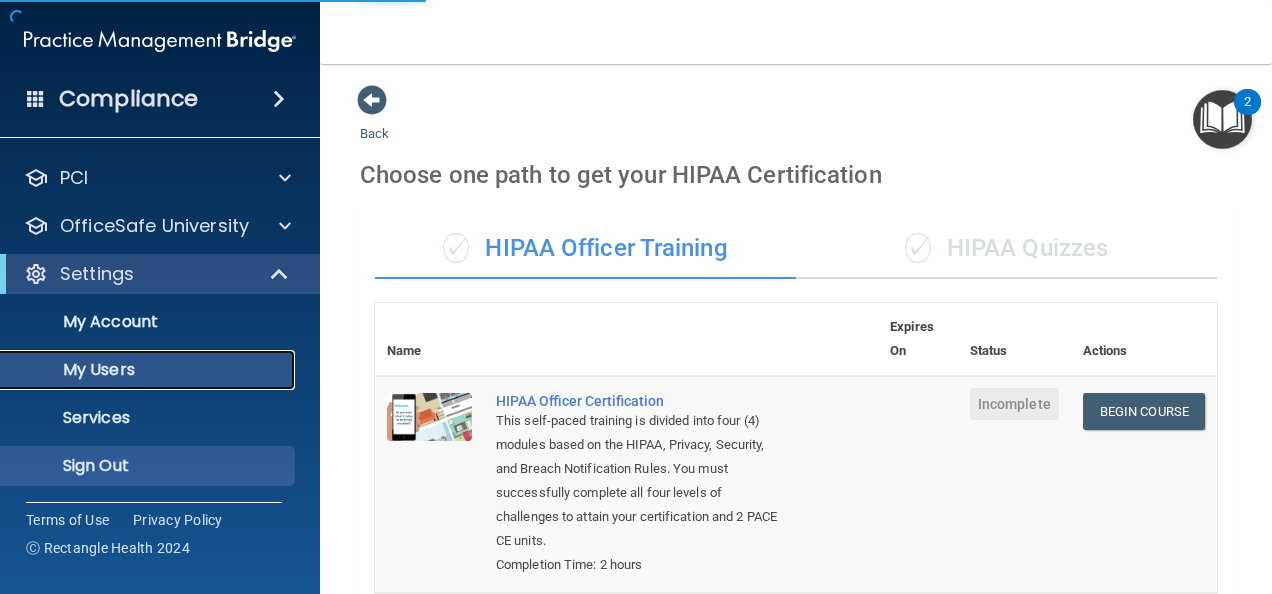 select on "20" 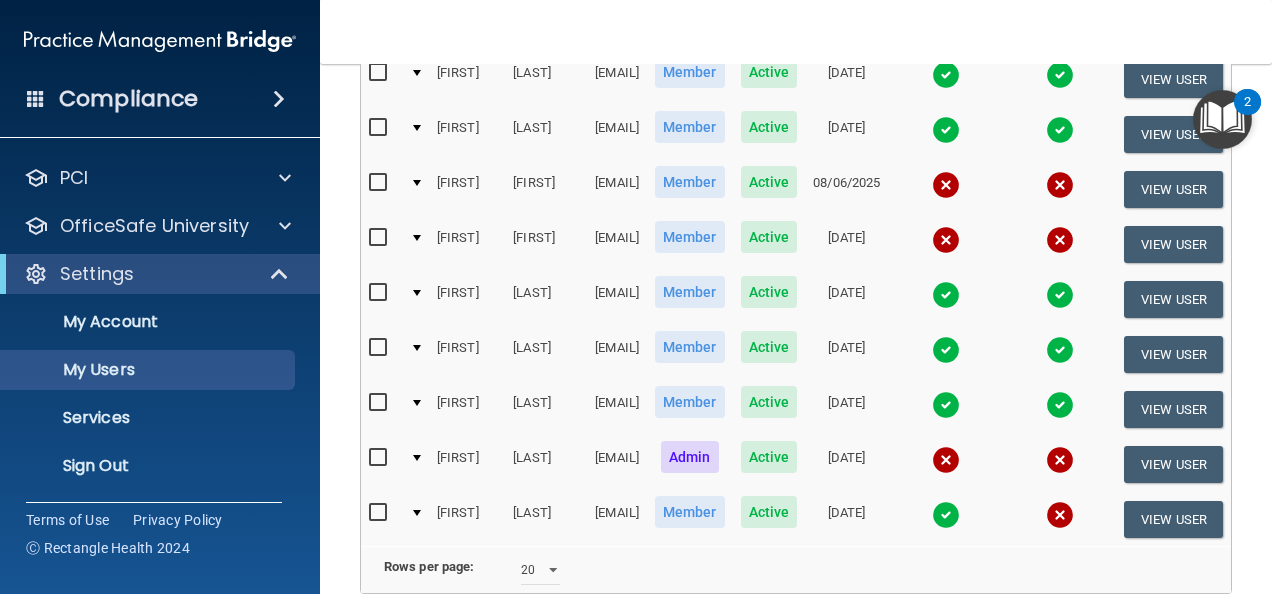 scroll, scrollTop: 1000, scrollLeft: 0, axis: vertical 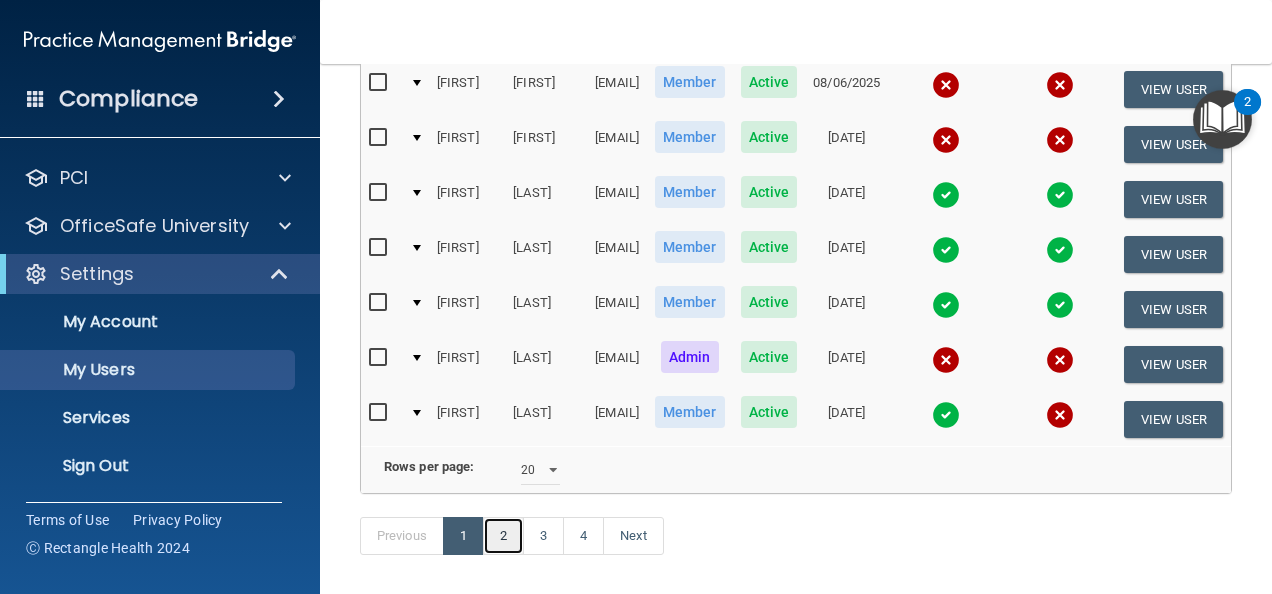 drag, startPoint x: 452, startPoint y: 566, endPoint x: 455, endPoint y: 548, distance: 18.248287 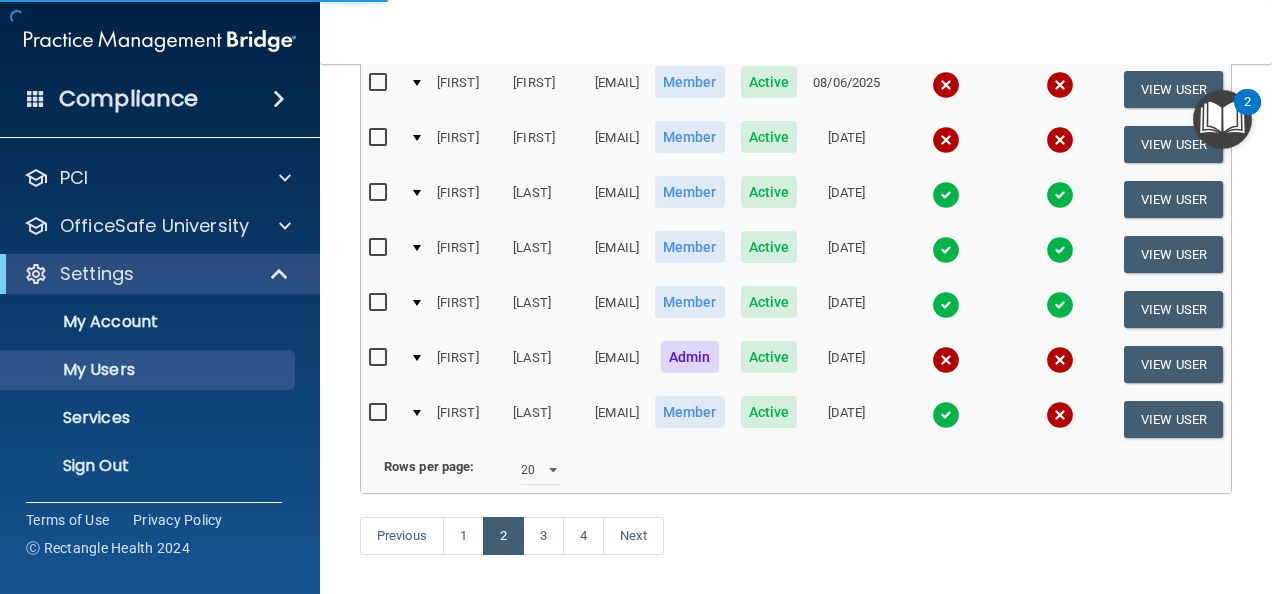 select on "20" 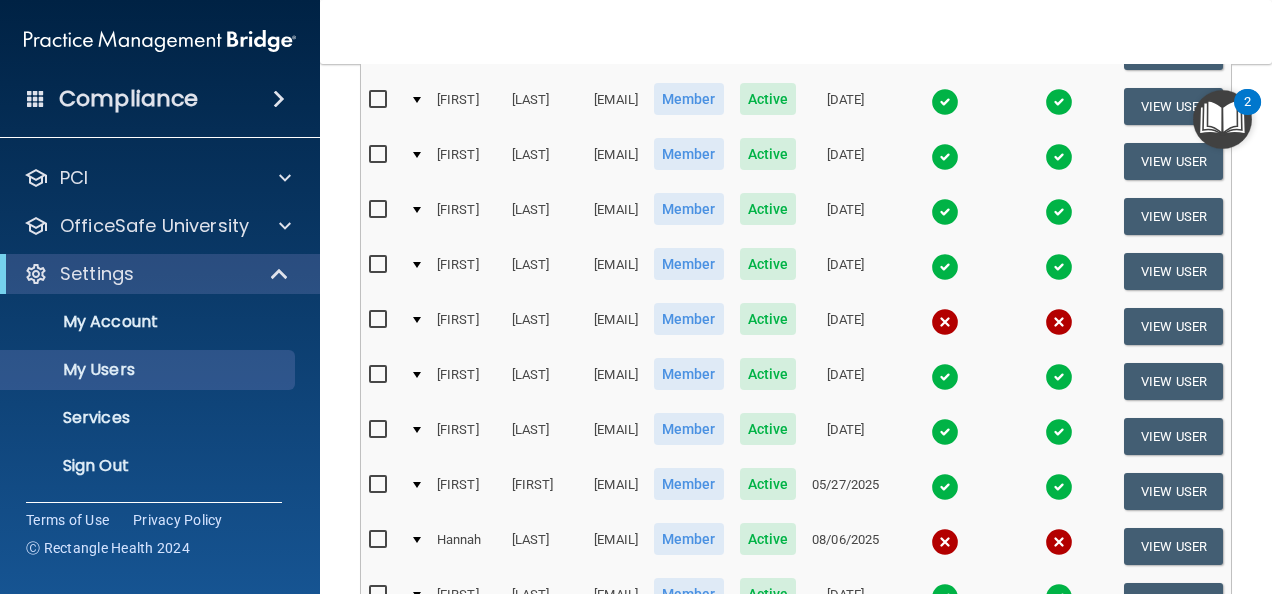 scroll, scrollTop: 600, scrollLeft: 0, axis: vertical 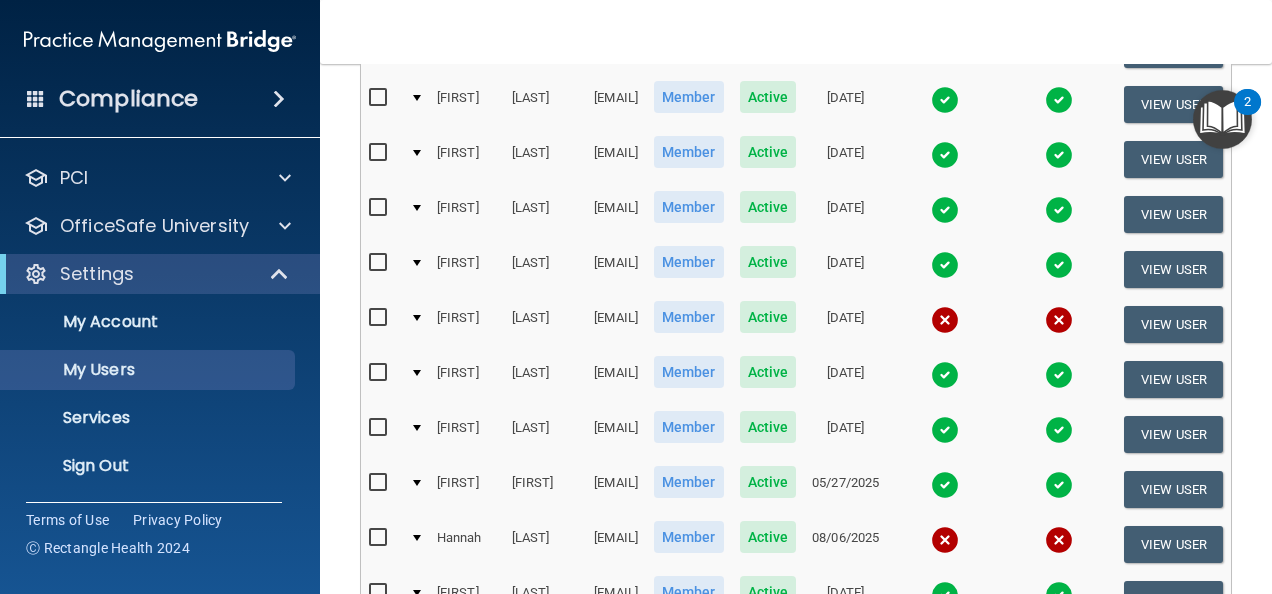 click at bounding box center [380, 318] 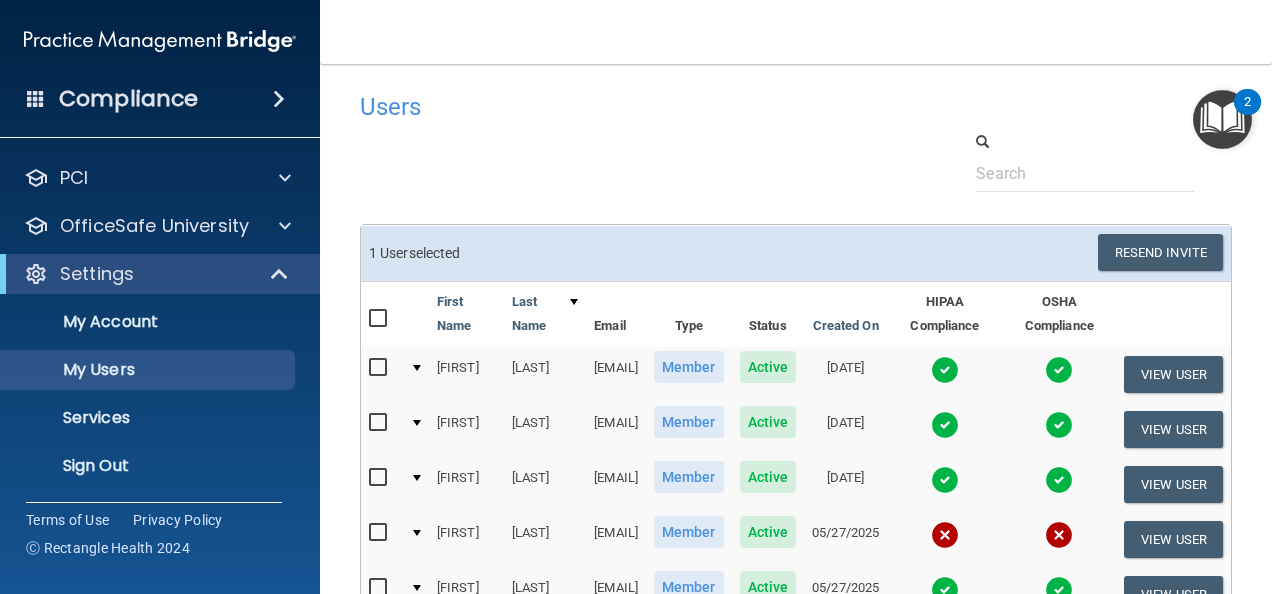 scroll, scrollTop: 0, scrollLeft: 0, axis: both 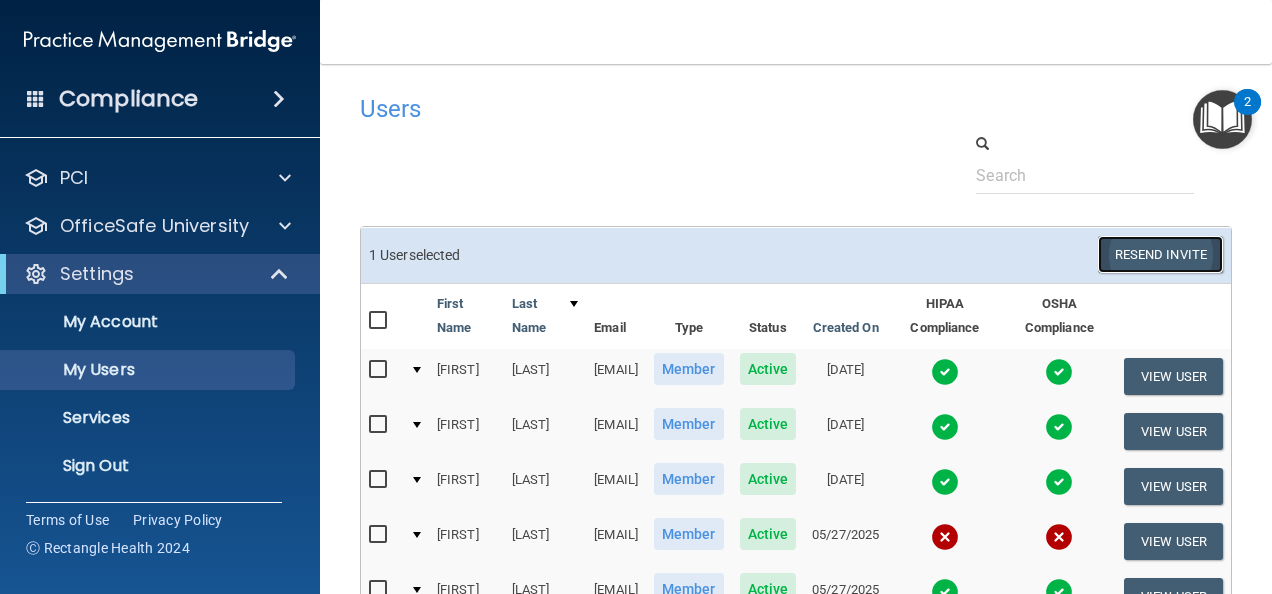 click on "Resend Invite" at bounding box center [1160, 254] 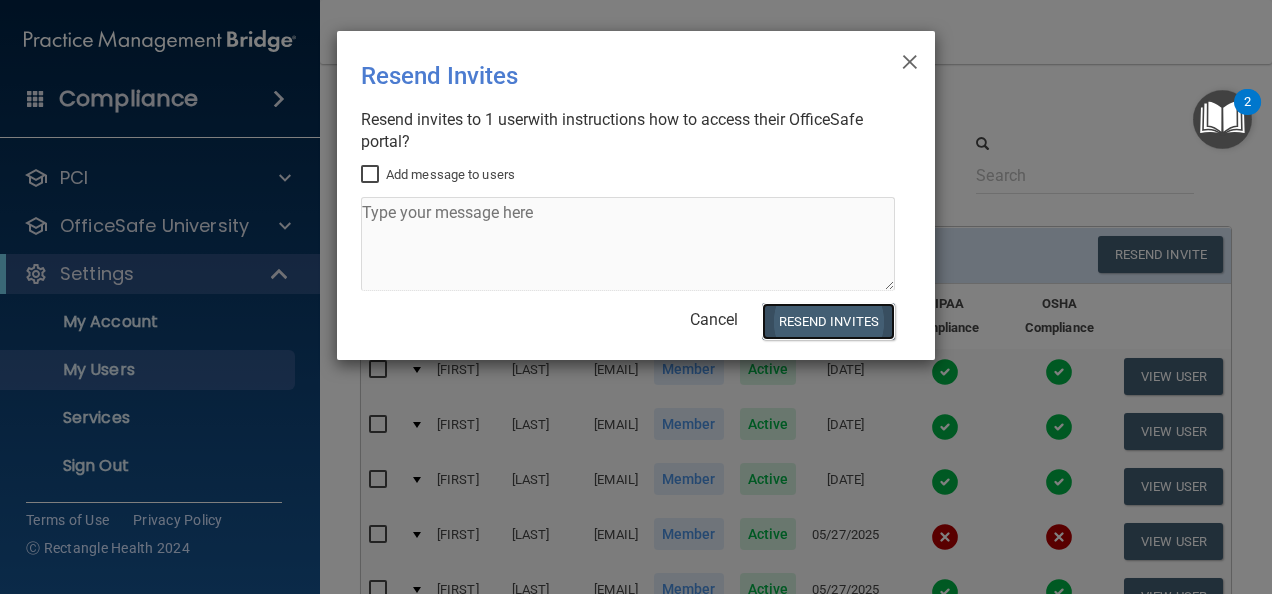 click on "Resend Invites" at bounding box center [828, 321] 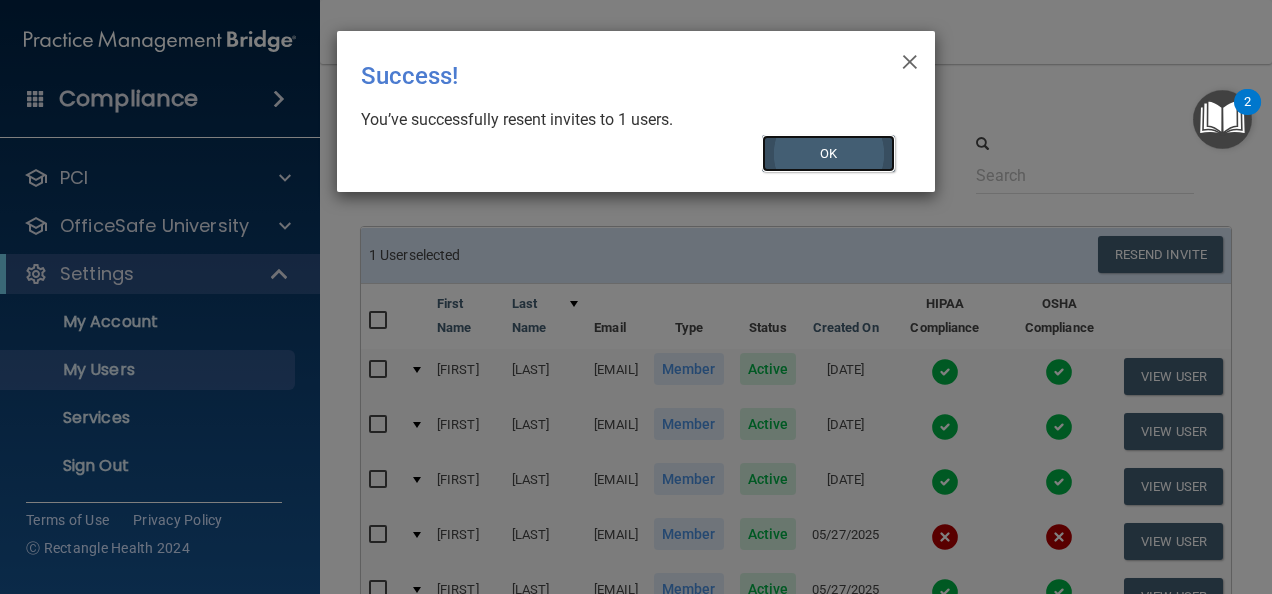 click on "OK" at bounding box center [829, 153] 